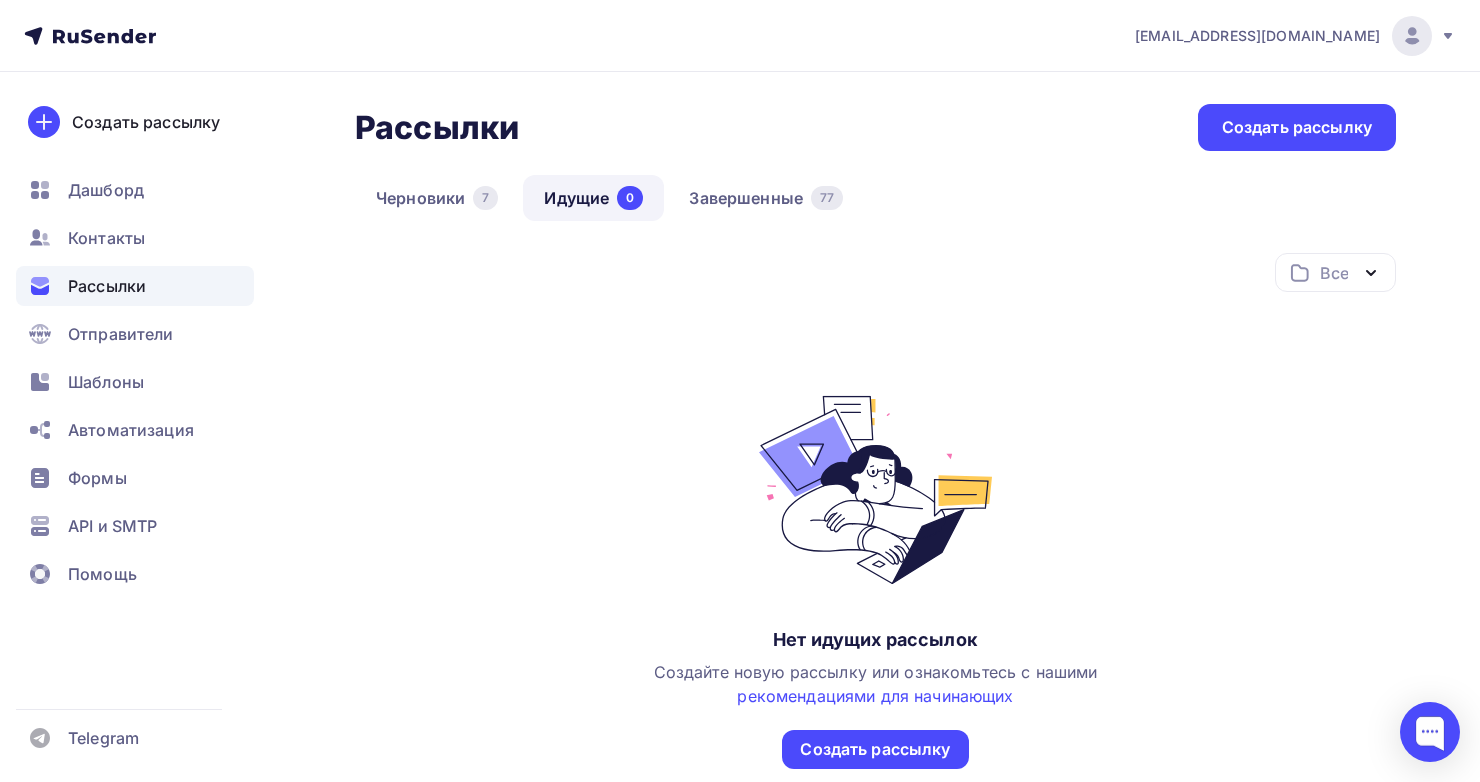 scroll, scrollTop: 0, scrollLeft: 0, axis: both 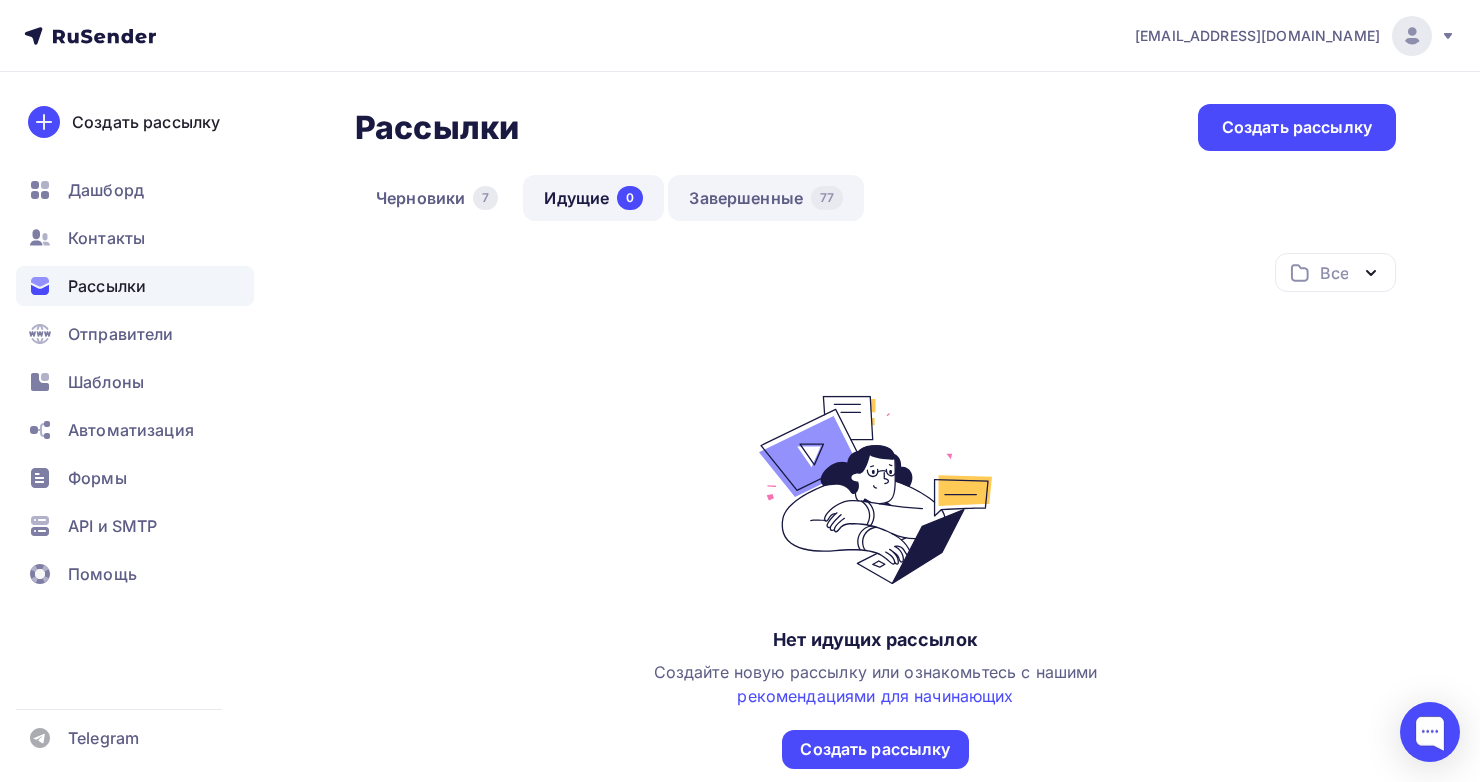 click on "Завершенные
77" at bounding box center (766, 198) 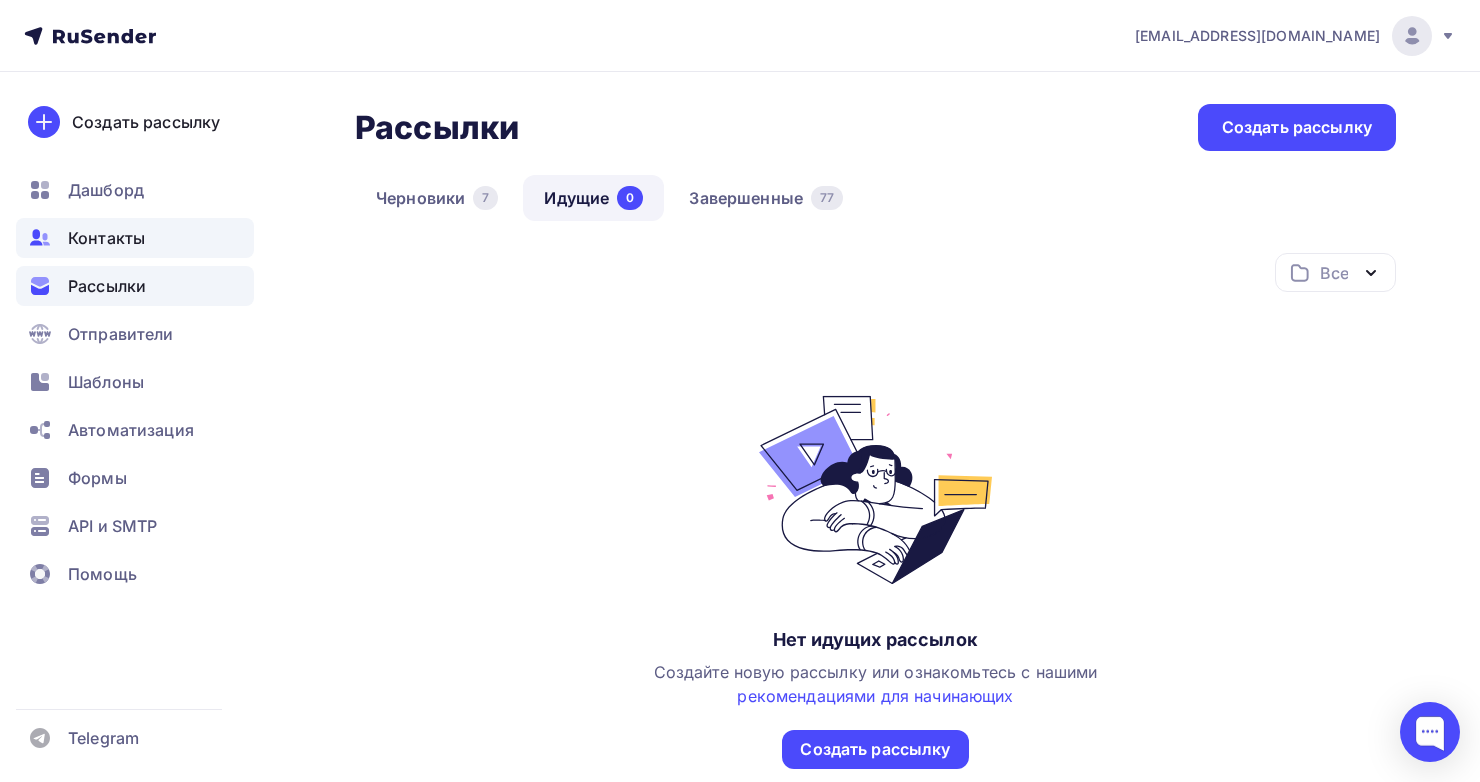 click on "Контакты" at bounding box center (106, 238) 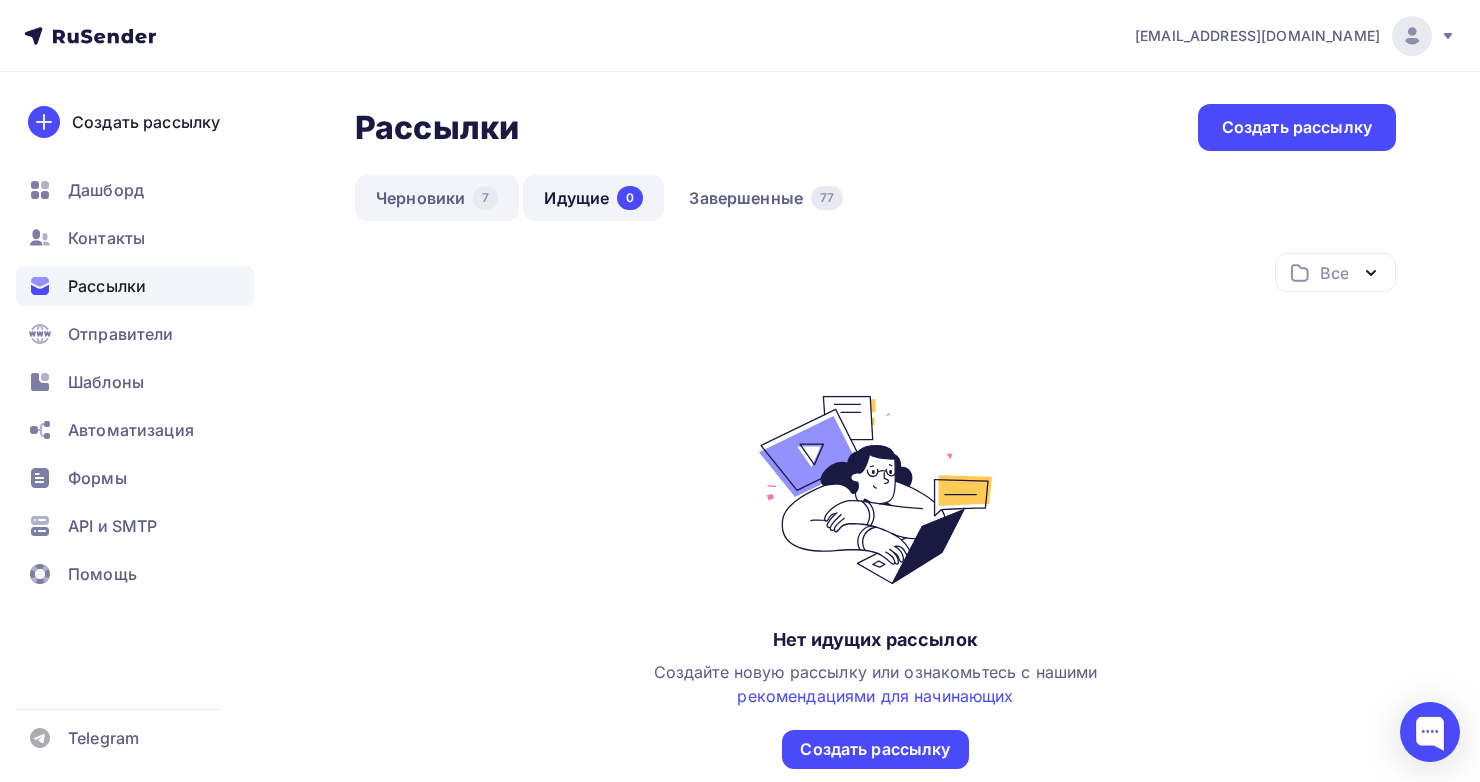 click on "Черновики
7" at bounding box center [437, 198] 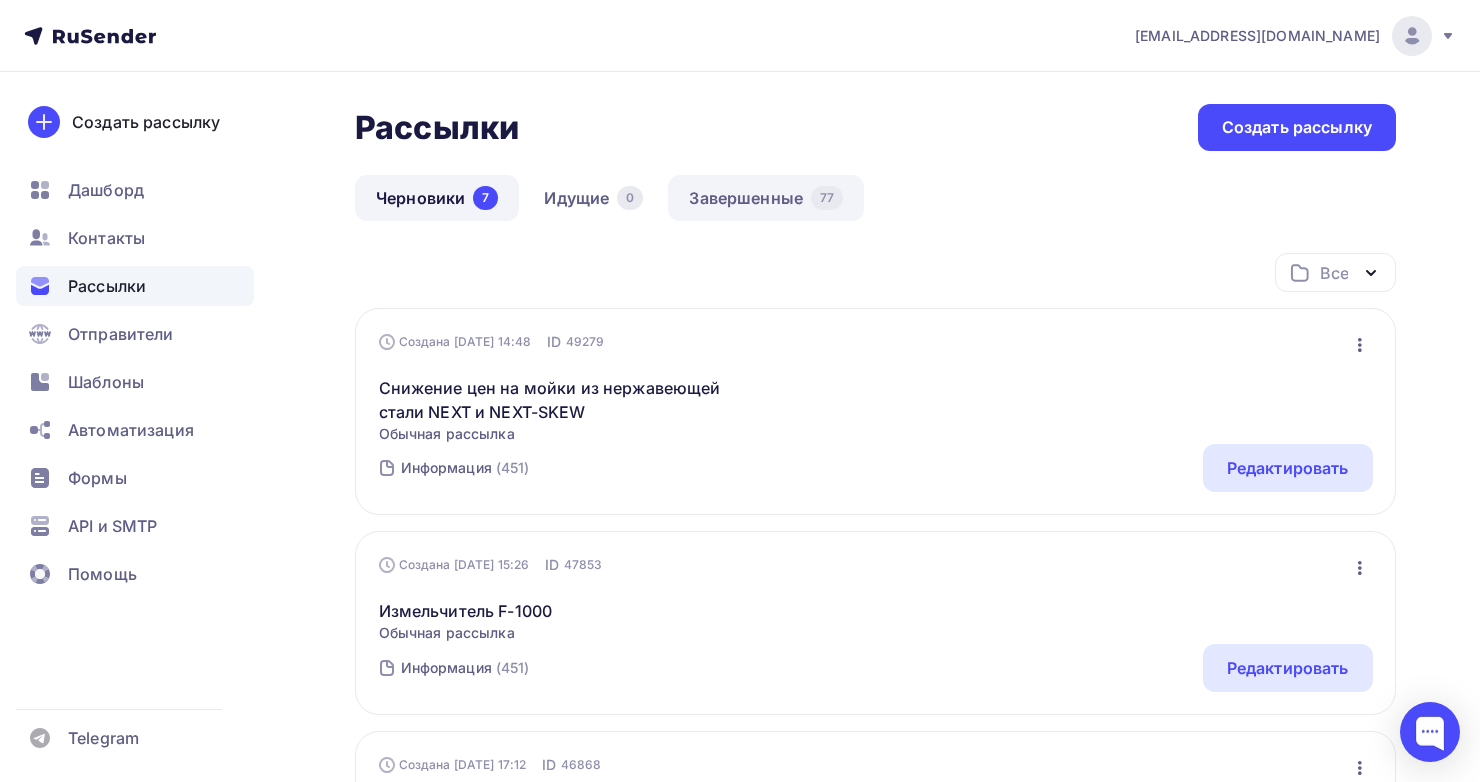 click on "Завершенные
77" at bounding box center (766, 198) 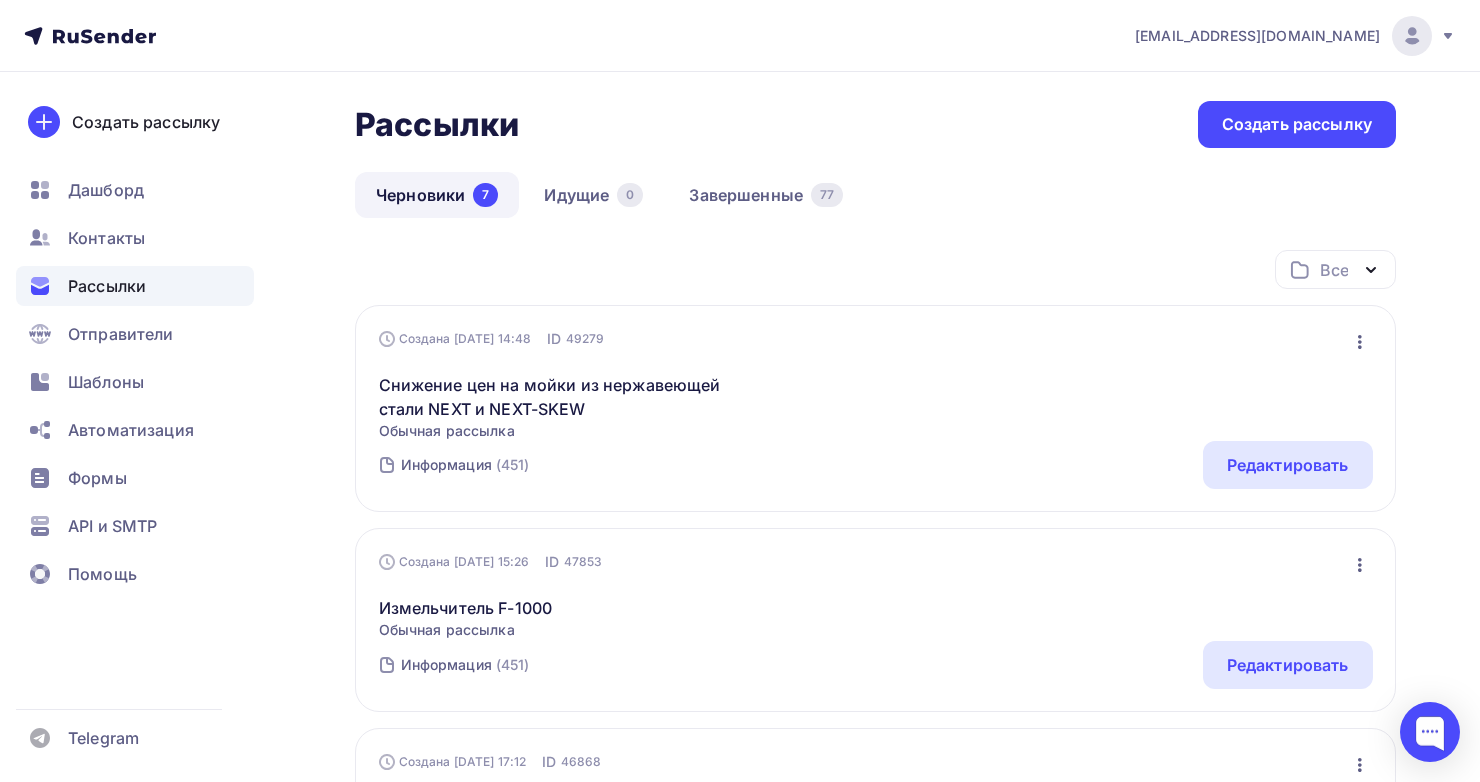 scroll, scrollTop: 0, scrollLeft: 0, axis: both 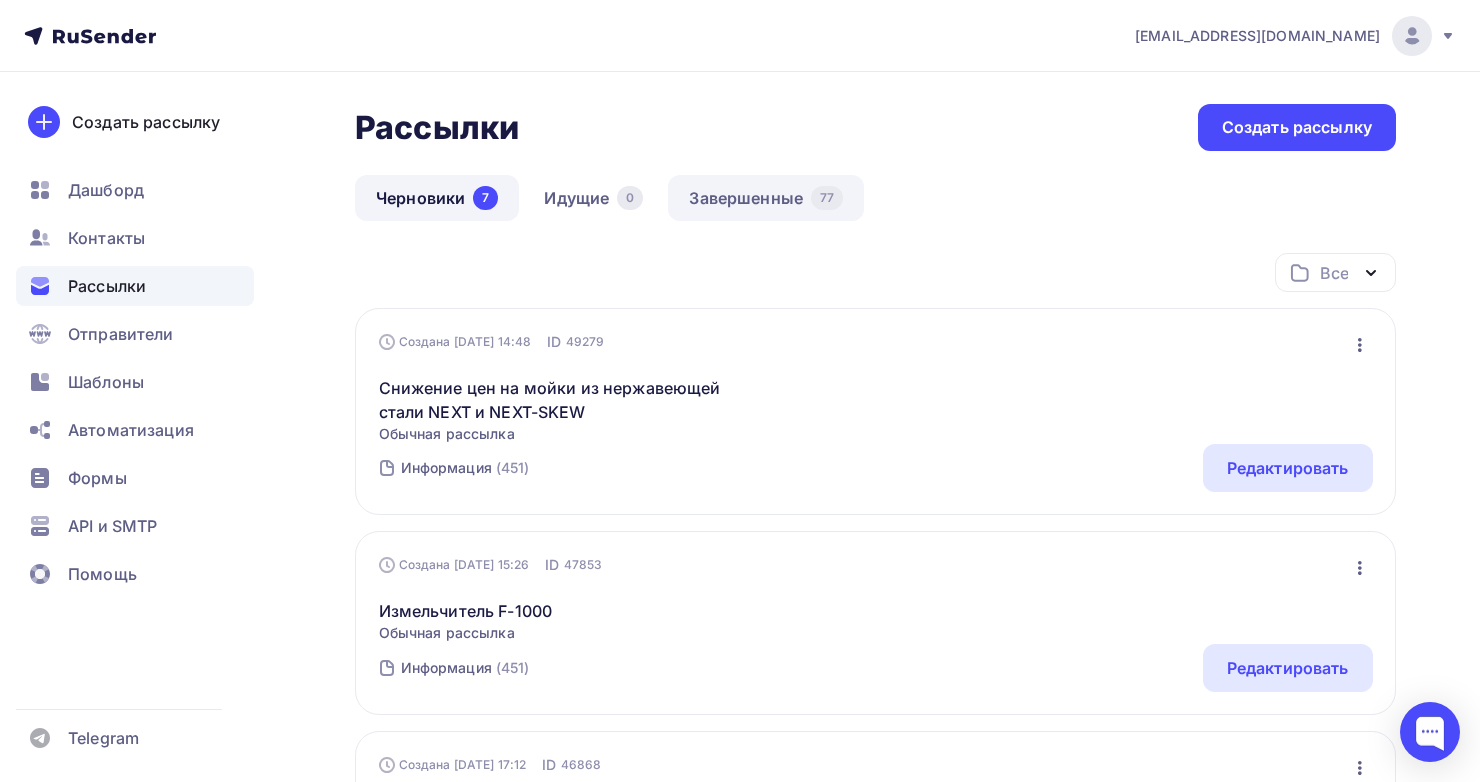 click on "77" at bounding box center [827, 198] 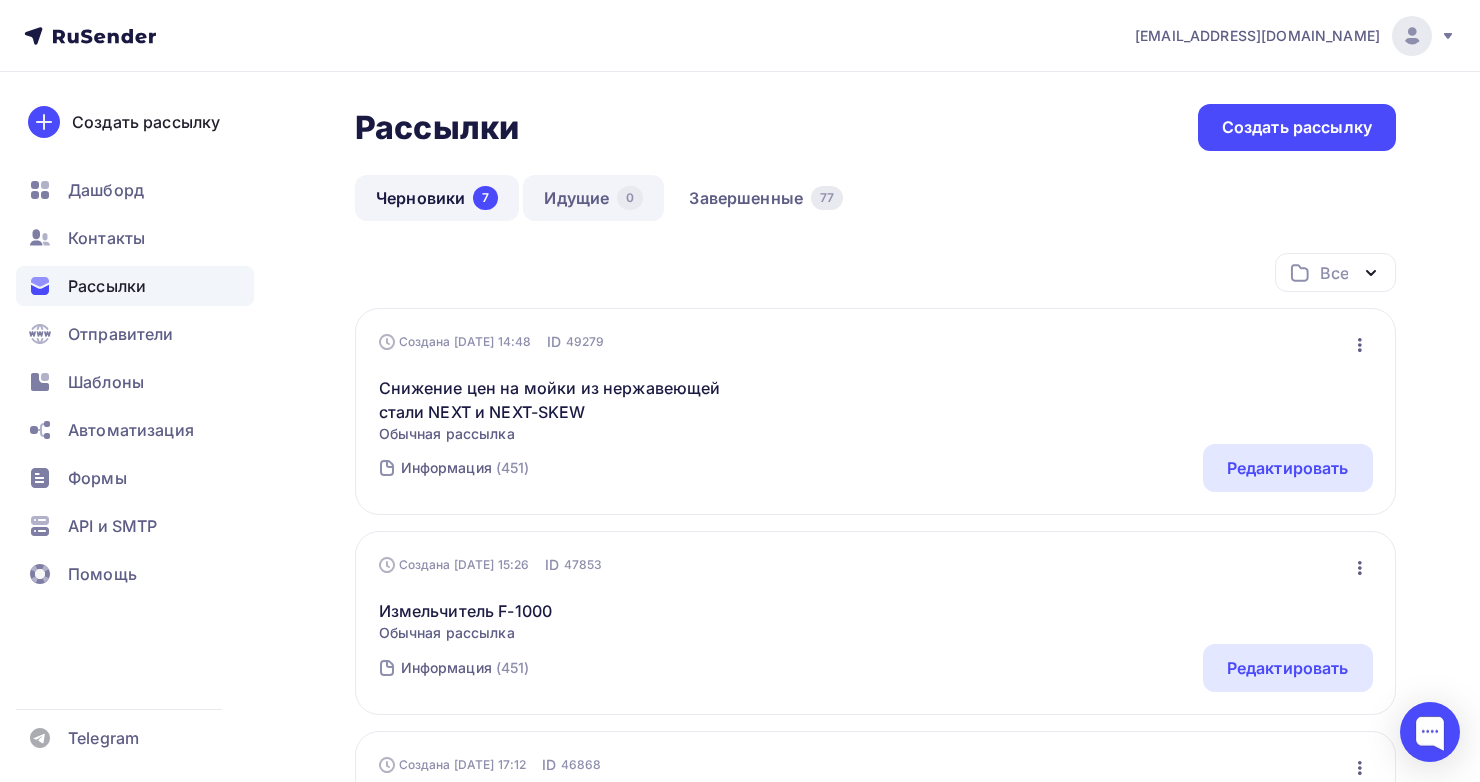 click on "Идущие
0" at bounding box center [593, 198] 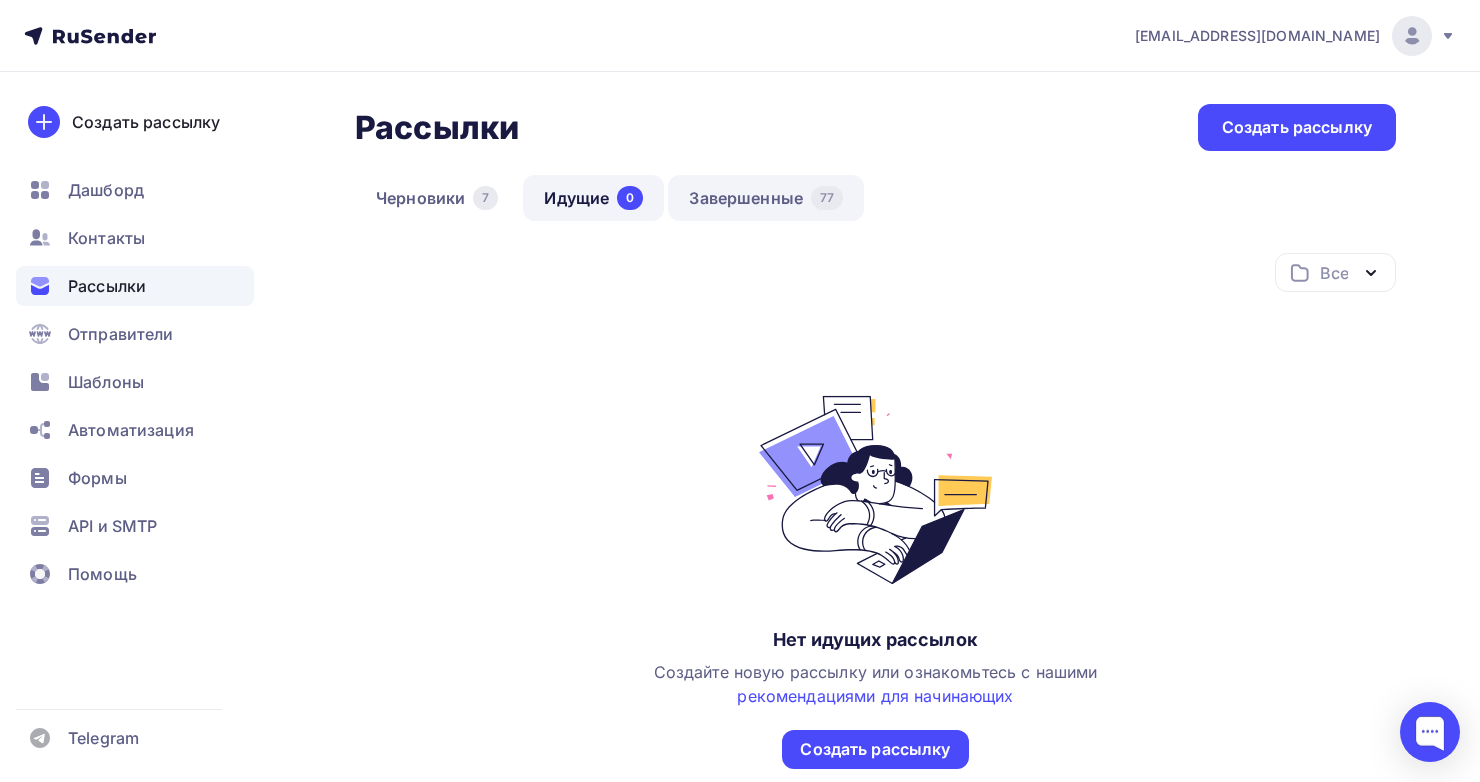 click on "Завершенные
77" at bounding box center (766, 198) 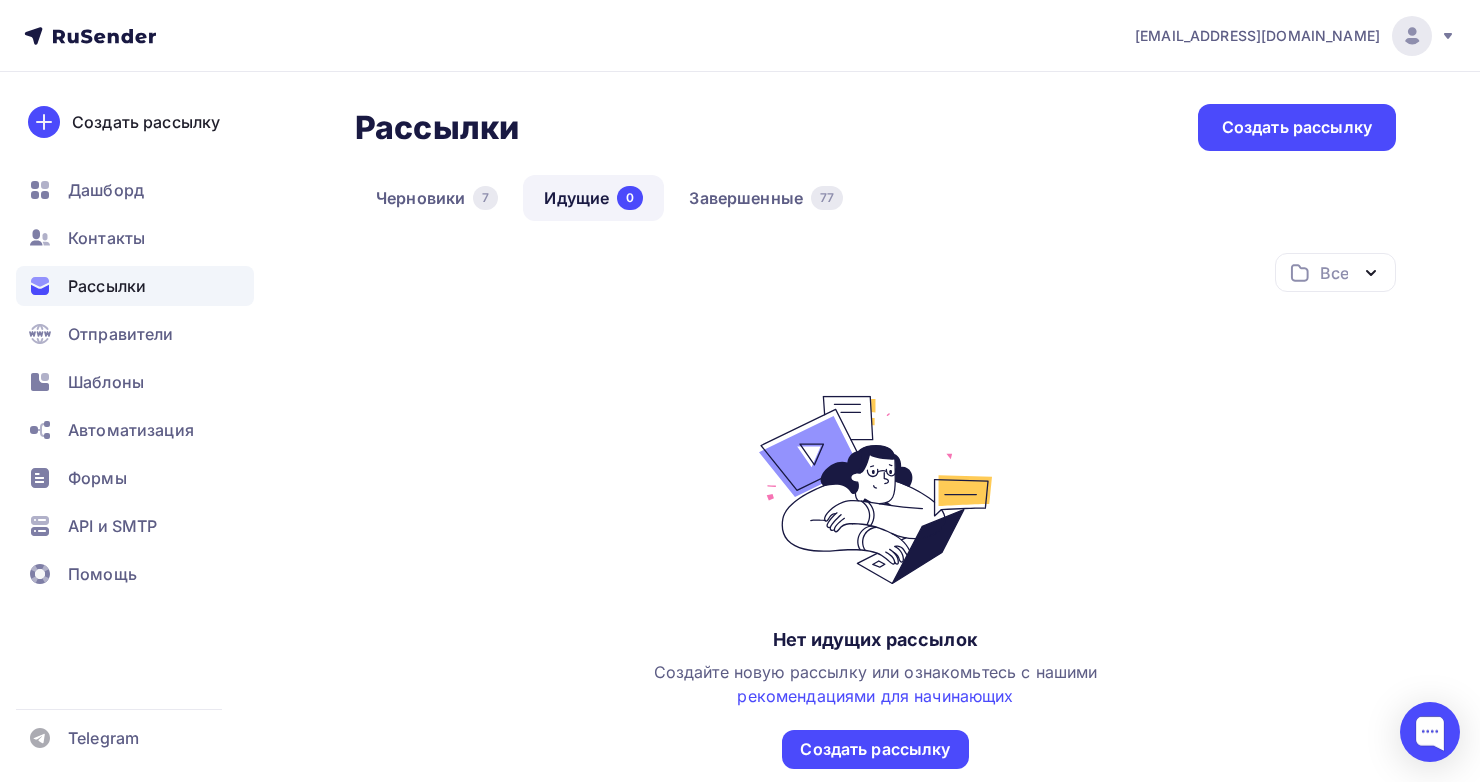 click 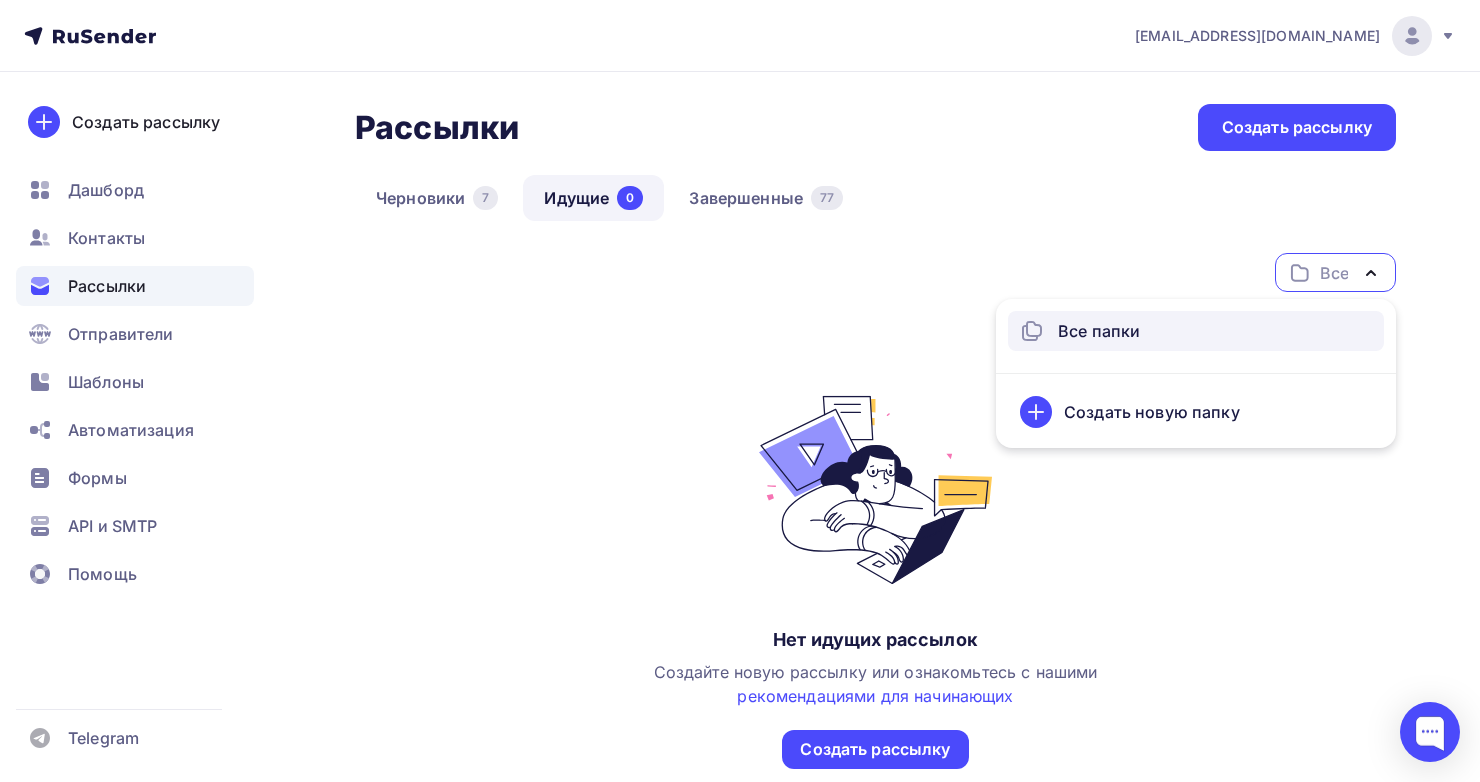 drag, startPoint x: 1380, startPoint y: 274, endPoint x: 1361, endPoint y: 278, distance: 19.416489 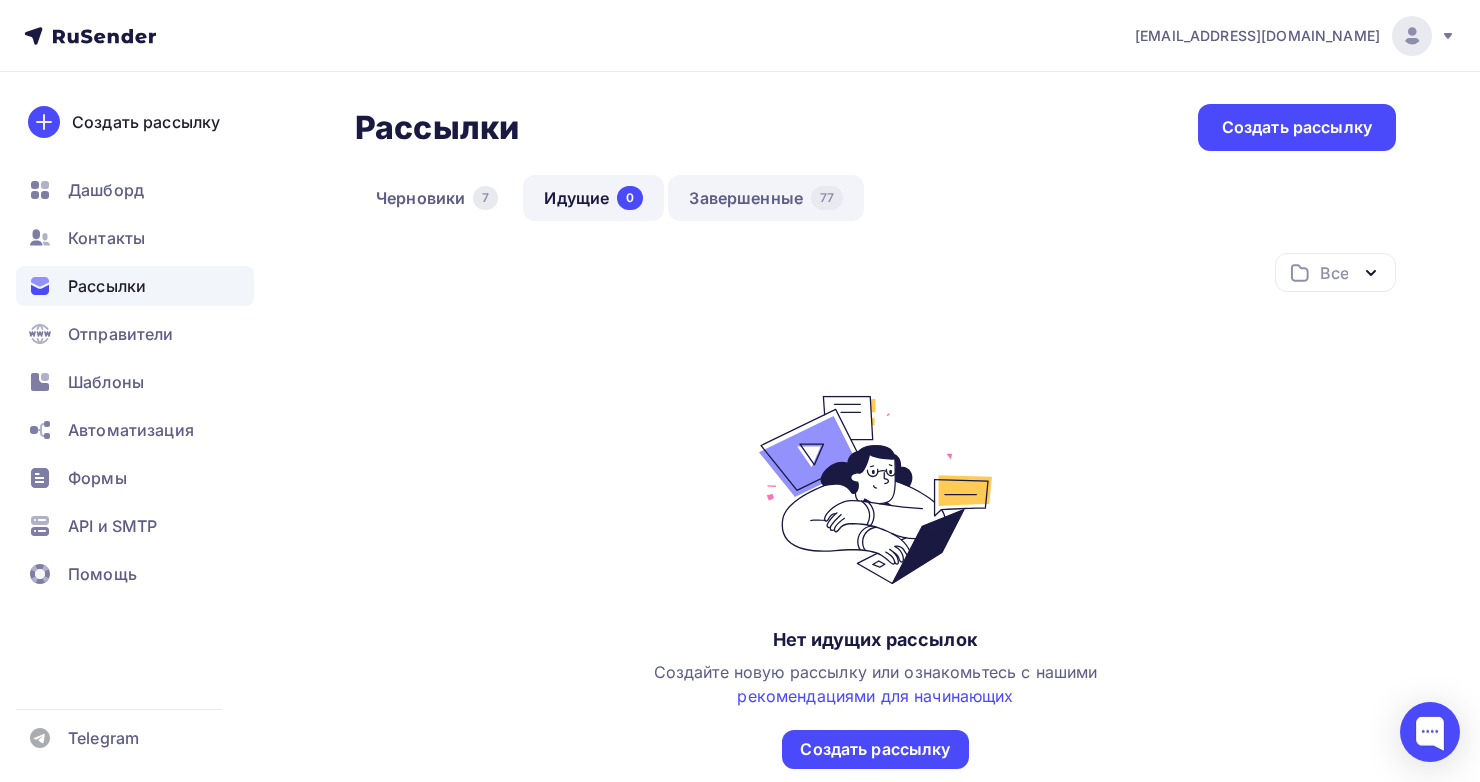 click on "Завершенные
77" at bounding box center [766, 198] 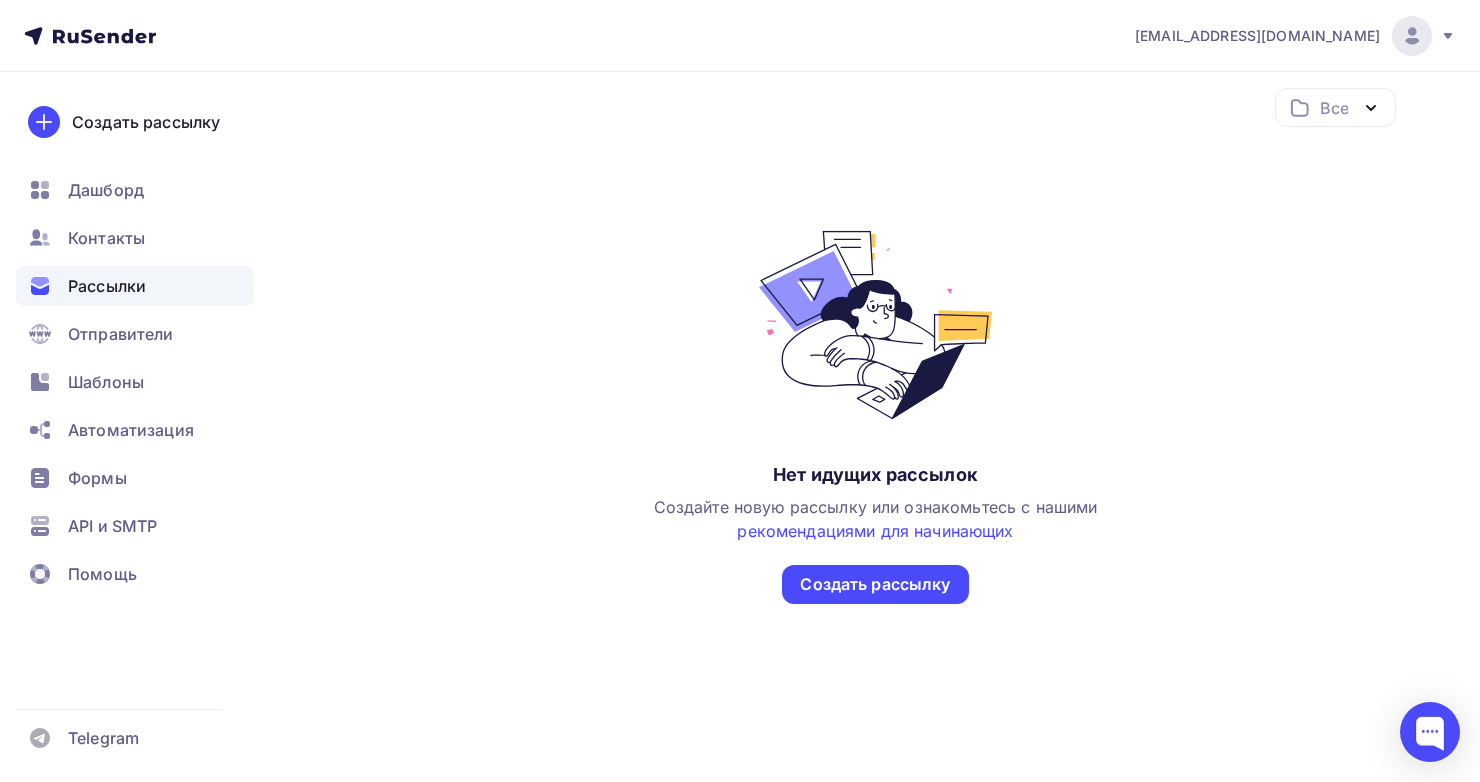 scroll, scrollTop: 0, scrollLeft: 0, axis: both 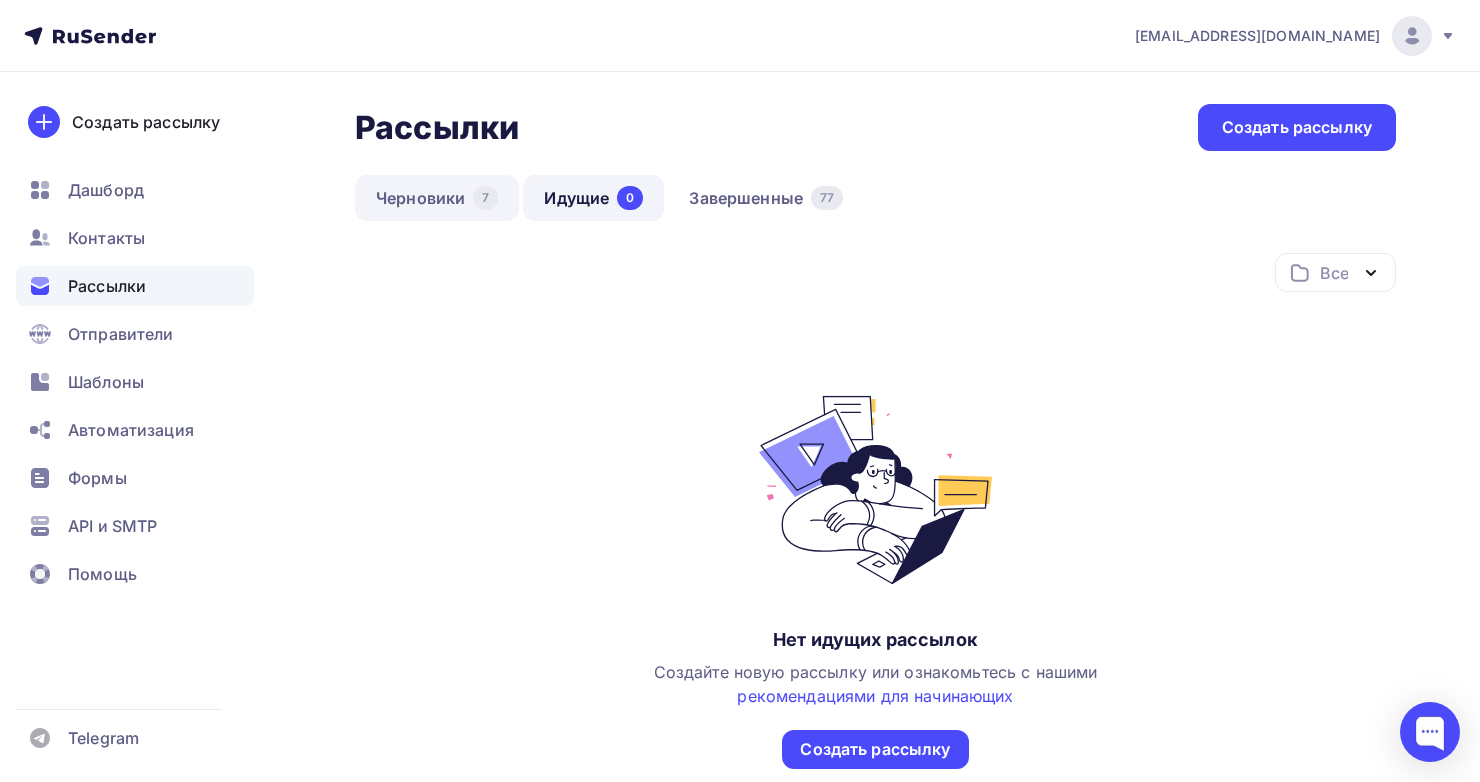 click on "Черновики
7" at bounding box center [437, 198] 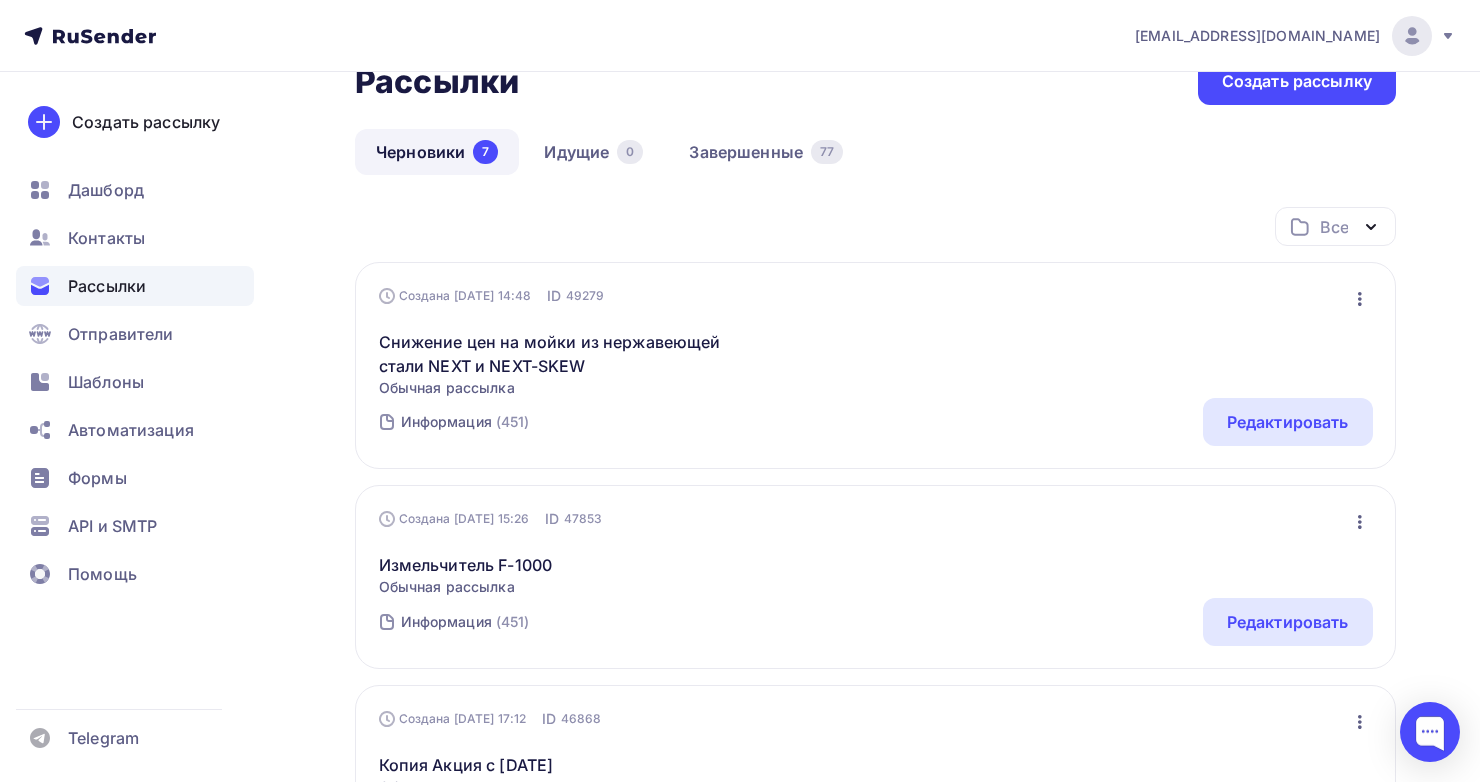 scroll, scrollTop: 0, scrollLeft: 0, axis: both 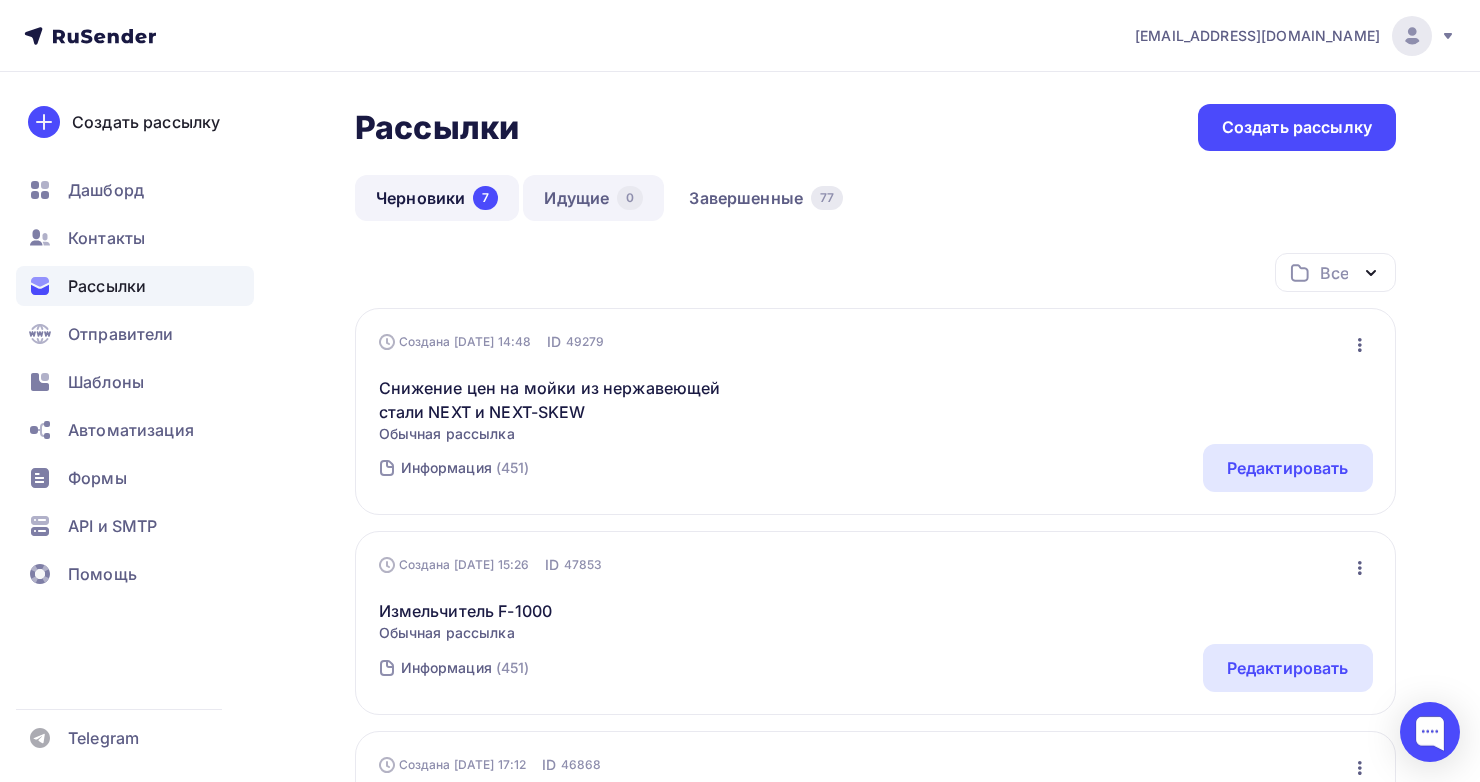 click on "Идущие
0" at bounding box center [593, 198] 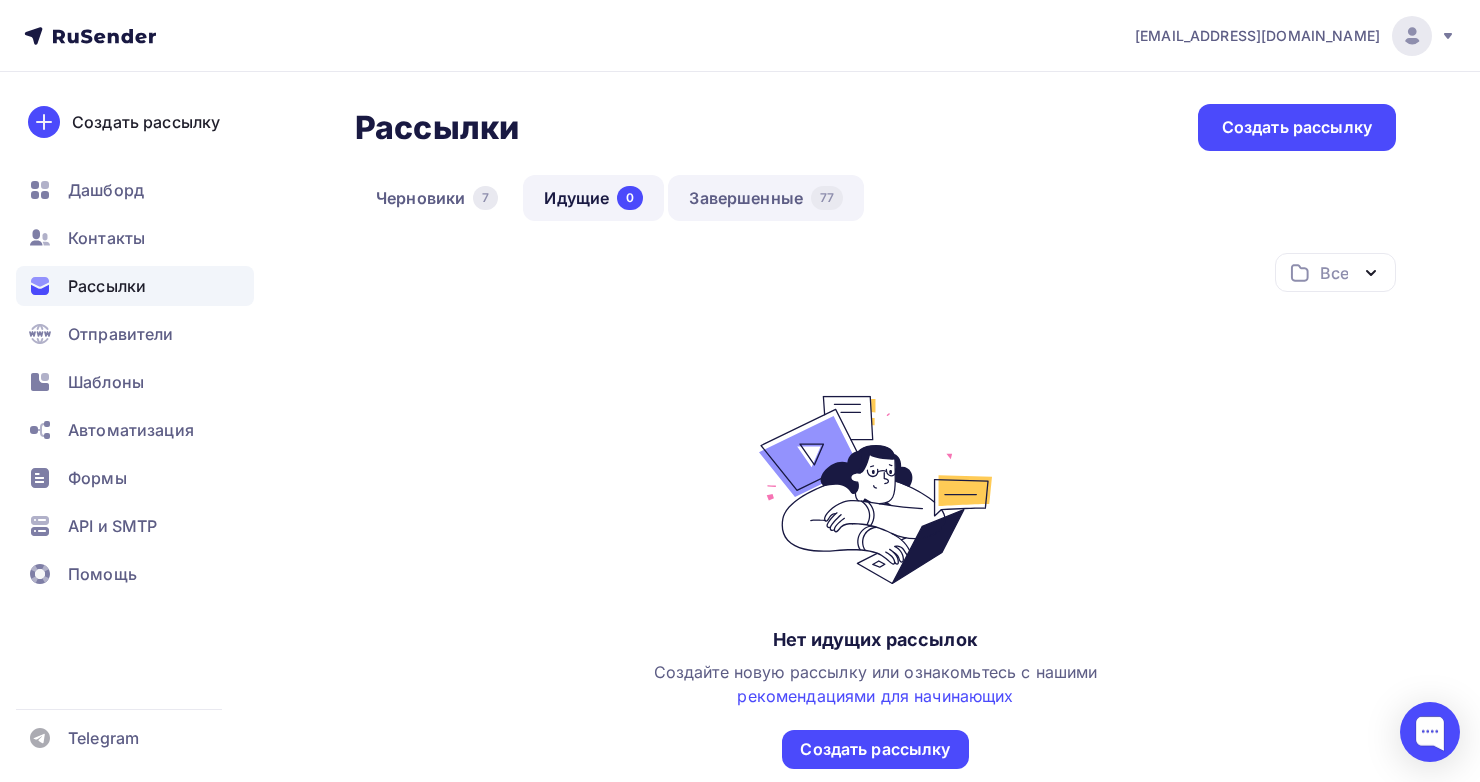 click on "Завершенные
77" at bounding box center (766, 198) 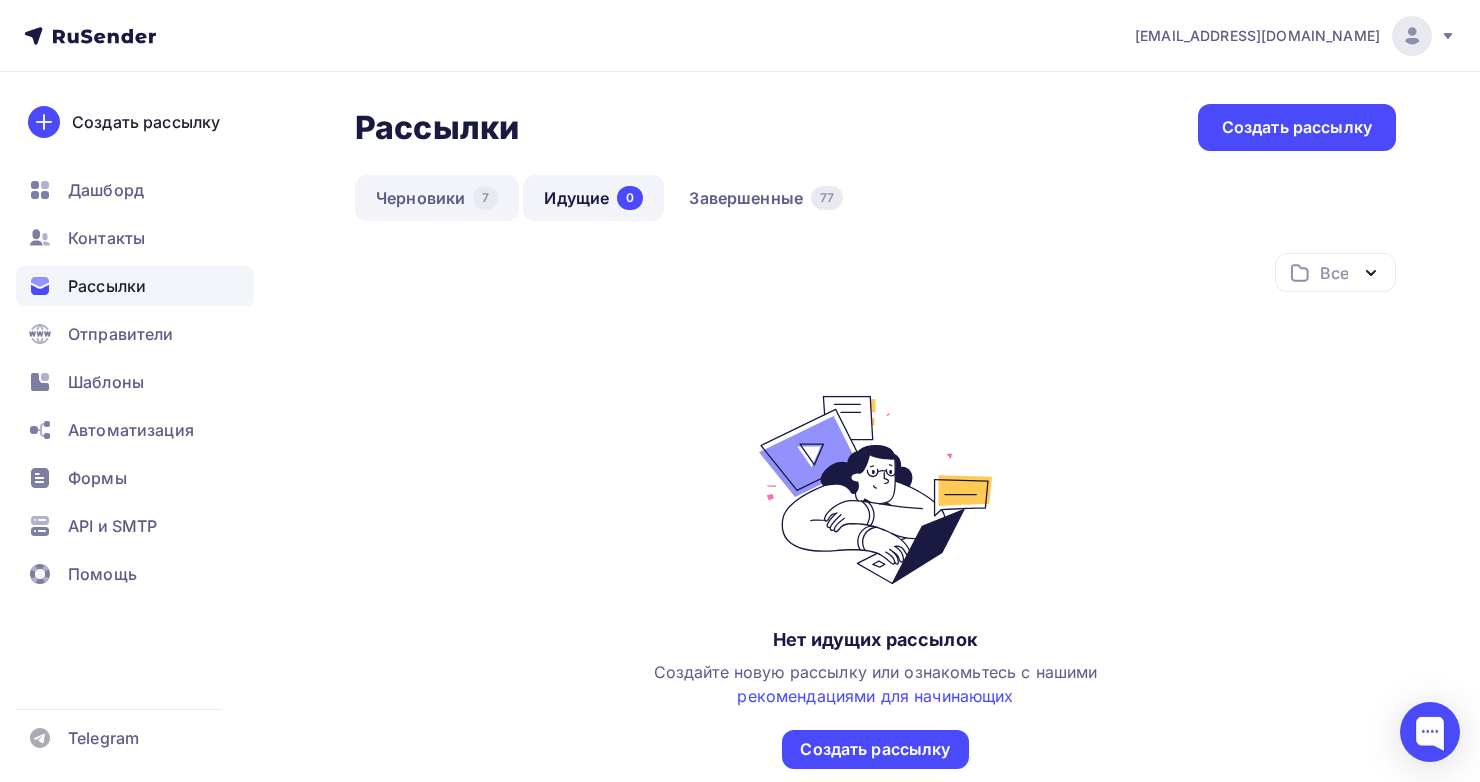 click on "Черновики
7" at bounding box center (437, 198) 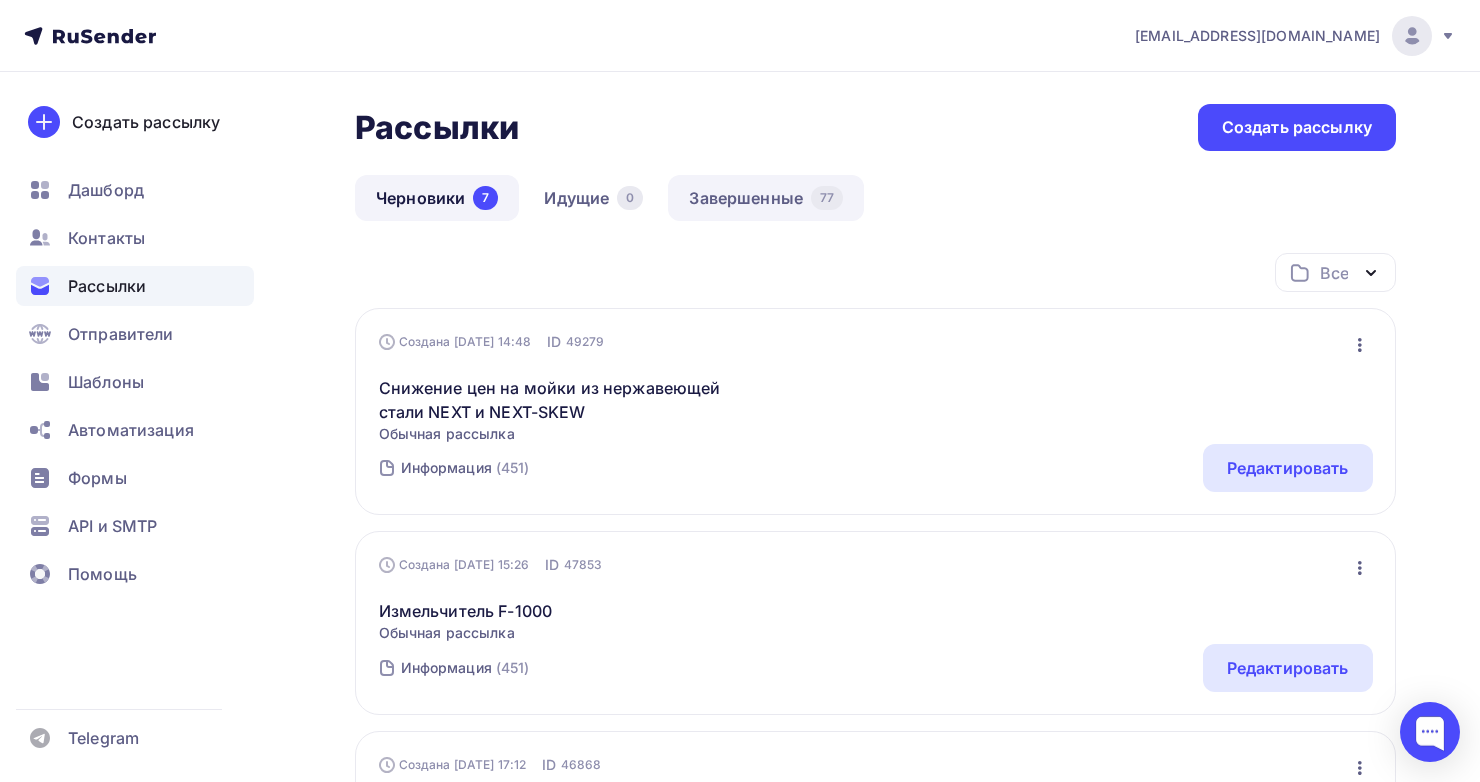 click on "Завершенные
77" at bounding box center (766, 198) 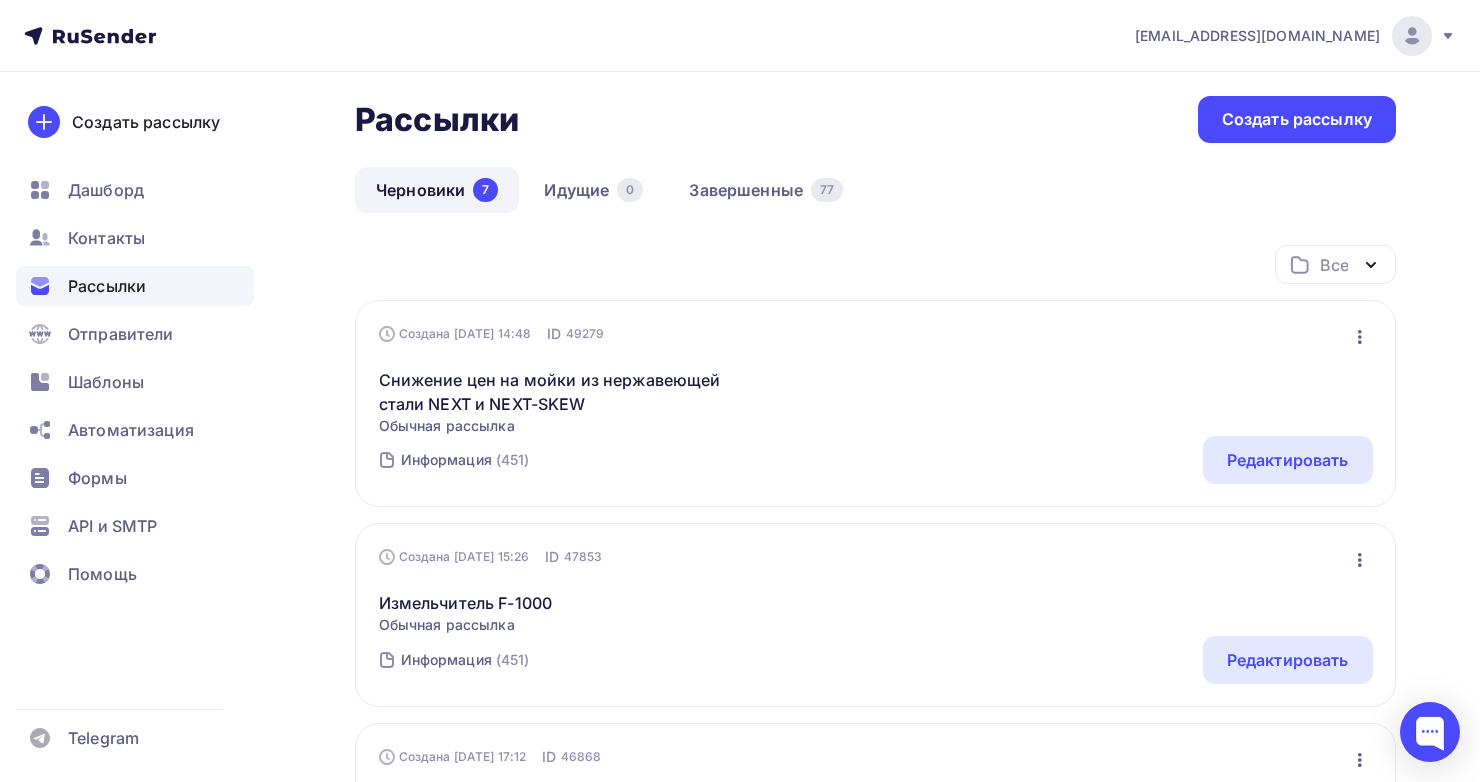 scroll, scrollTop: 0, scrollLeft: 0, axis: both 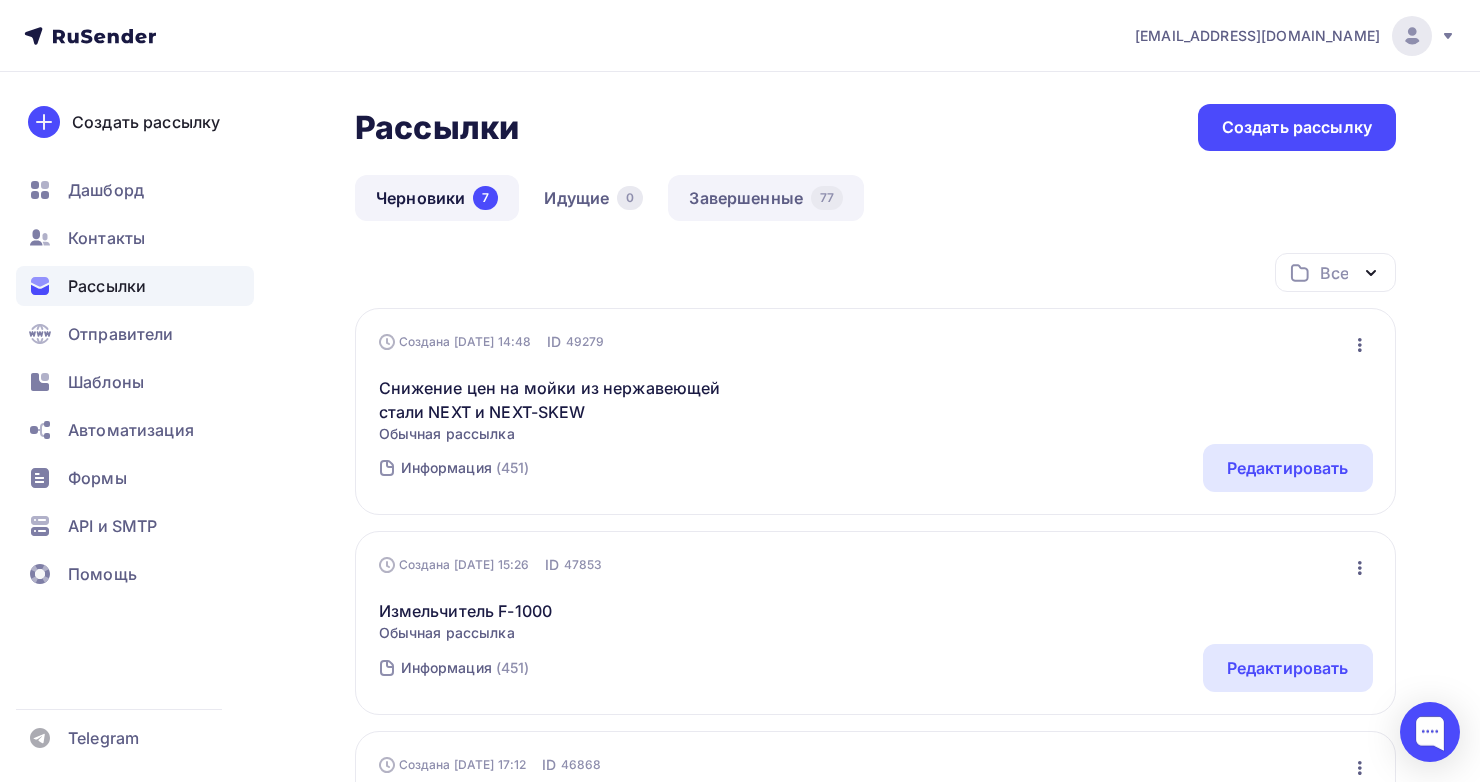 click on "Завершенные
77" at bounding box center (766, 198) 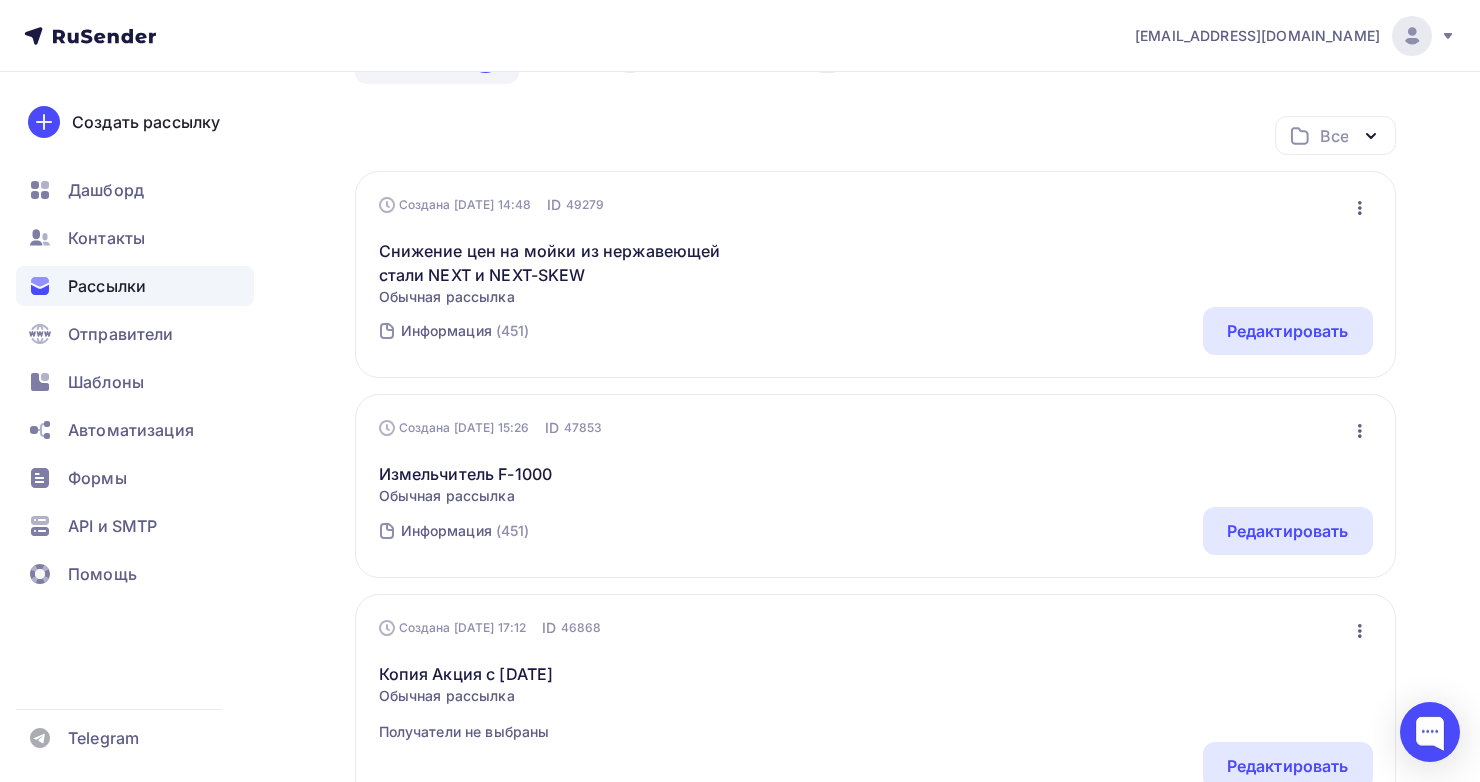 scroll, scrollTop: 0, scrollLeft: 0, axis: both 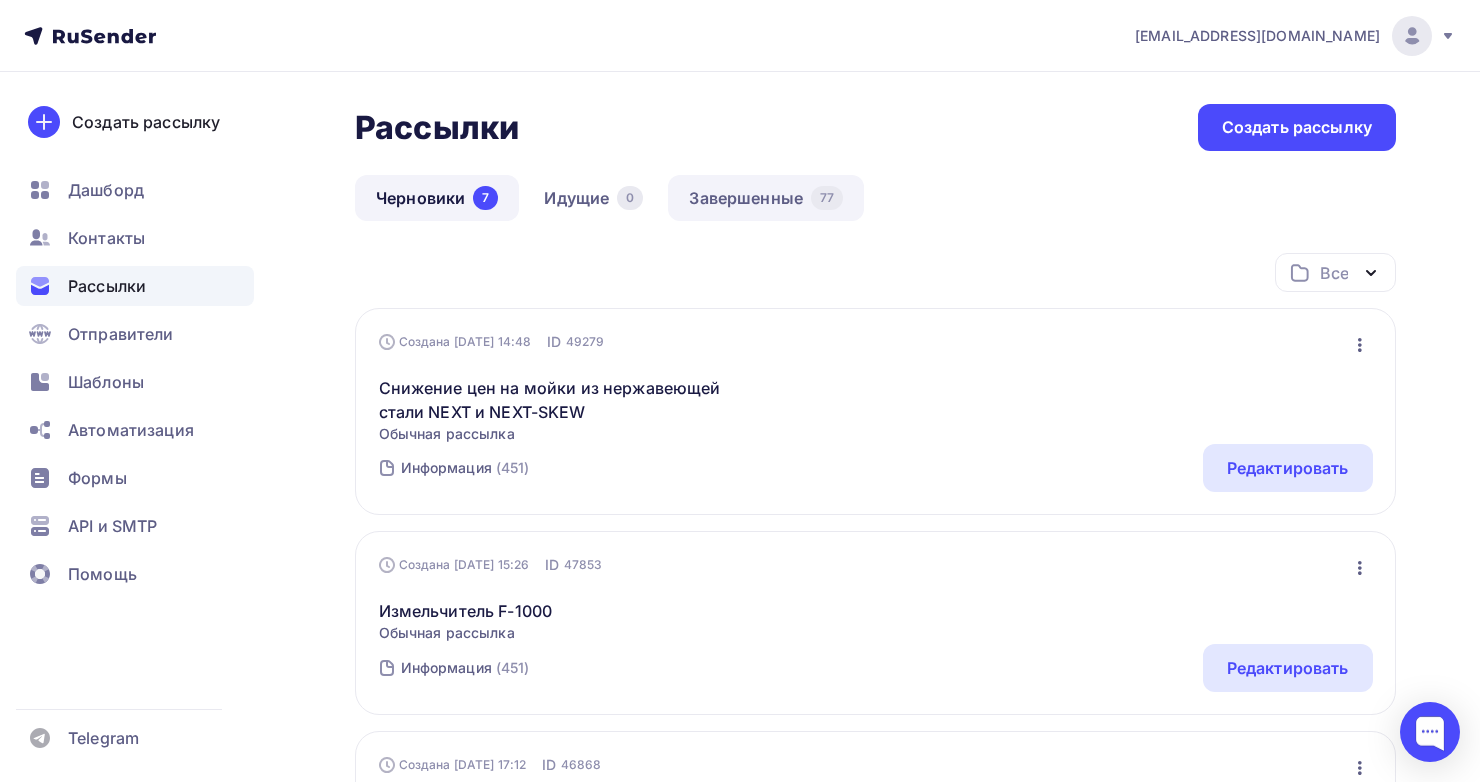 click on "Завершенные
77" at bounding box center (766, 198) 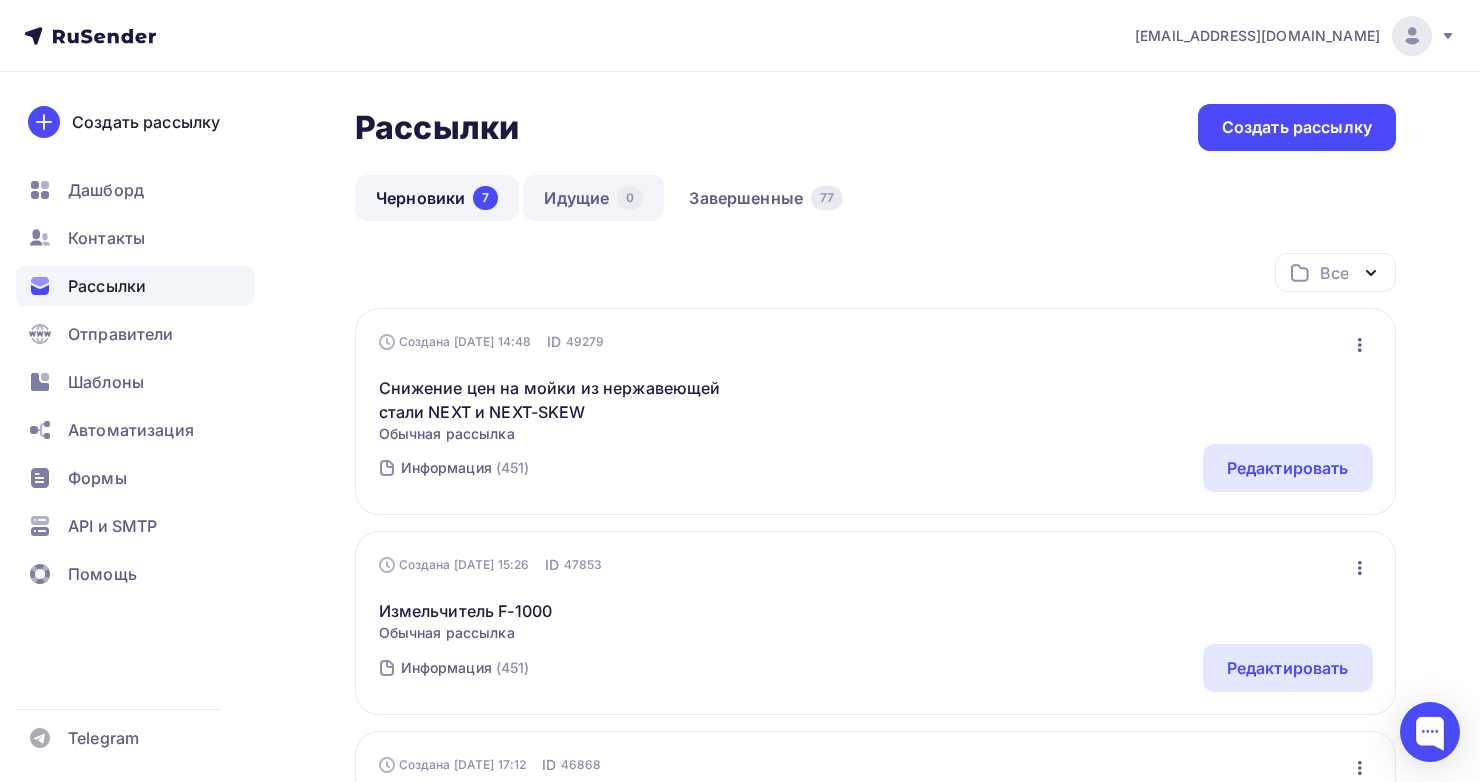 click on "Идущие
0" at bounding box center [593, 198] 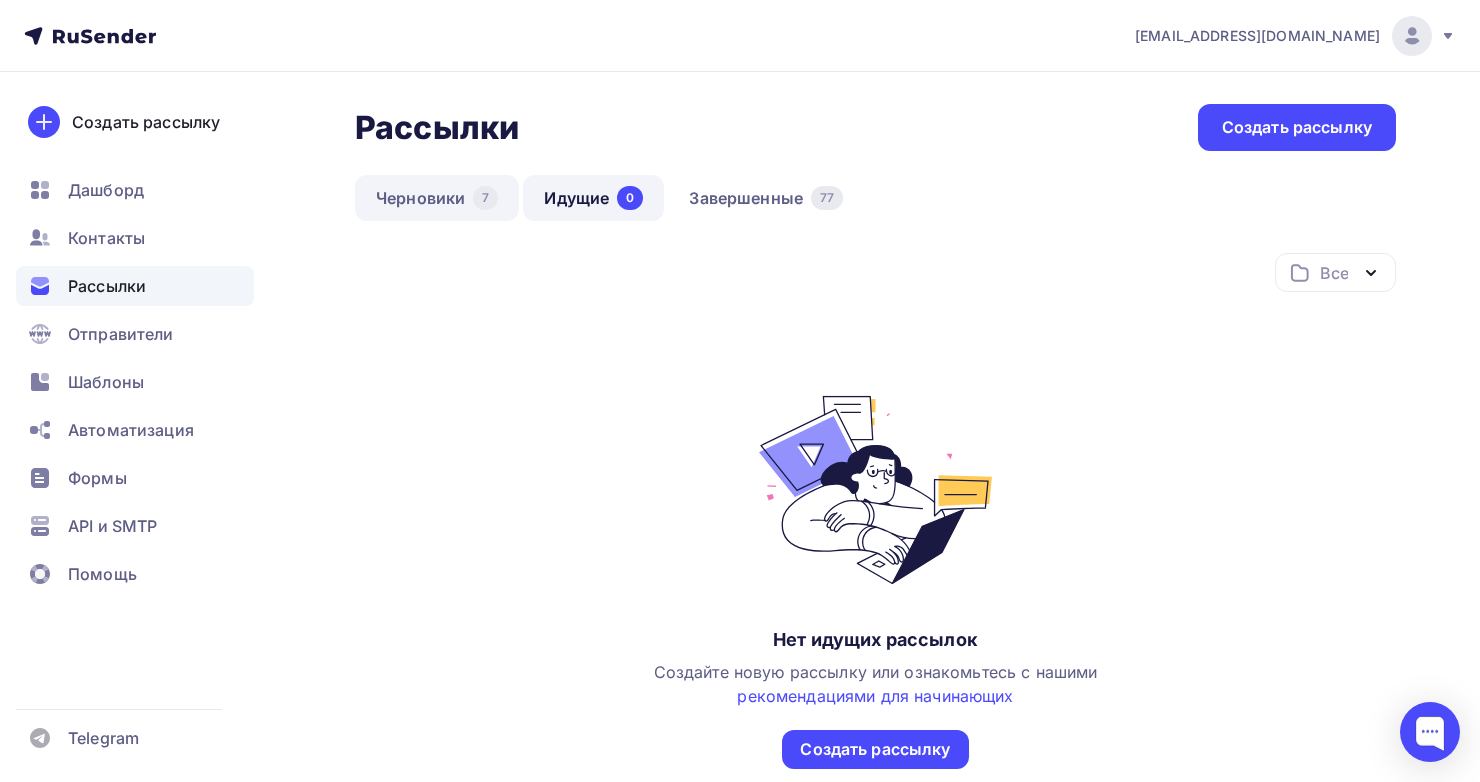 click on "Черновики
7" at bounding box center (437, 198) 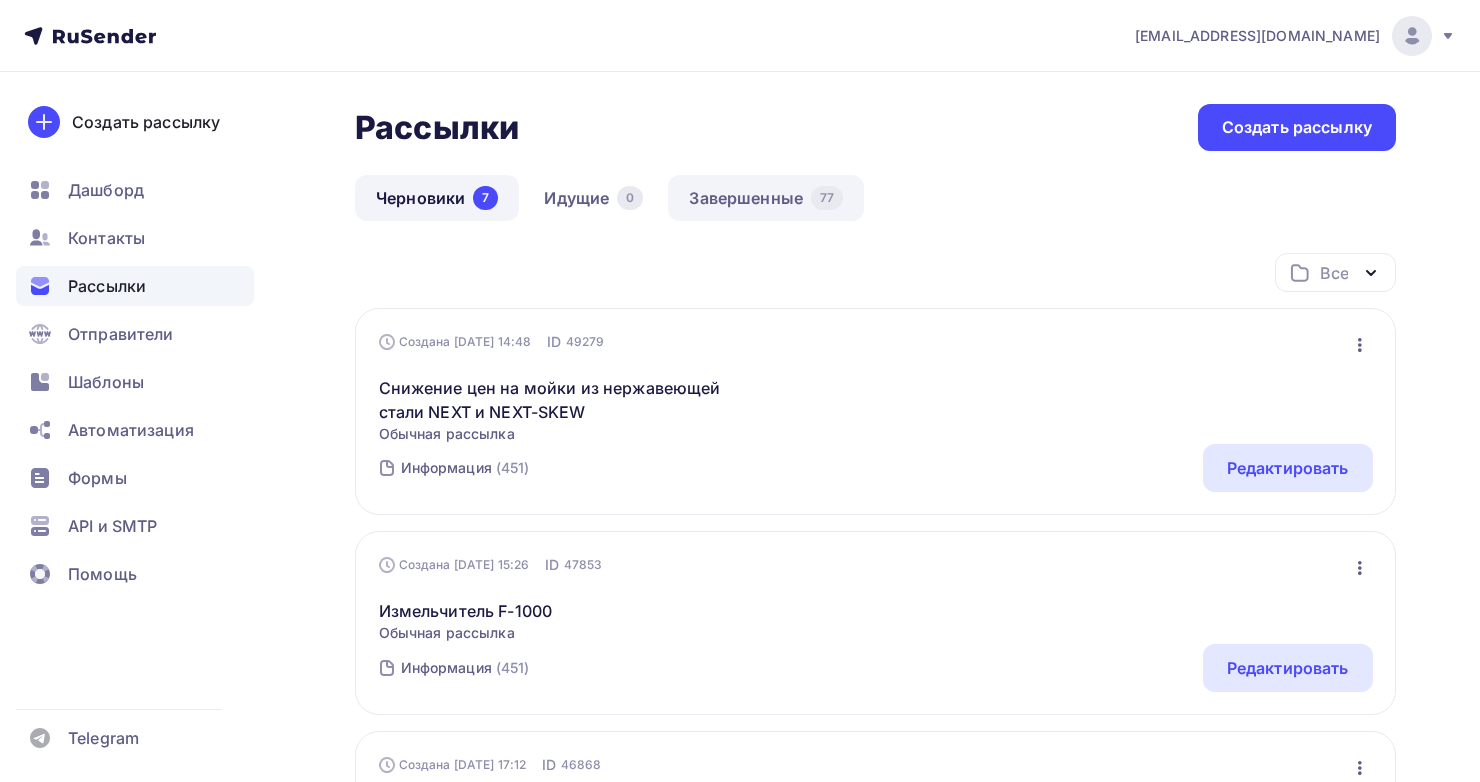 scroll, scrollTop: 0, scrollLeft: 0, axis: both 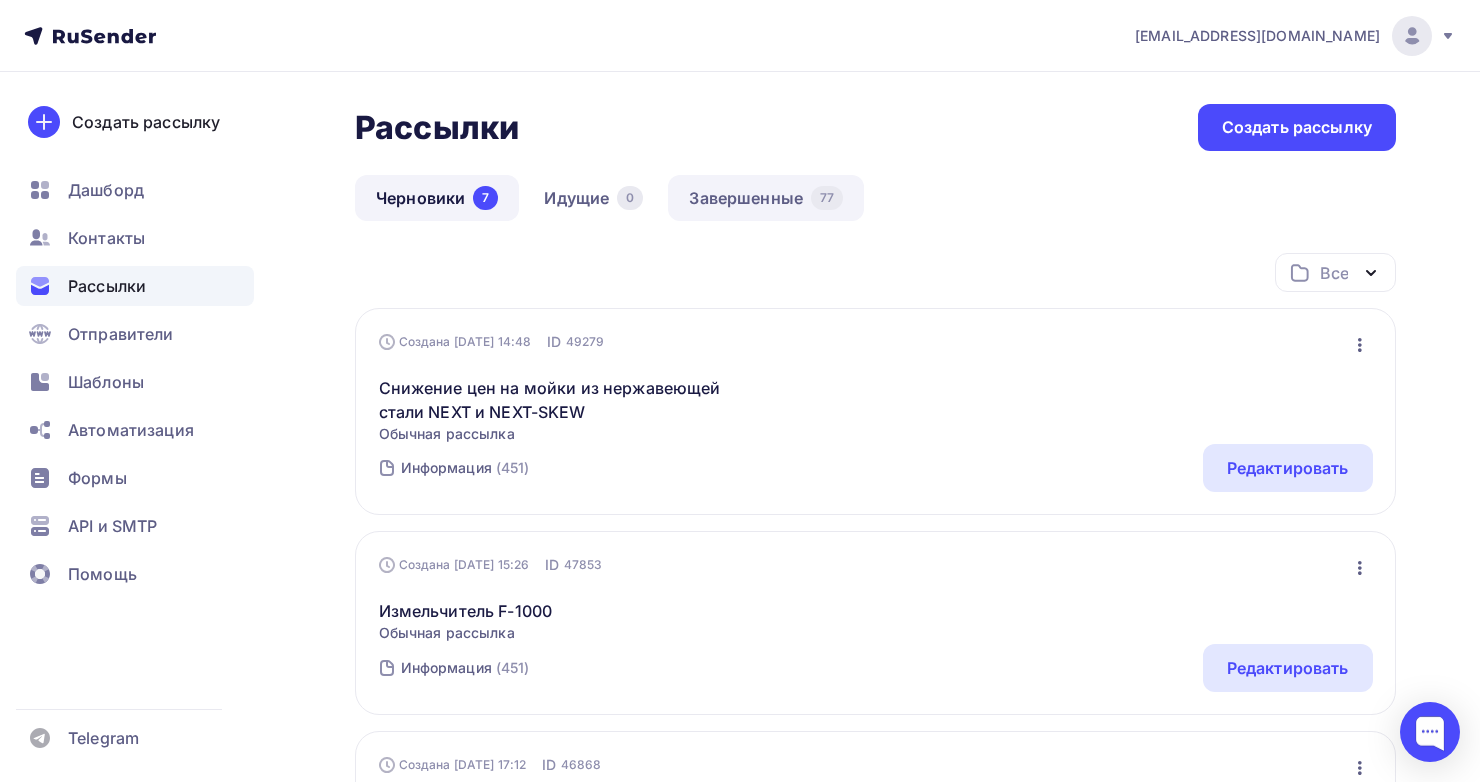 click on "Завершенные
77" at bounding box center [766, 198] 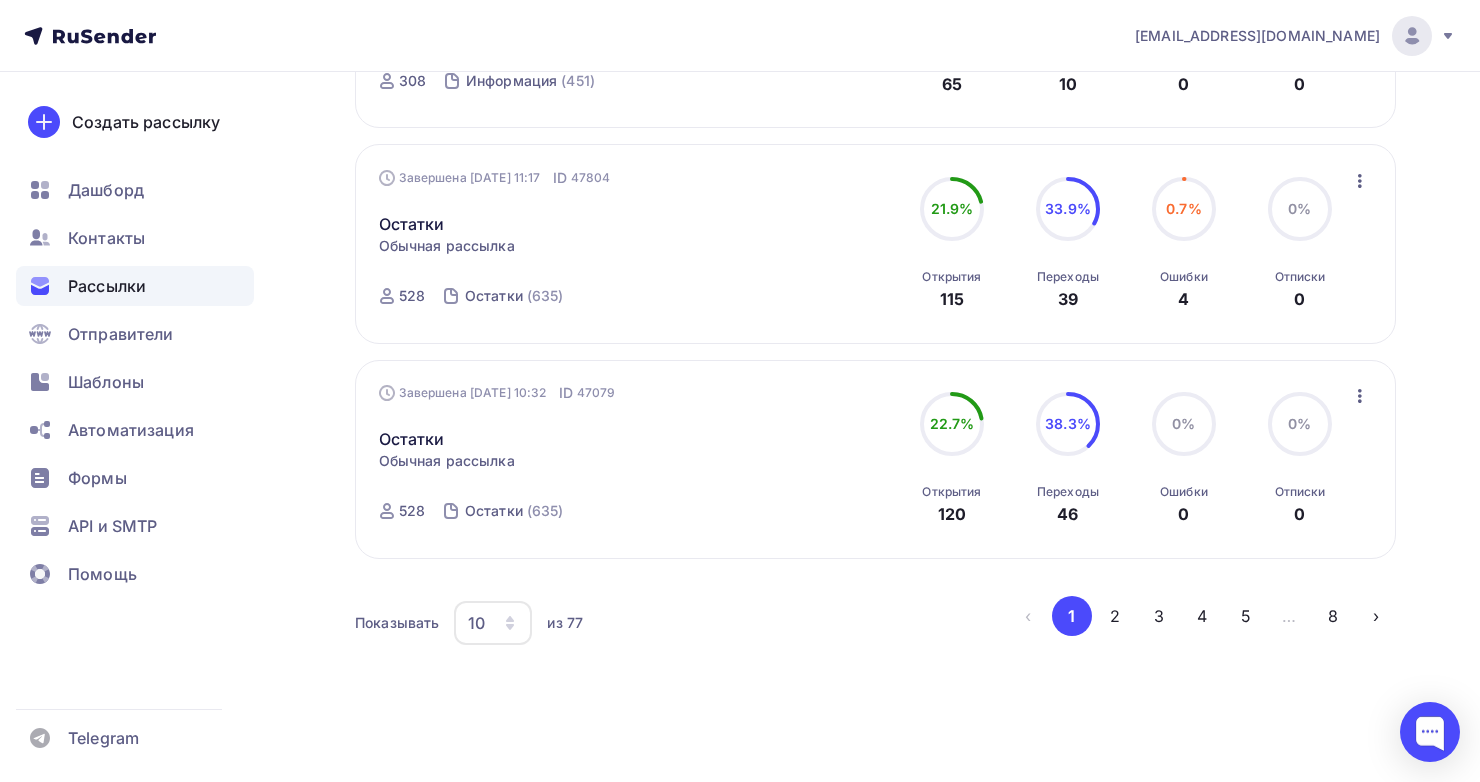 scroll, scrollTop: 1918, scrollLeft: 0, axis: vertical 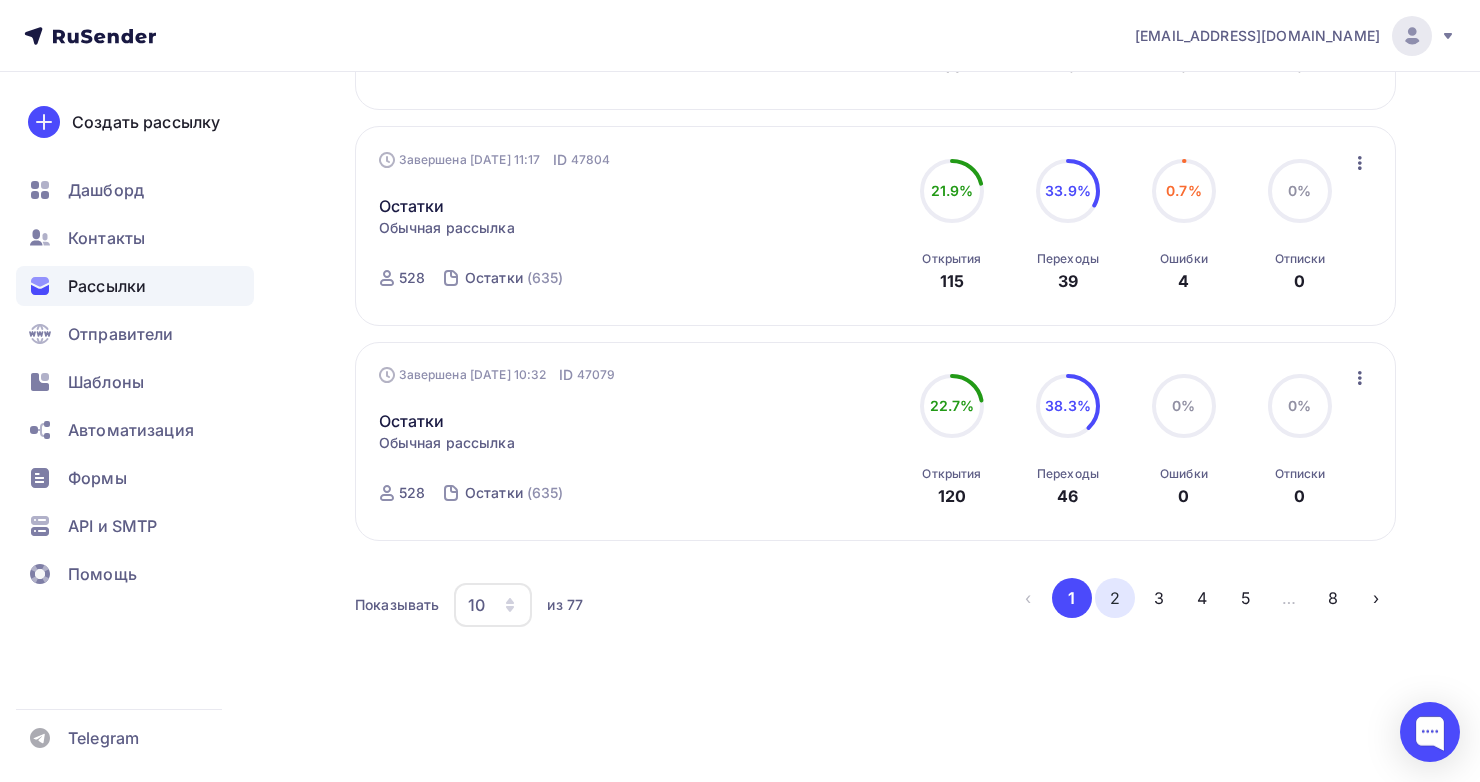 click on "2" at bounding box center (1115, 598) 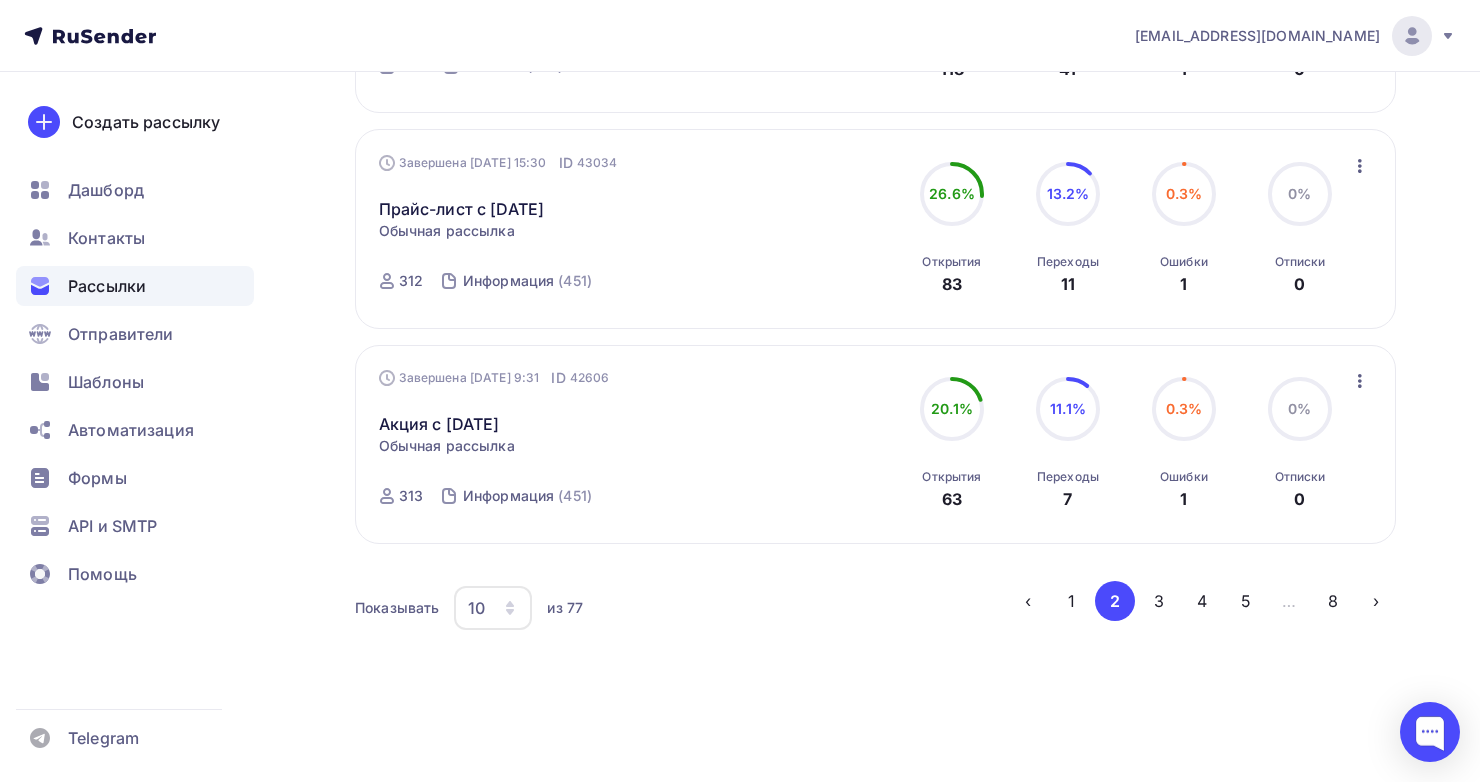 scroll, scrollTop: 1874, scrollLeft: 0, axis: vertical 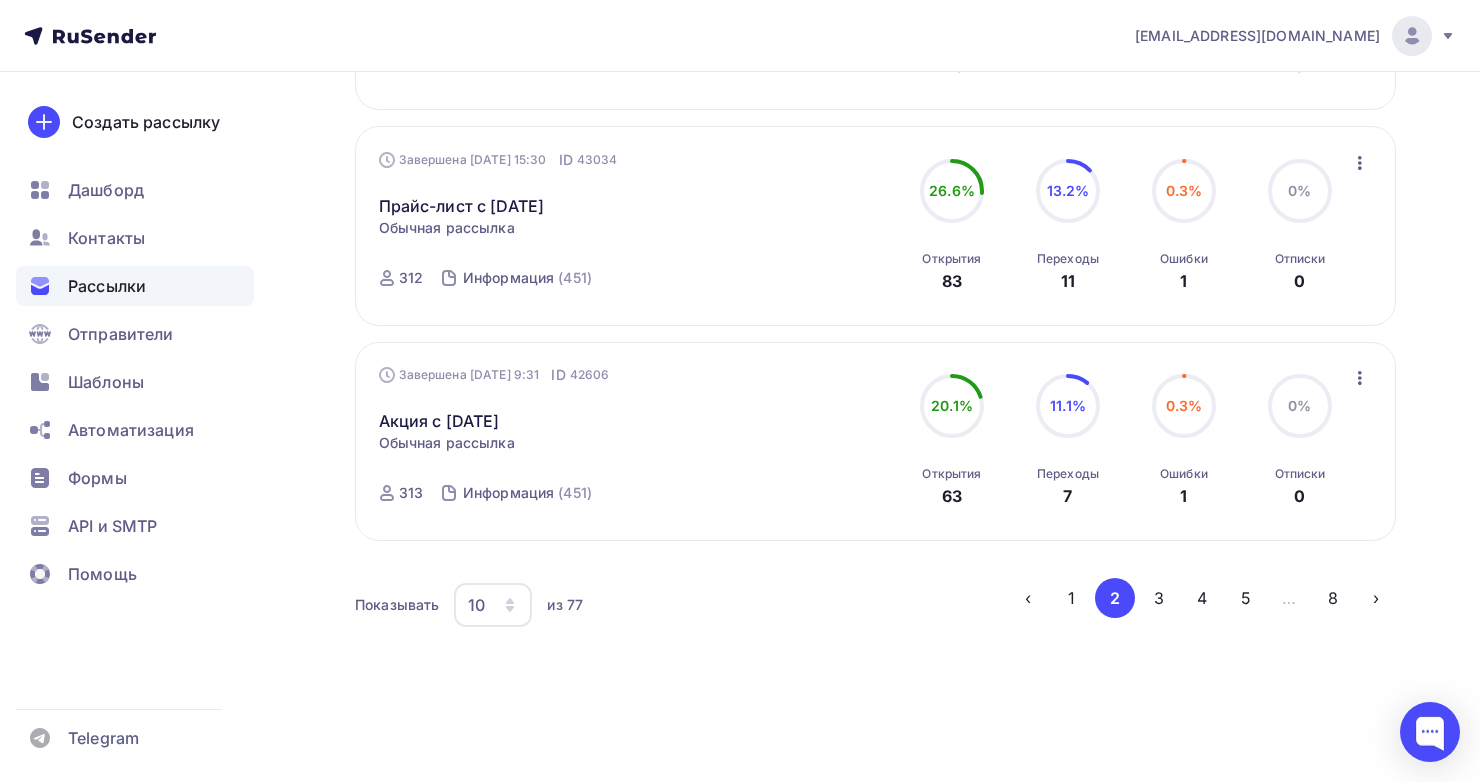 click 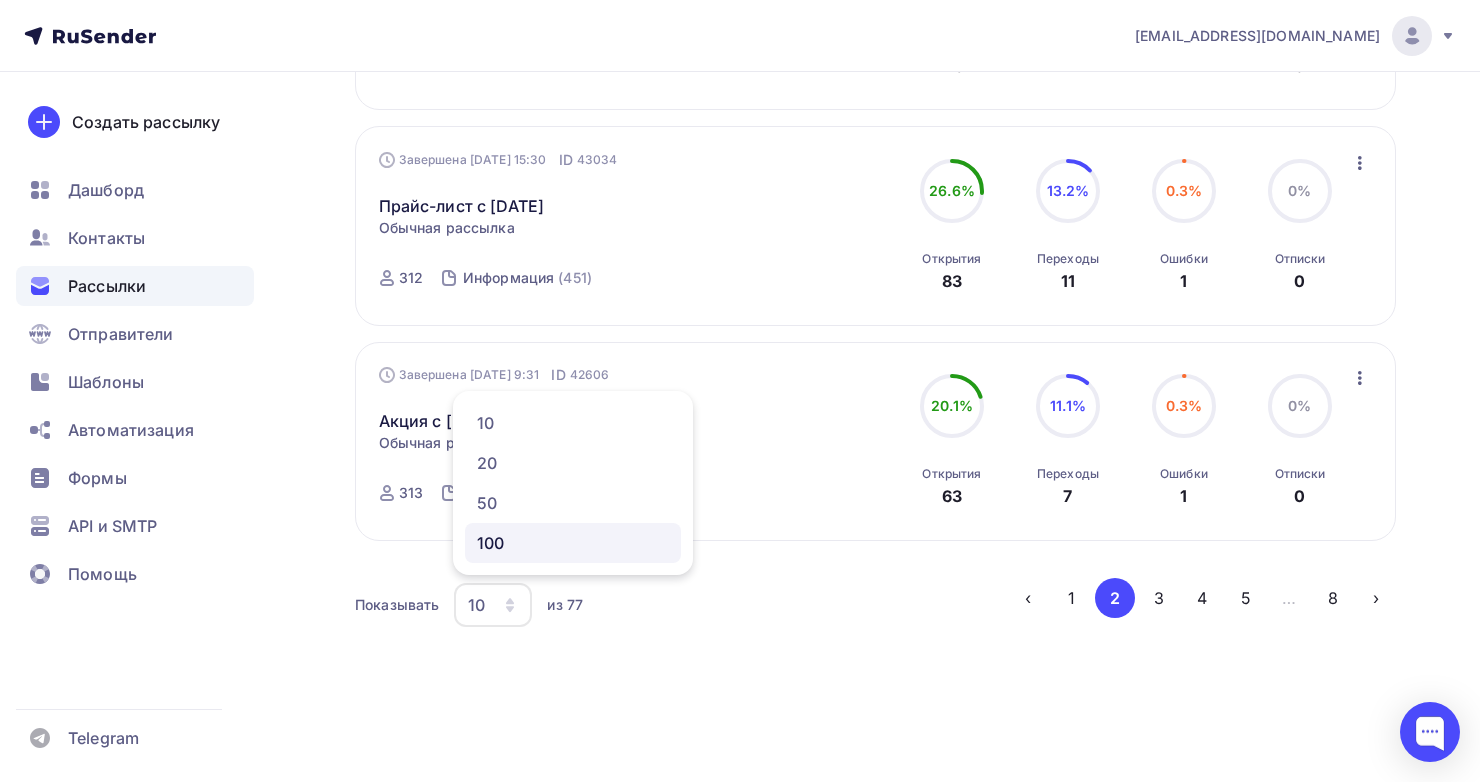 click on "100" at bounding box center [573, 543] 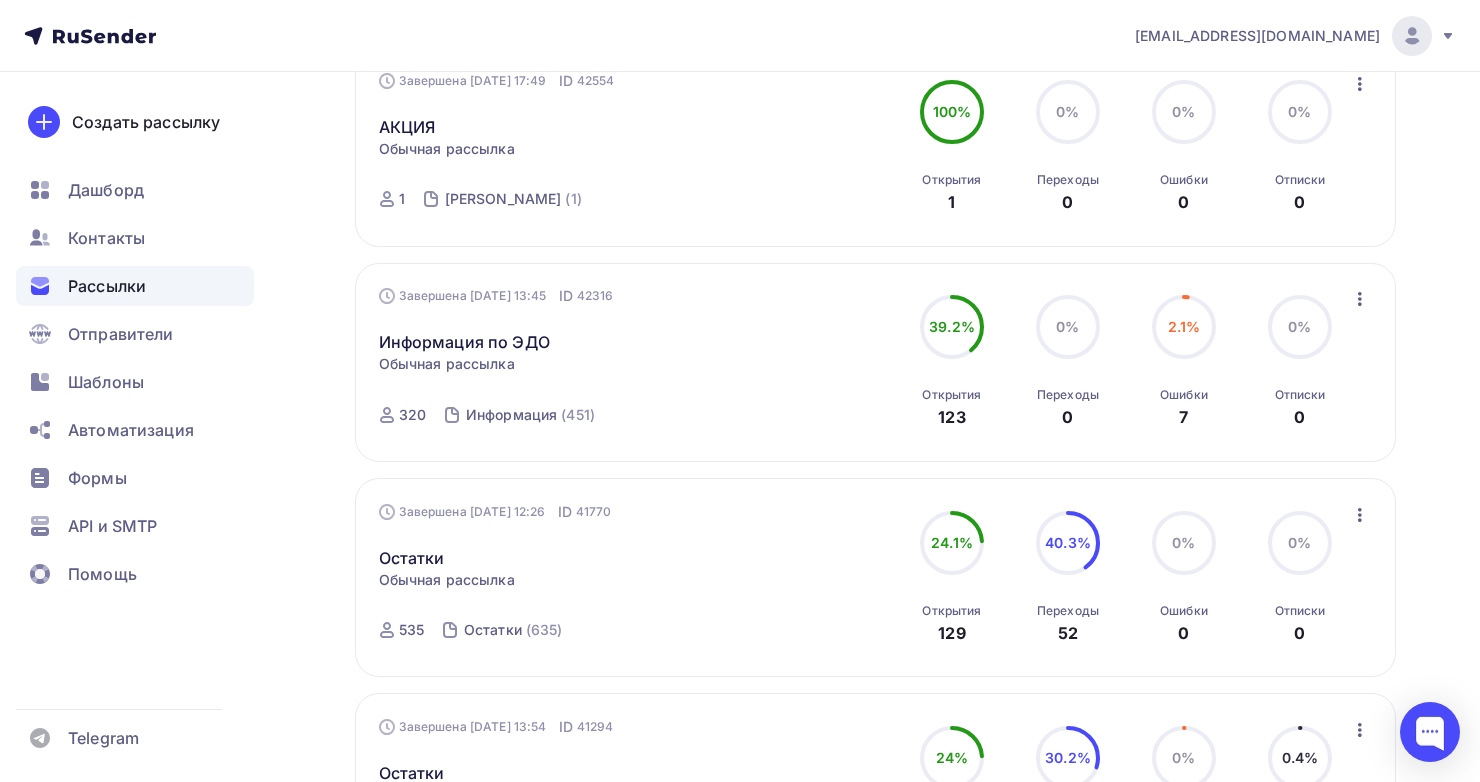 scroll, scrollTop: 5000, scrollLeft: 0, axis: vertical 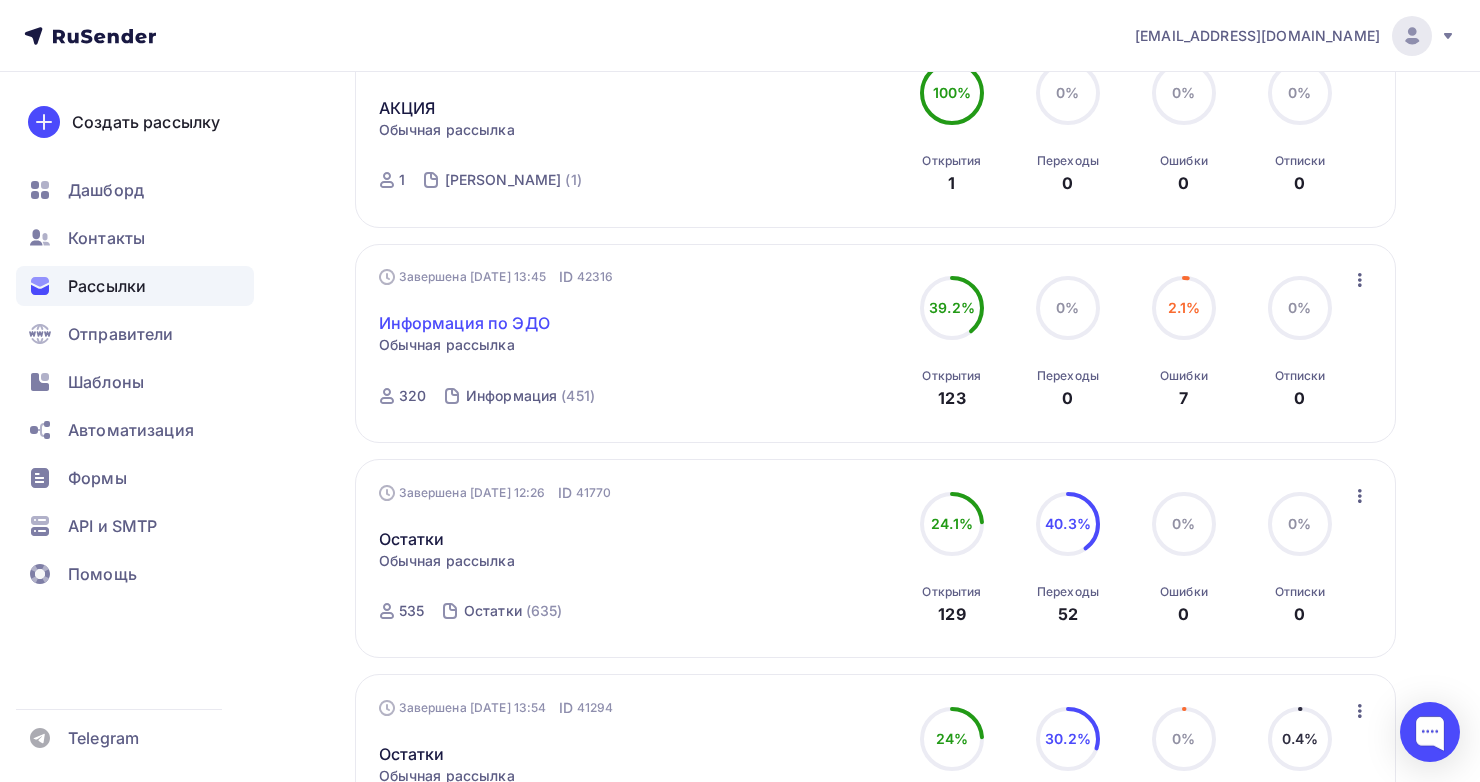 click on "Информация по ЭДО" at bounding box center [464, 323] 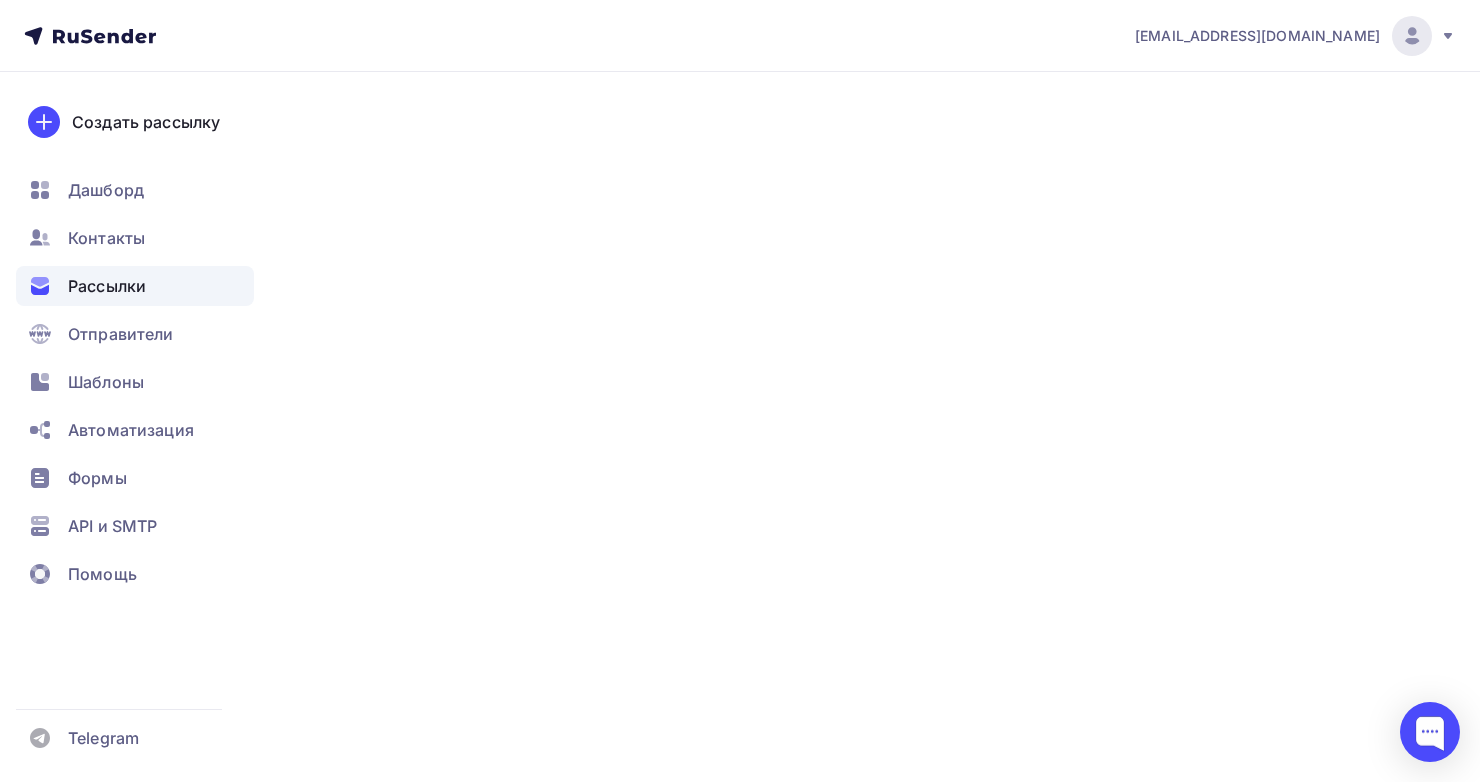 scroll, scrollTop: 0, scrollLeft: 0, axis: both 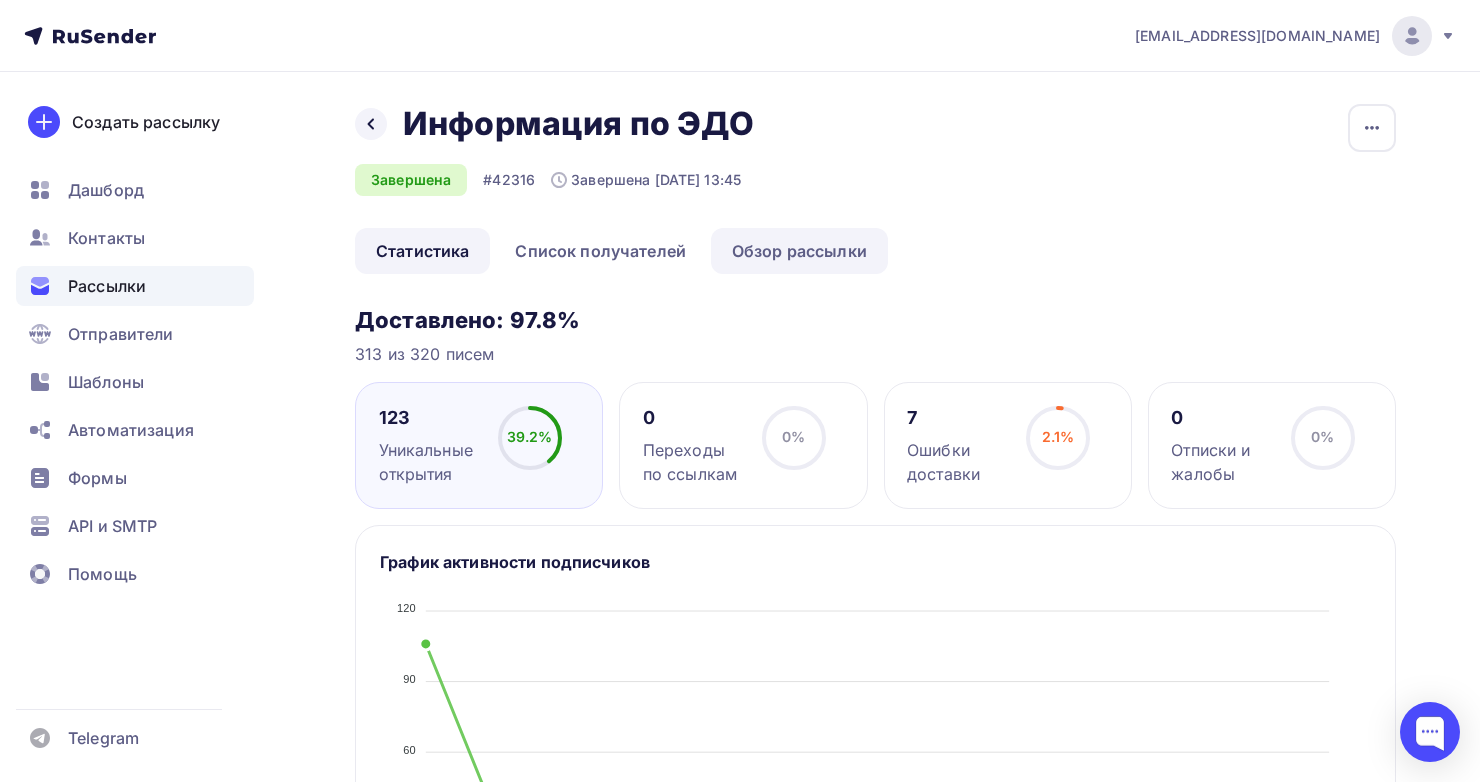 click on "Обзор рассылки" at bounding box center [799, 251] 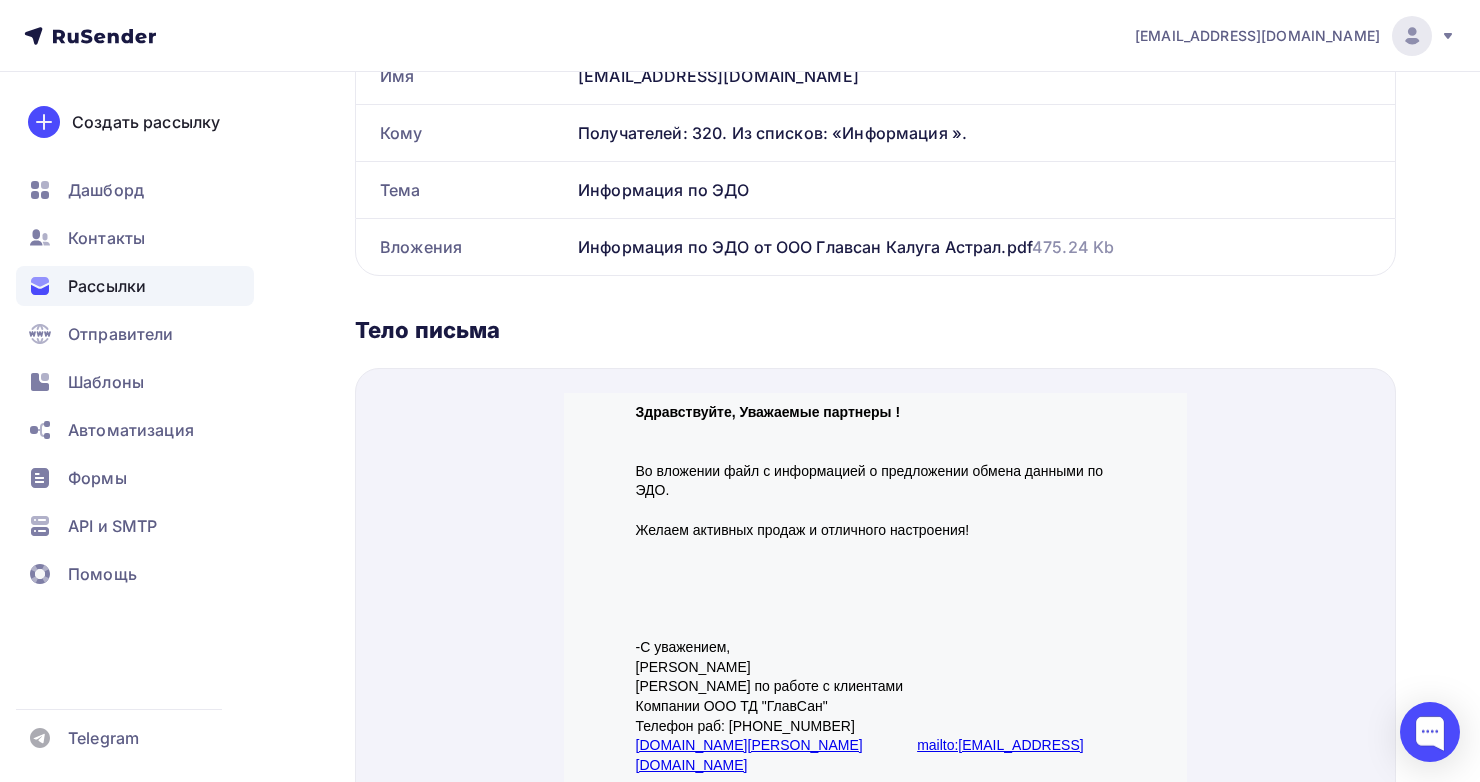 scroll, scrollTop: 500, scrollLeft: 0, axis: vertical 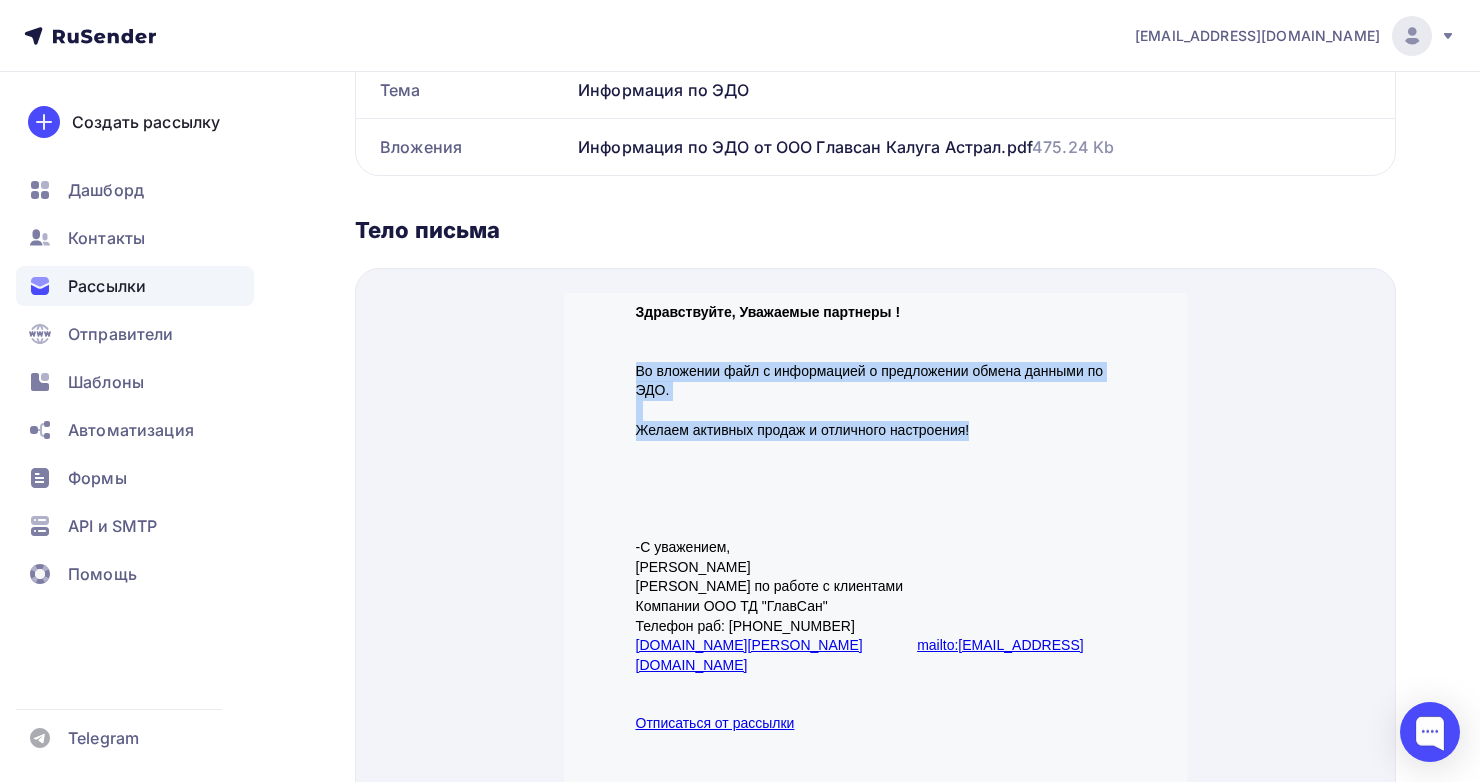 drag, startPoint x: 636, startPoint y: 348, endPoint x: 1099, endPoint y: 400, distance: 465.91095 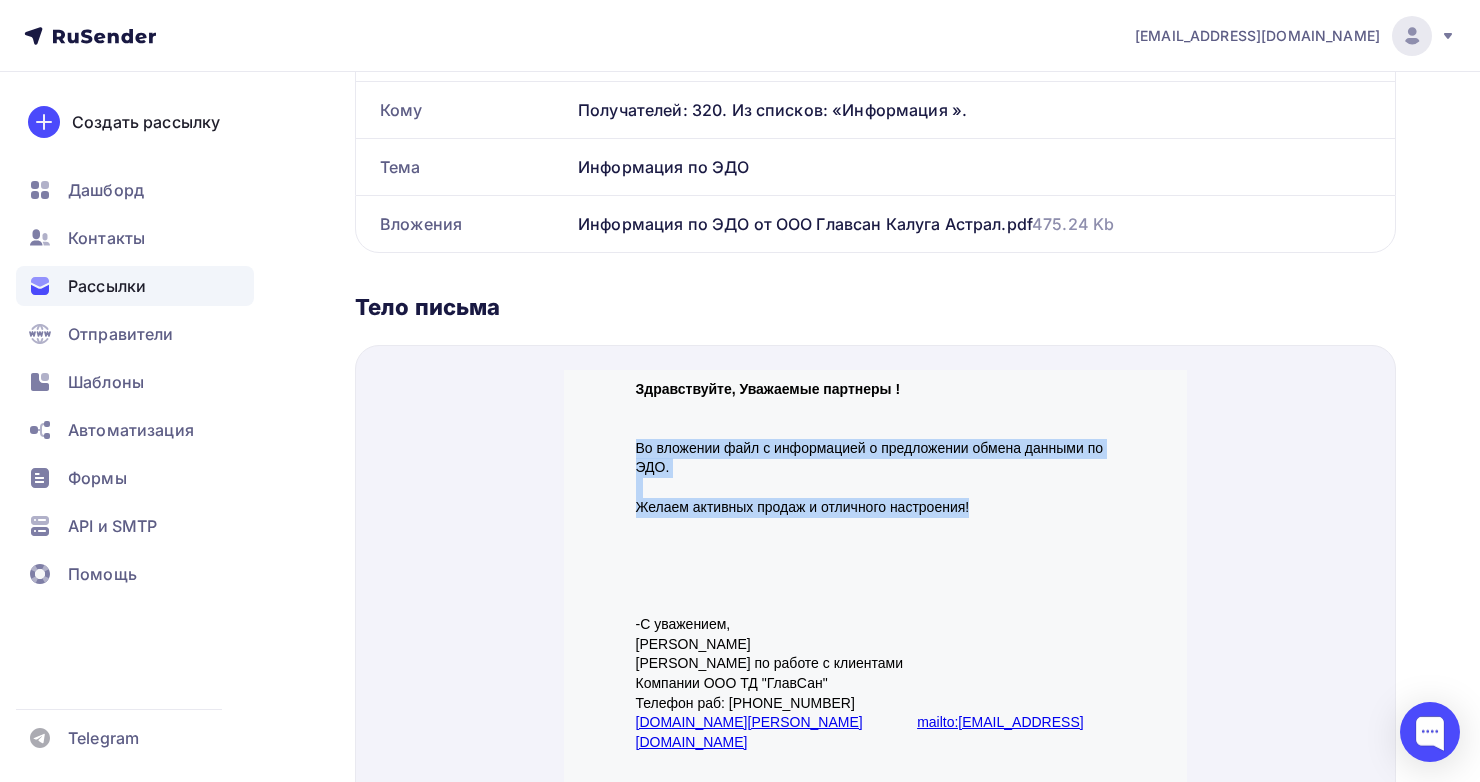scroll, scrollTop: 300, scrollLeft: 0, axis: vertical 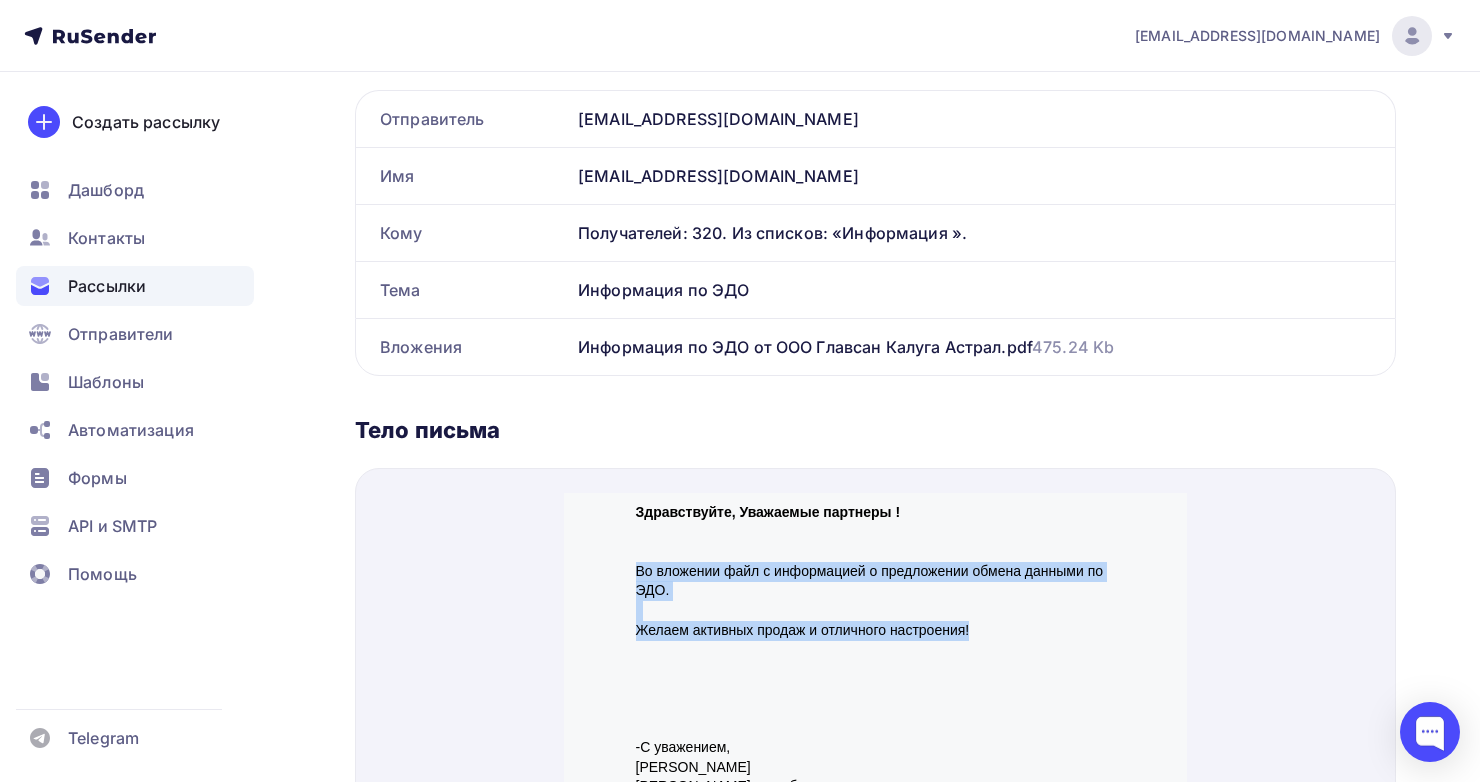 copy on "Во вложении файл с информацией о предложении обмена данными по ЭДО.
Желаем активных продаж и отличного настроения!" 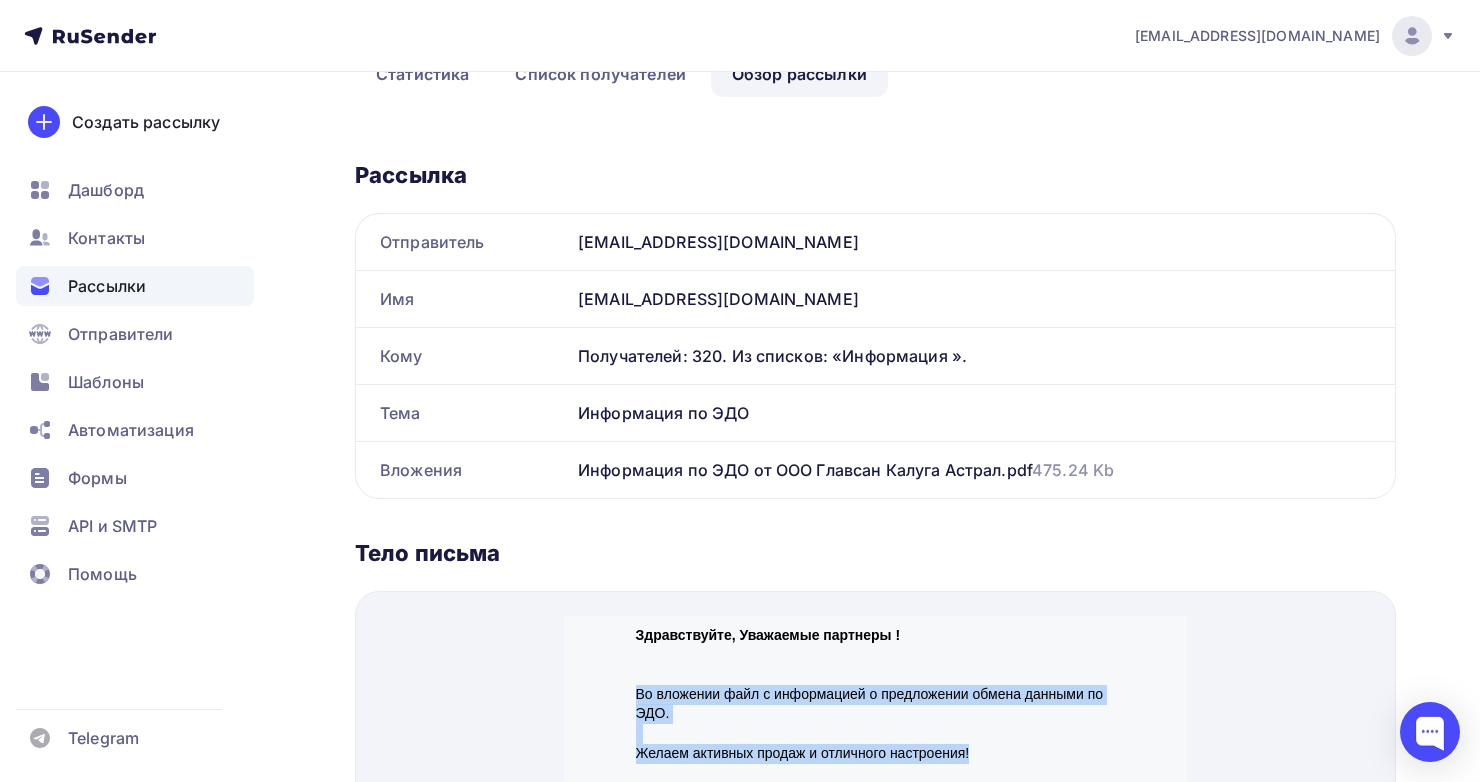 scroll, scrollTop: 0, scrollLeft: 0, axis: both 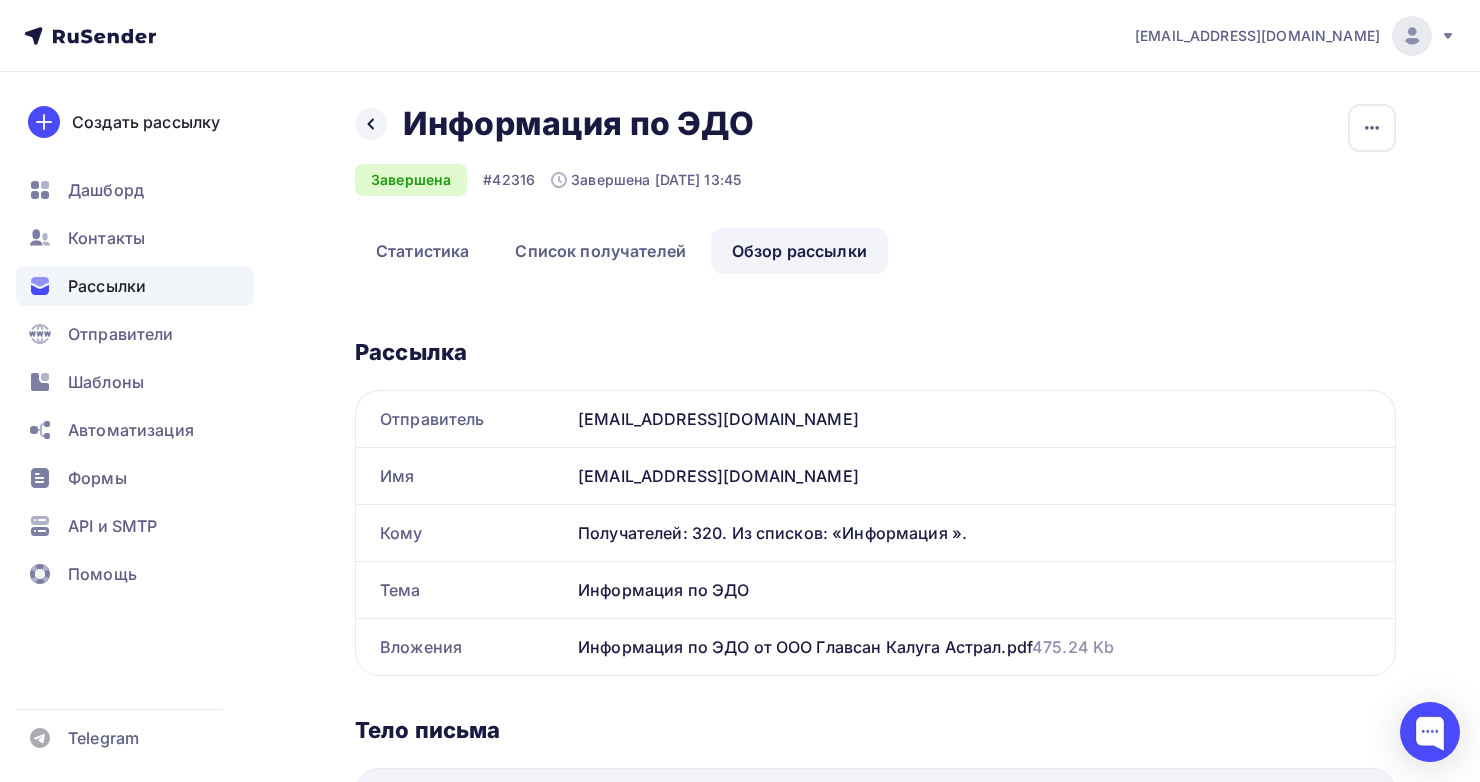 click 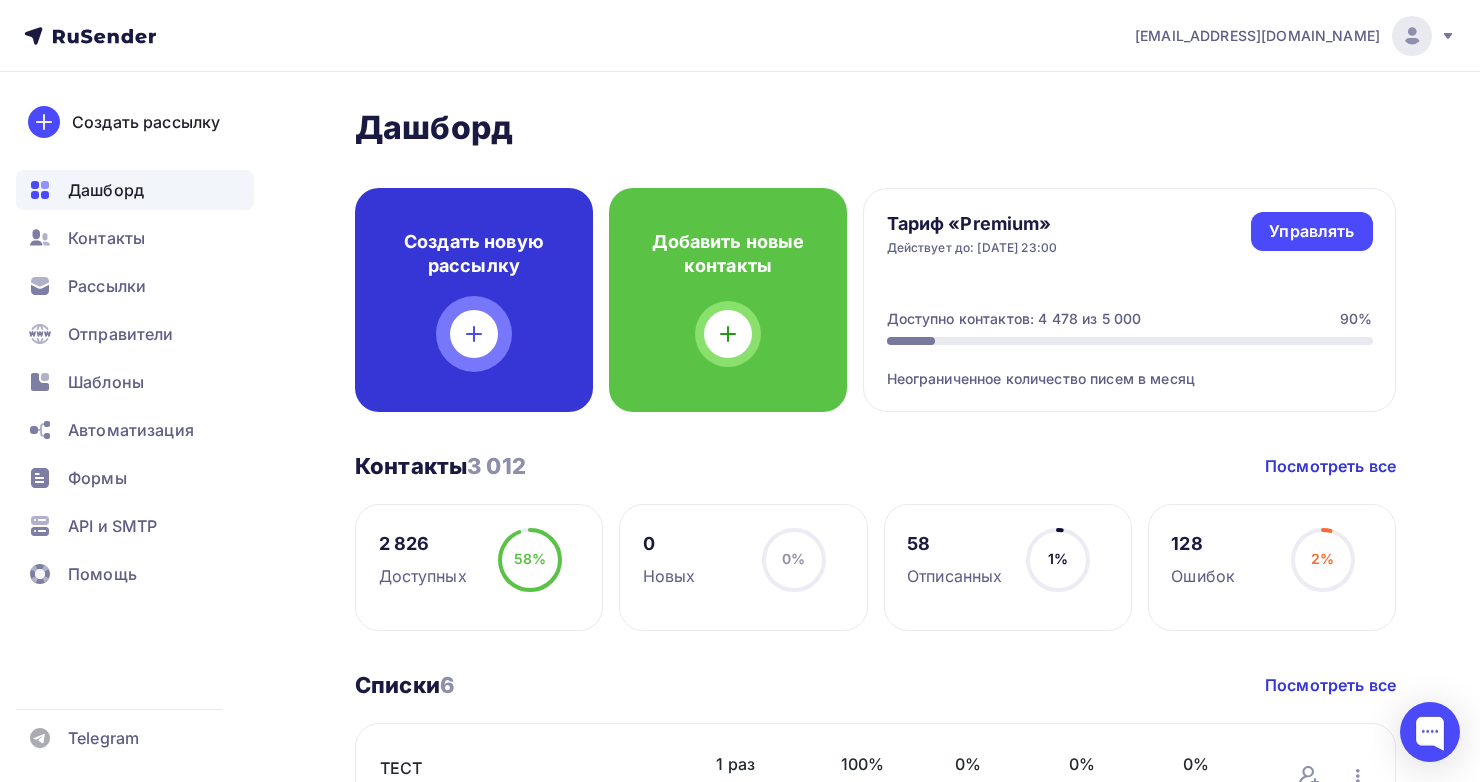 click 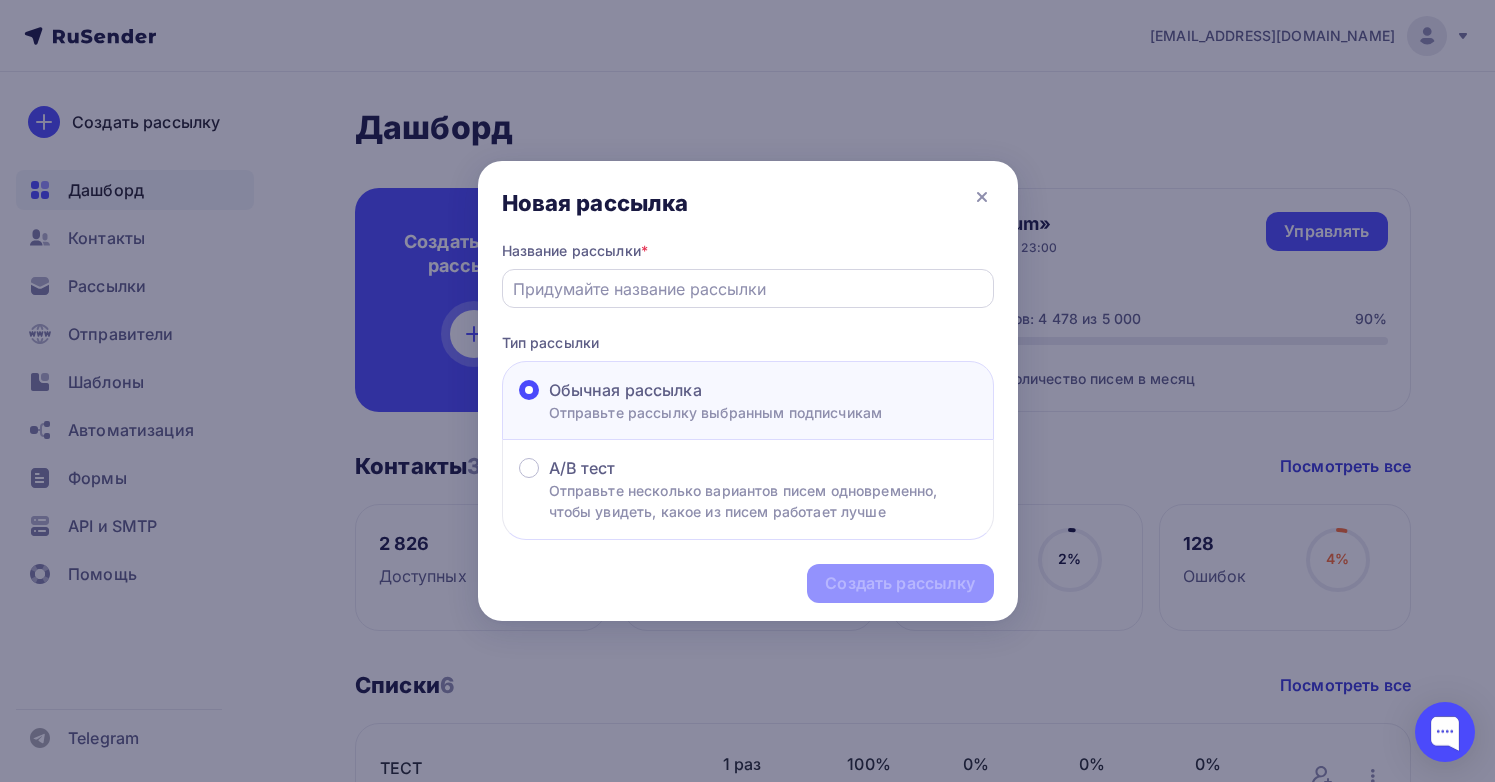 click at bounding box center [748, 288] 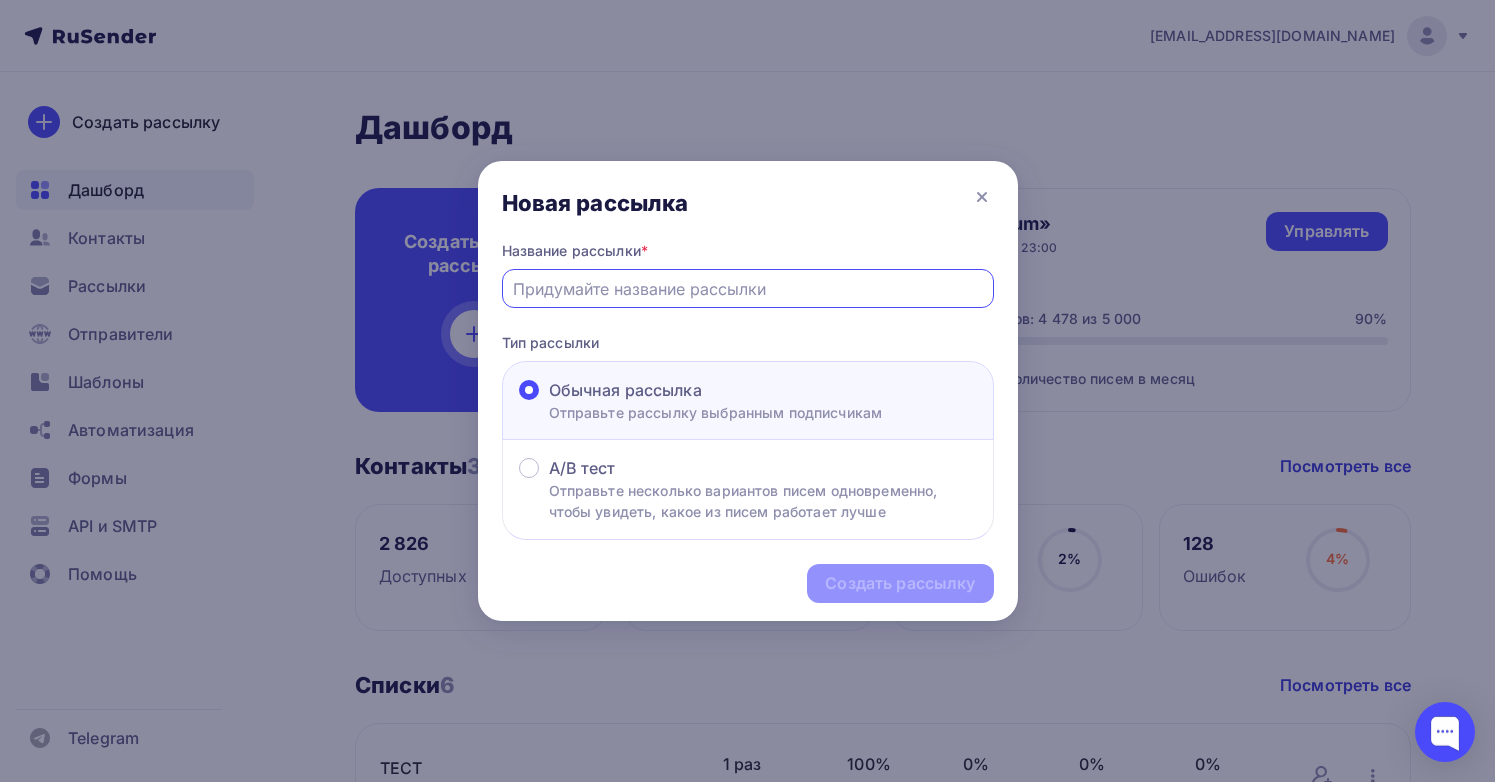 type on "и" 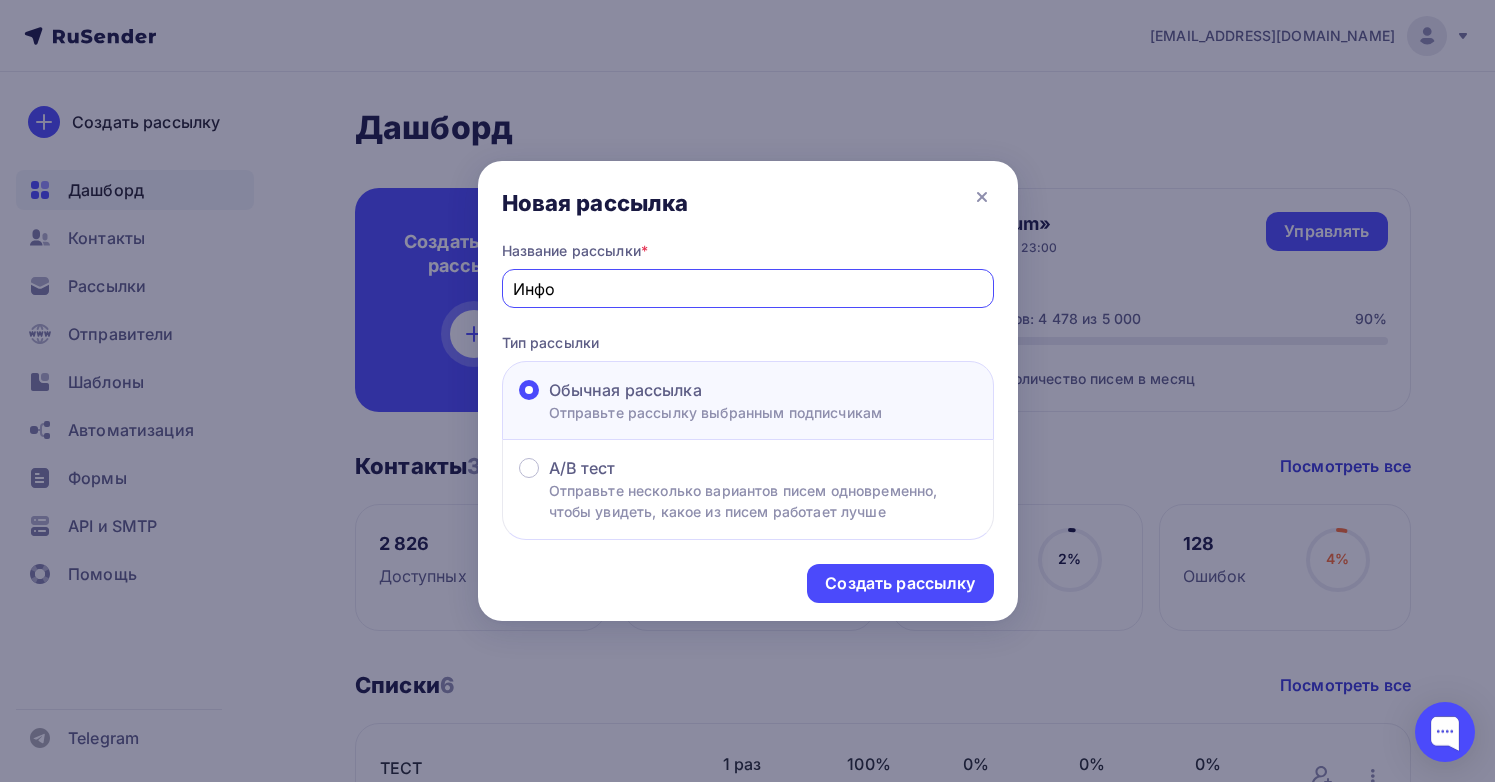 type on "Информация по ЭДО" 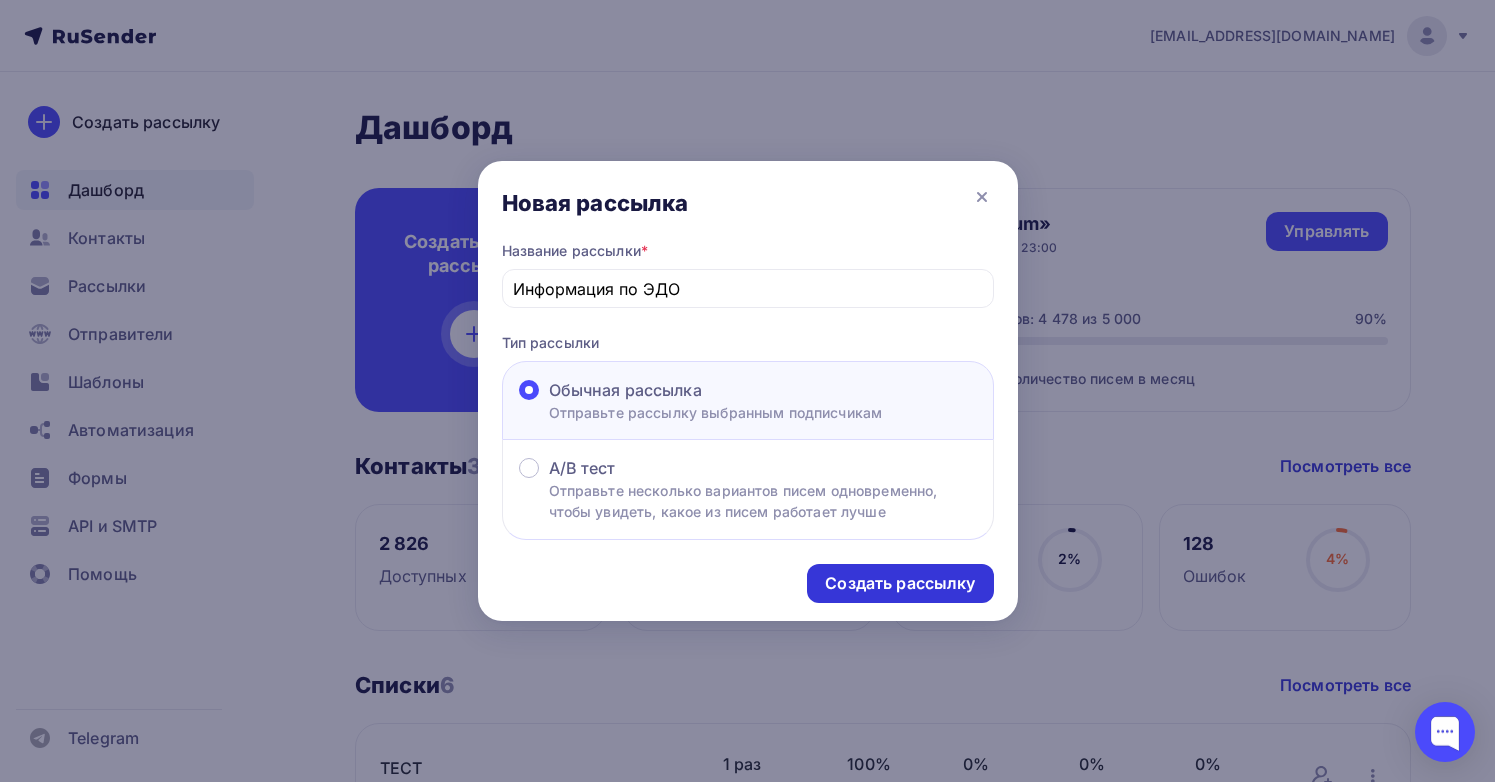 click on "Создать рассылку" at bounding box center [900, 583] 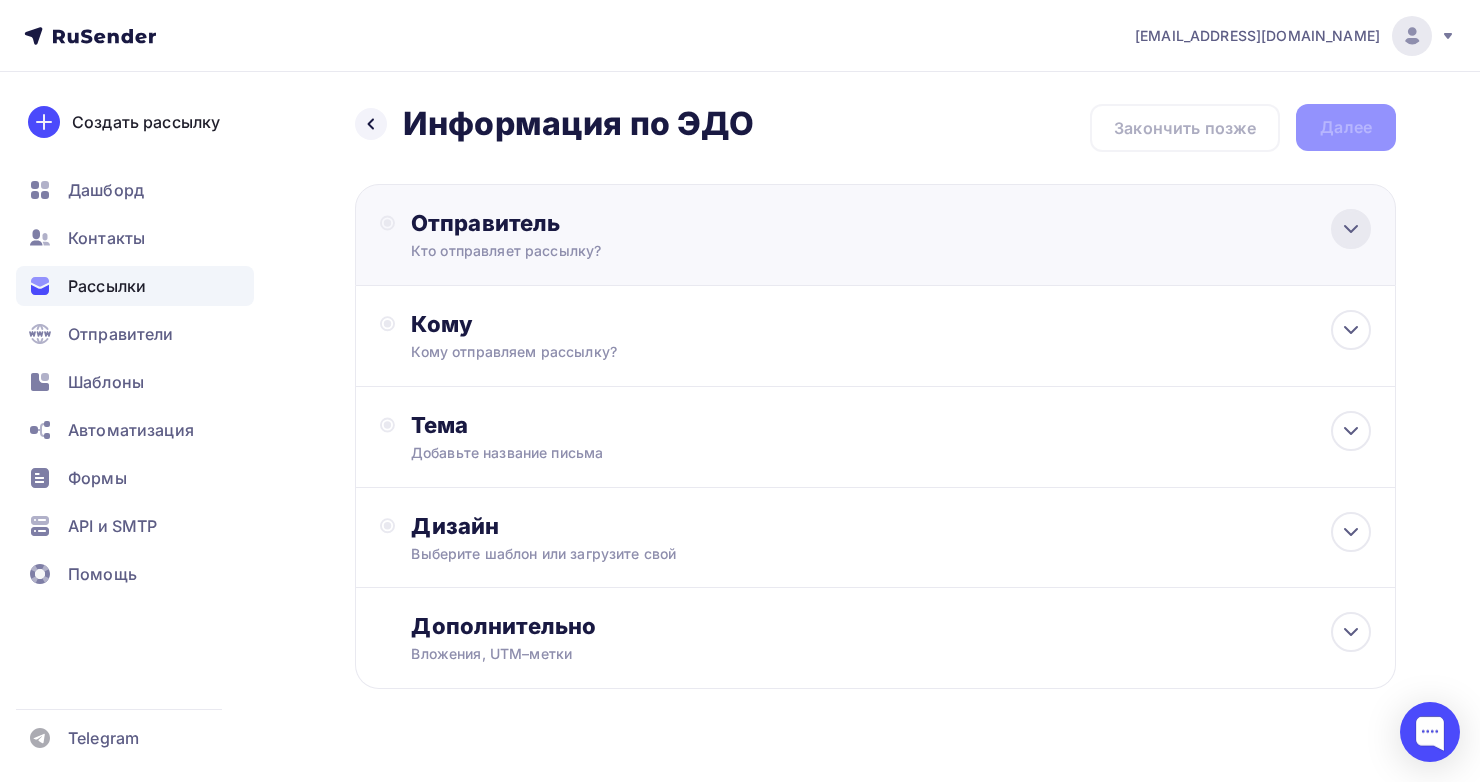 click at bounding box center (1351, 229) 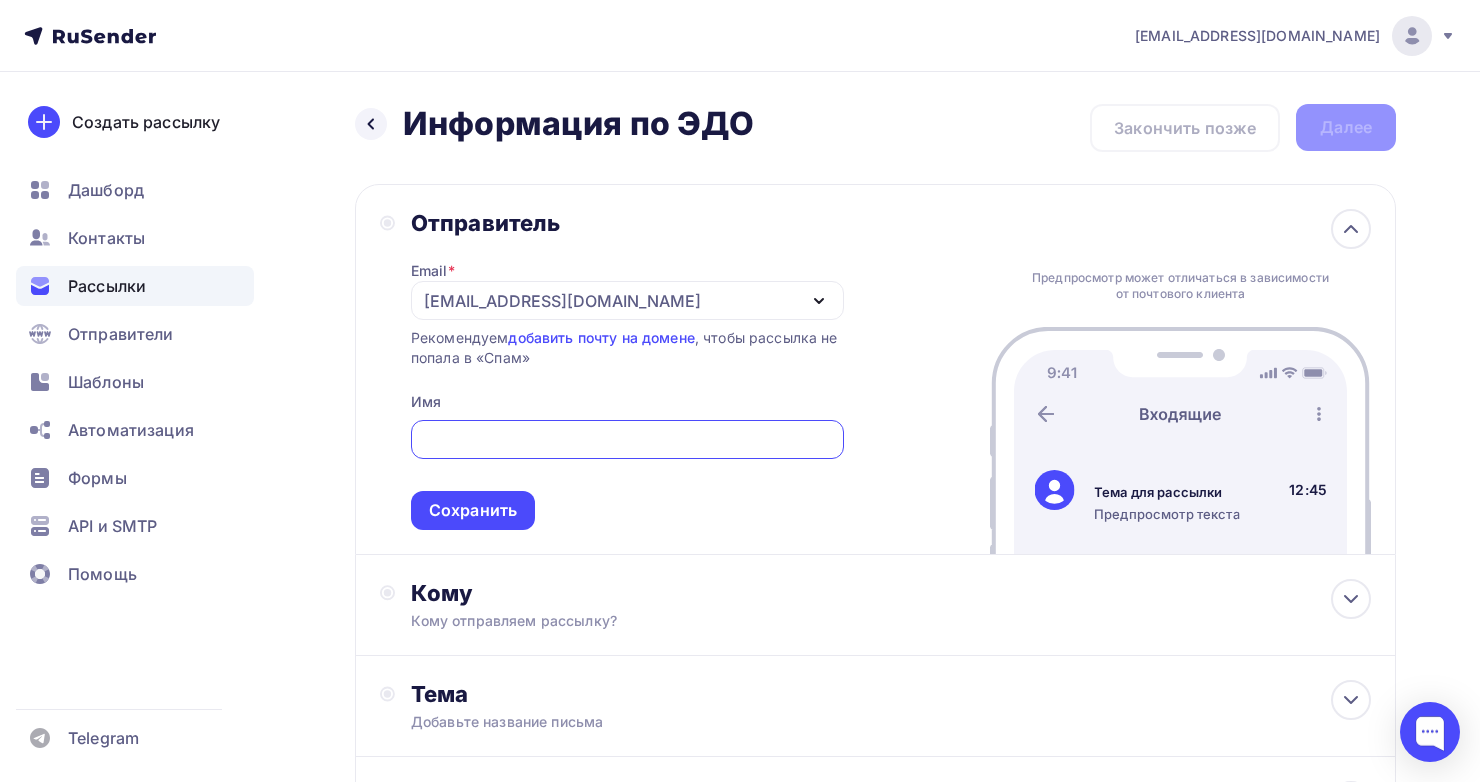 scroll, scrollTop: 0, scrollLeft: 0, axis: both 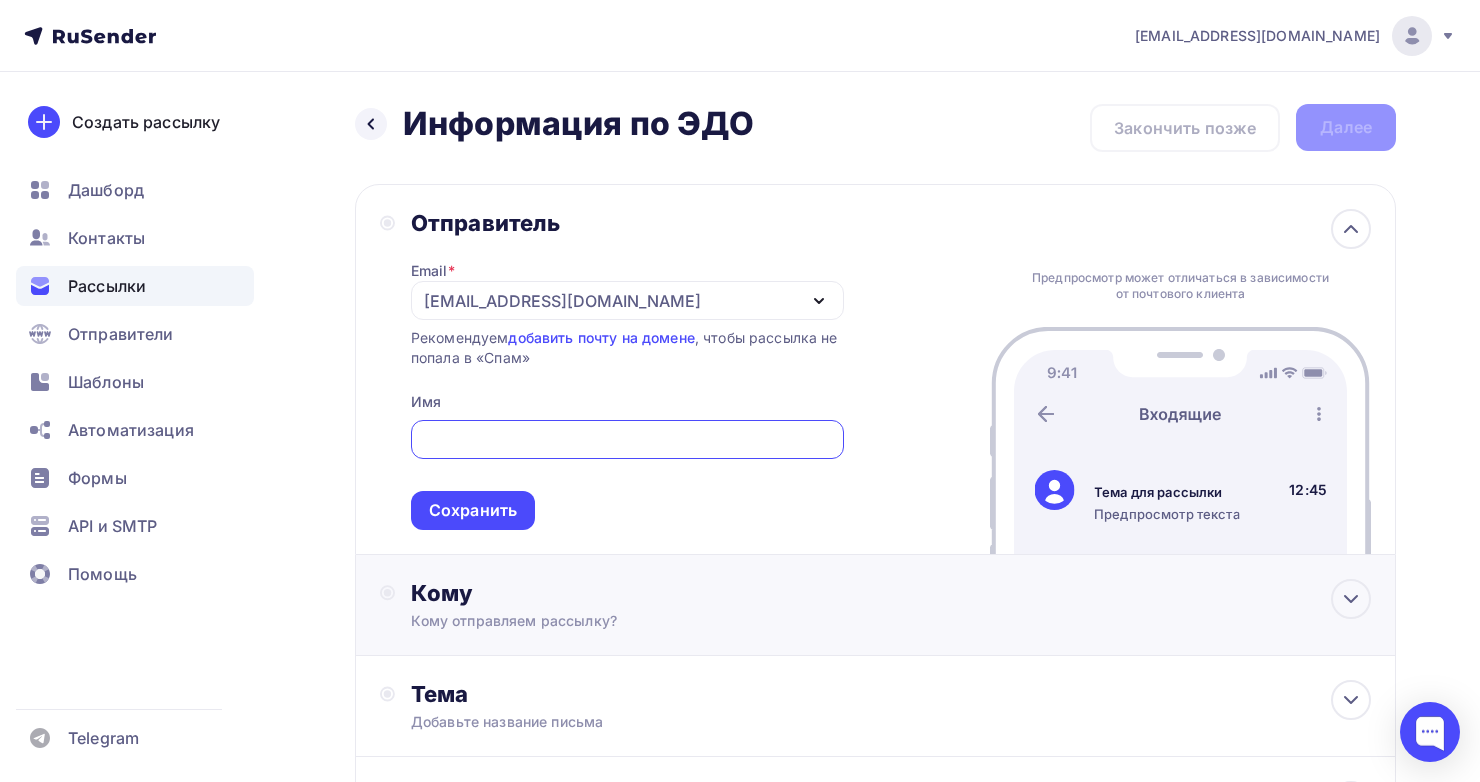paste on "[EMAIL_ADDRESS][DOMAIN_NAME]" 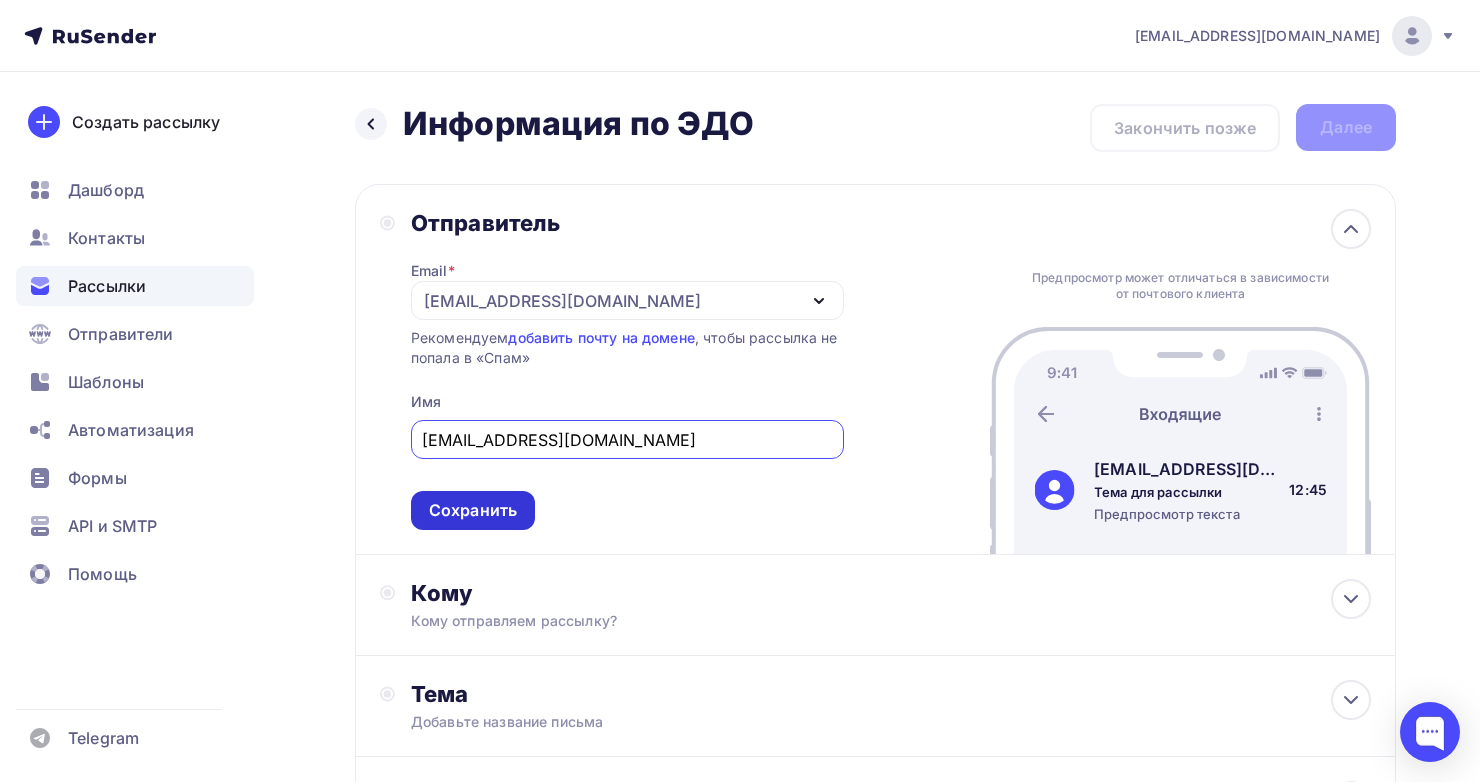 type on "[EMAIL_ADDRESS][DOMAIN_NAME]" 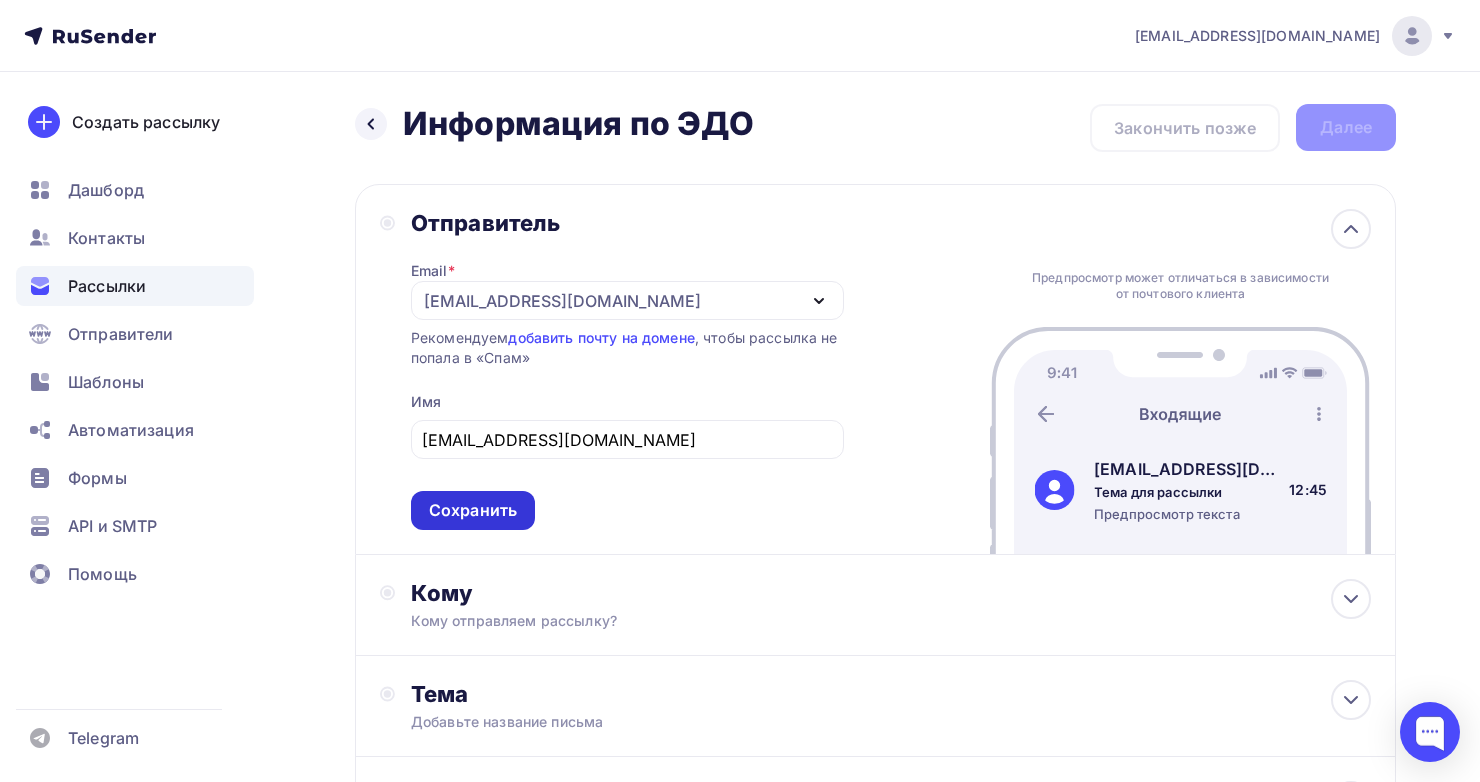 click on "Сохранить" at bounding box center (473, 510) 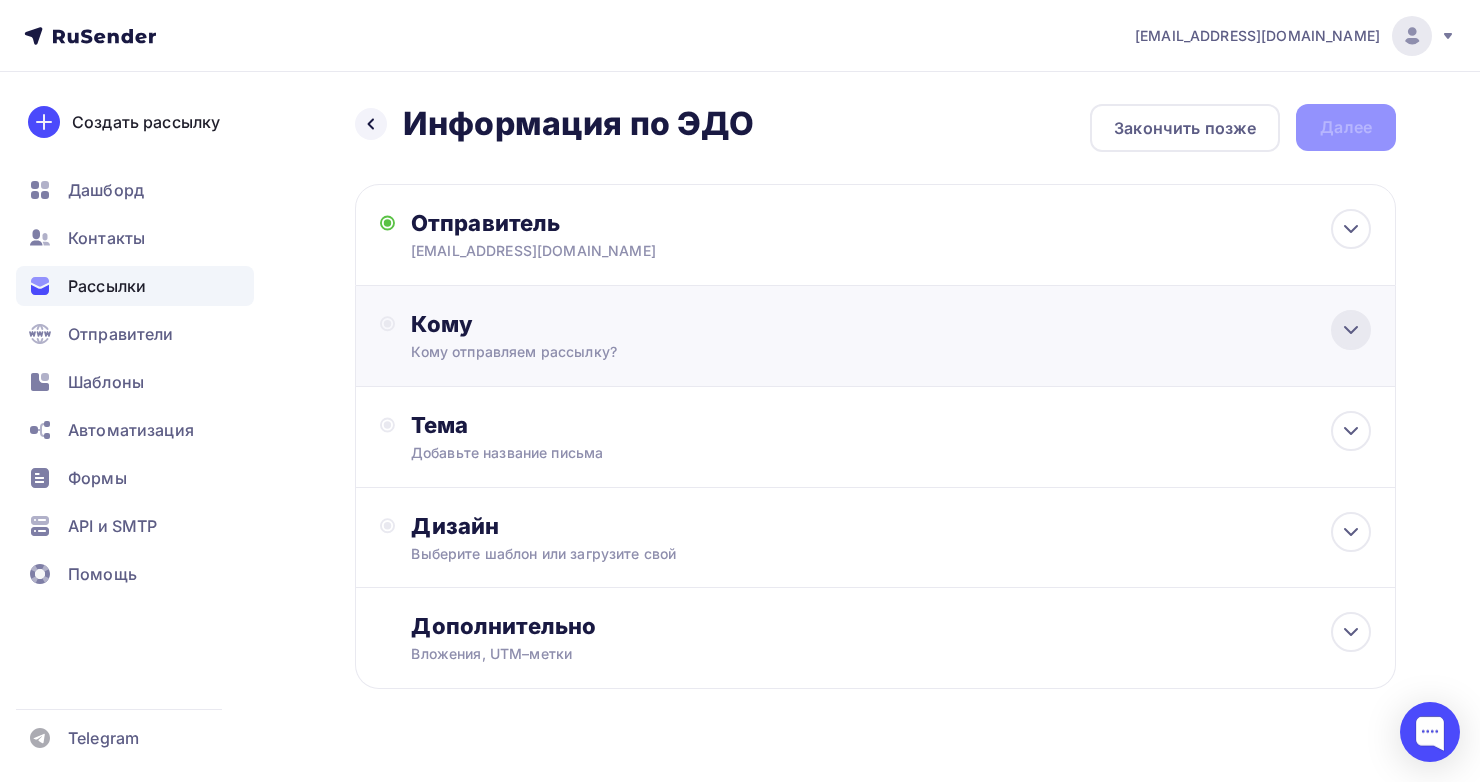 click 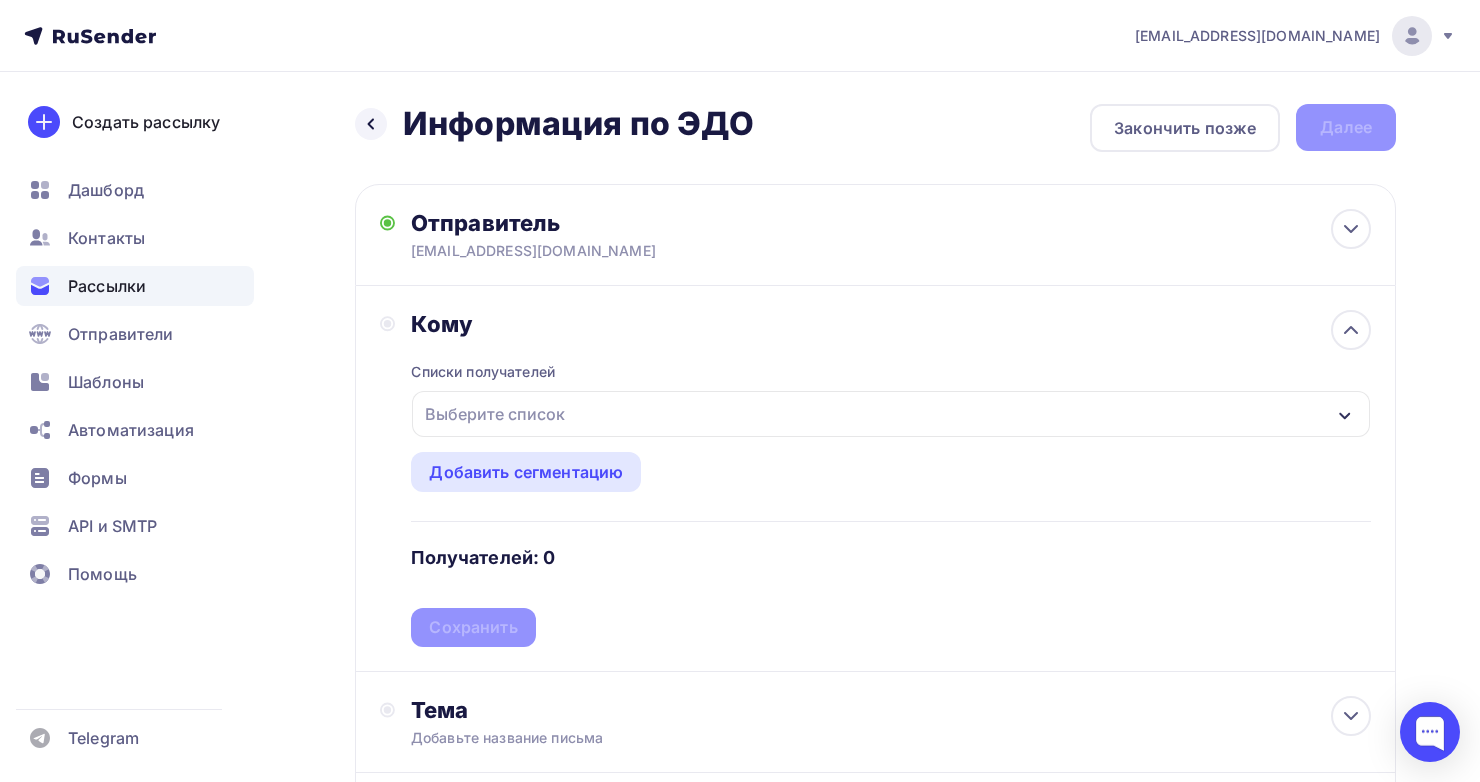 click 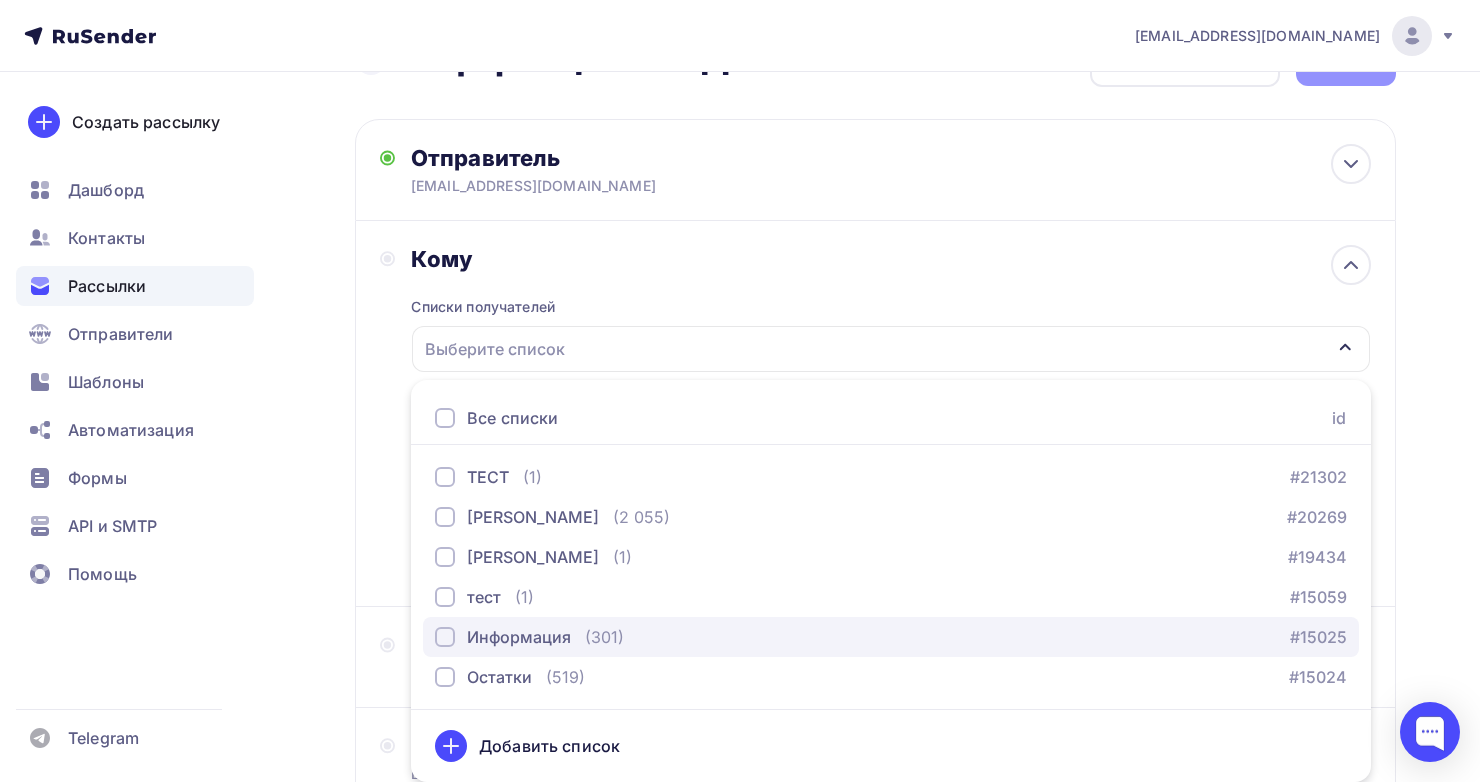 click at bounding box center (445, 637) 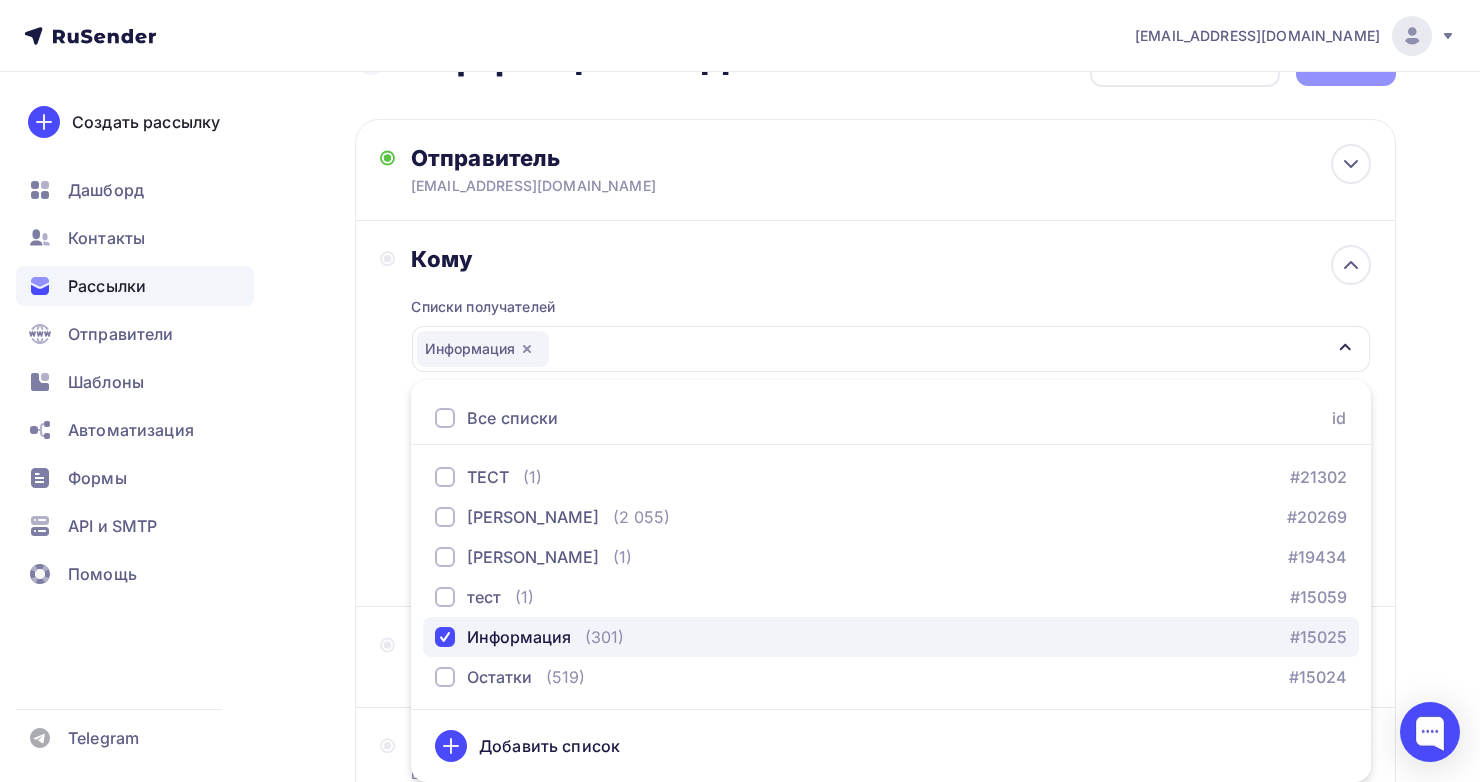 click on "Информация" at bounding box center [519, 637] 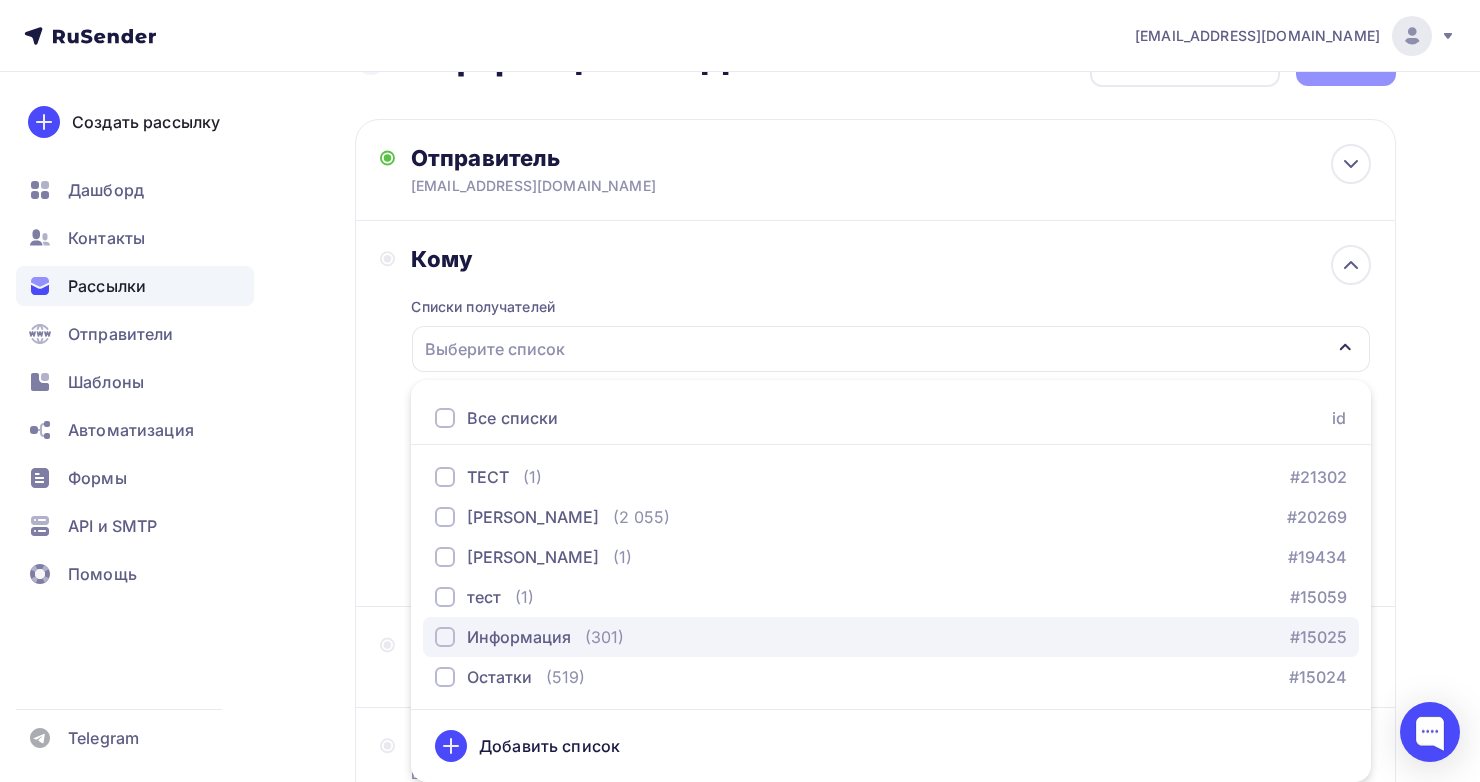click at bounding box center (445, 637) 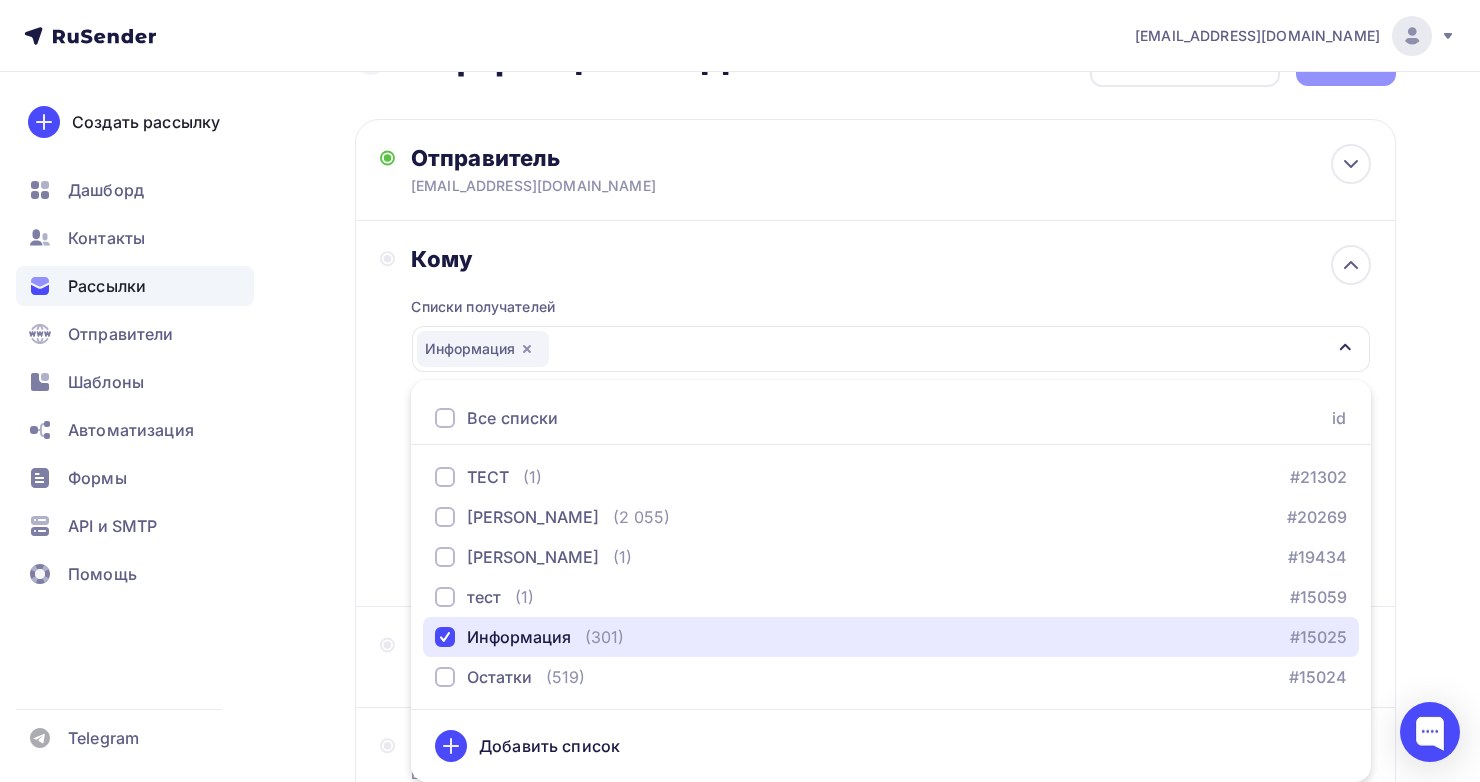click on "Информация" at bounding box center [891, 349] 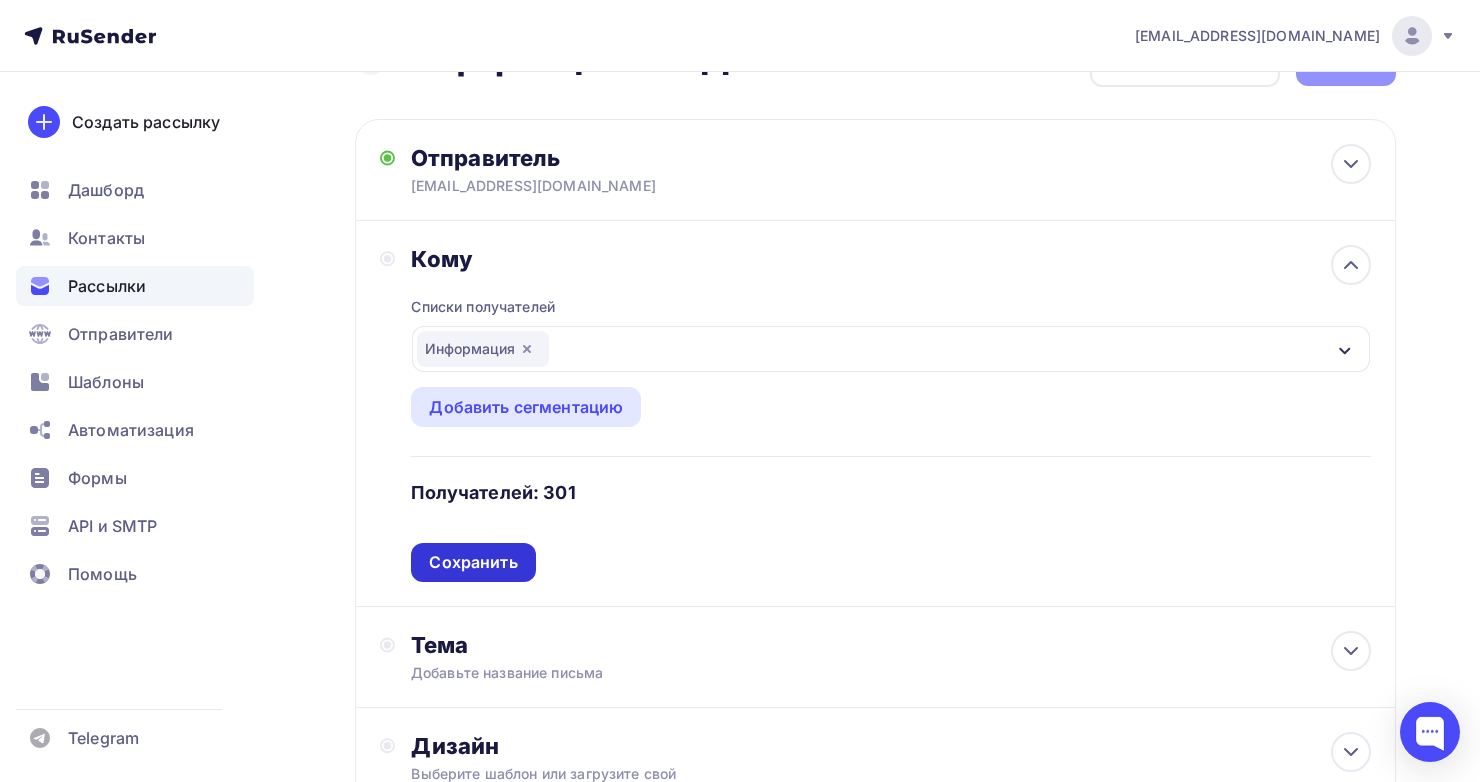 click on "Сохранить" at bounding box center (473, 562) 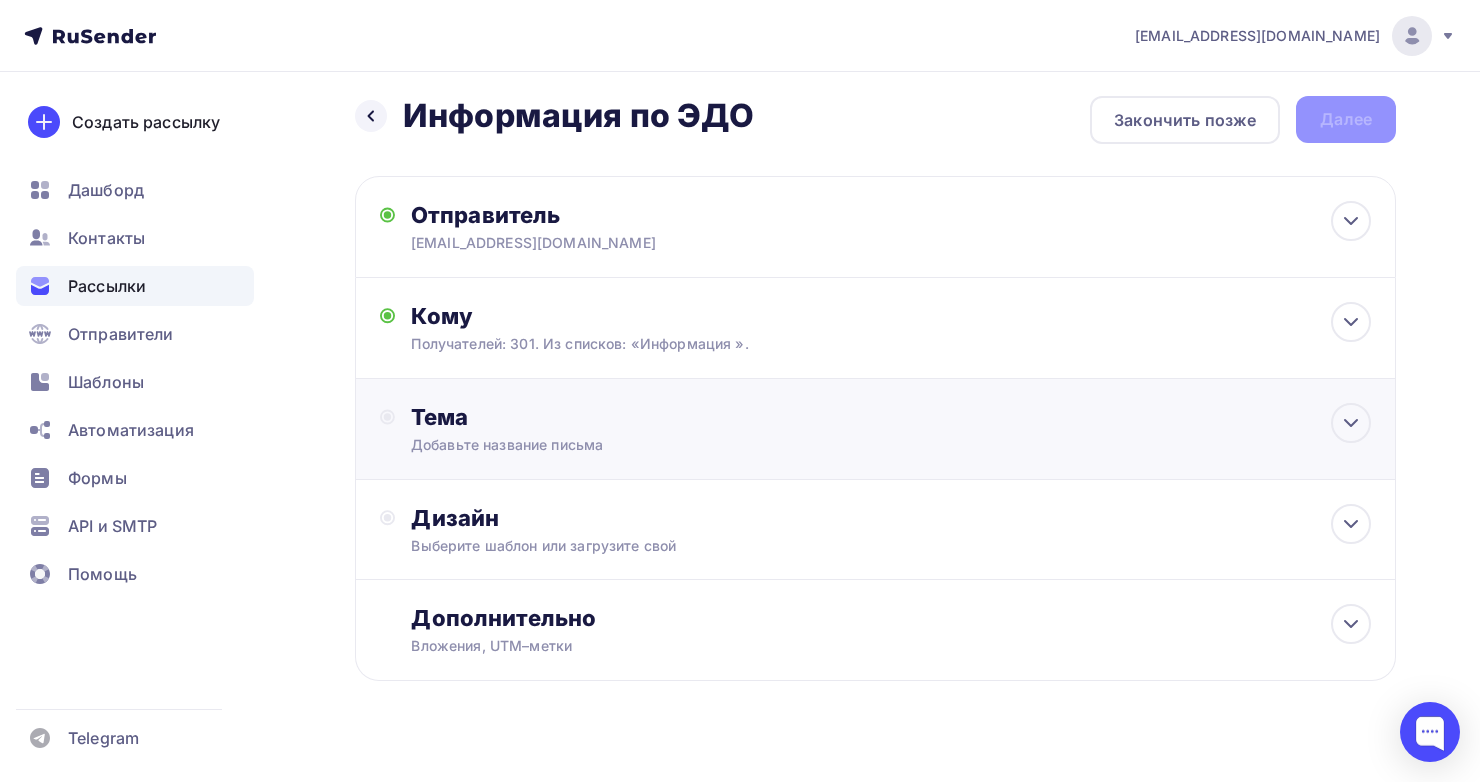 scroll, scrollTop: 0, scrollLeft: 0, axis: both 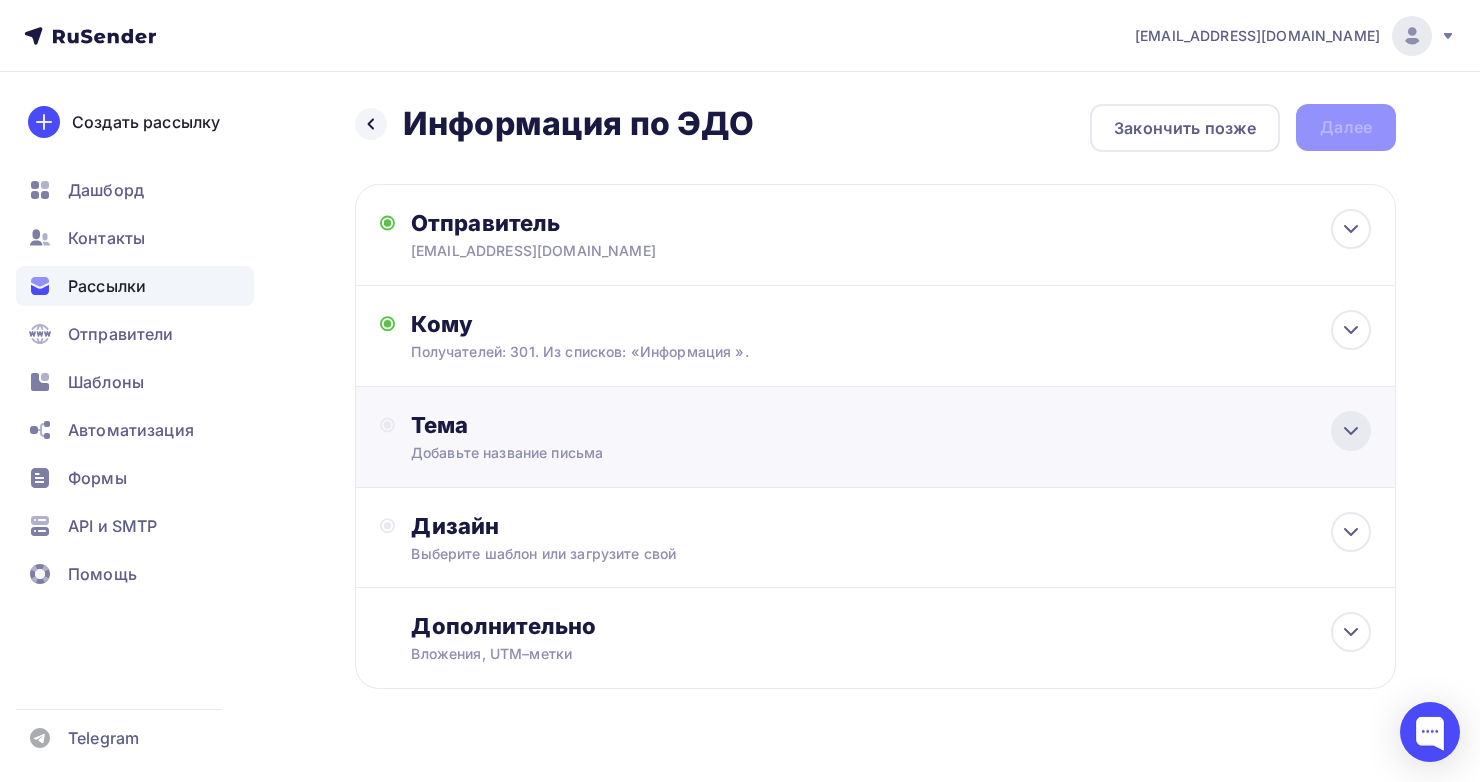 click 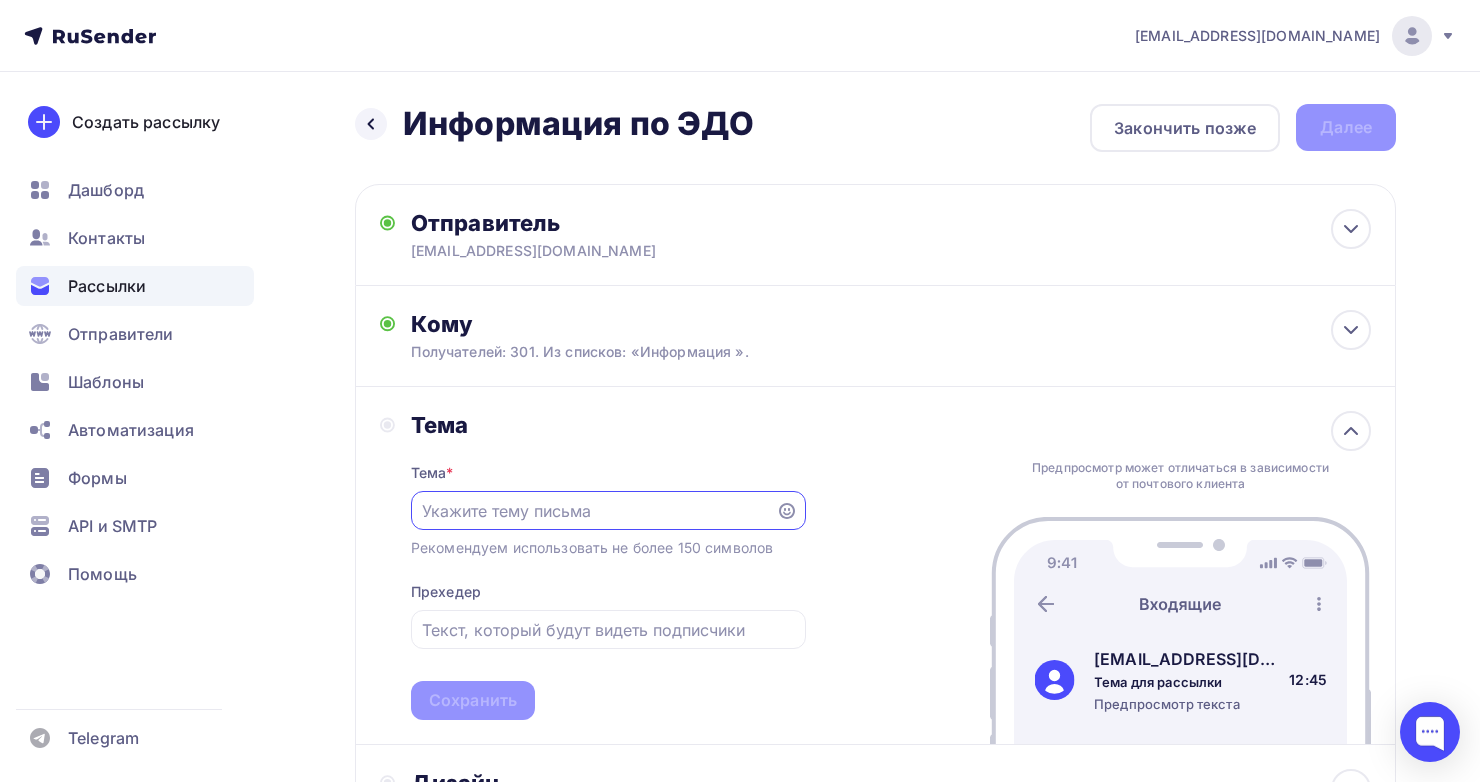 scroll, scrollTop: 0, scrollLeft: 0, axis: both 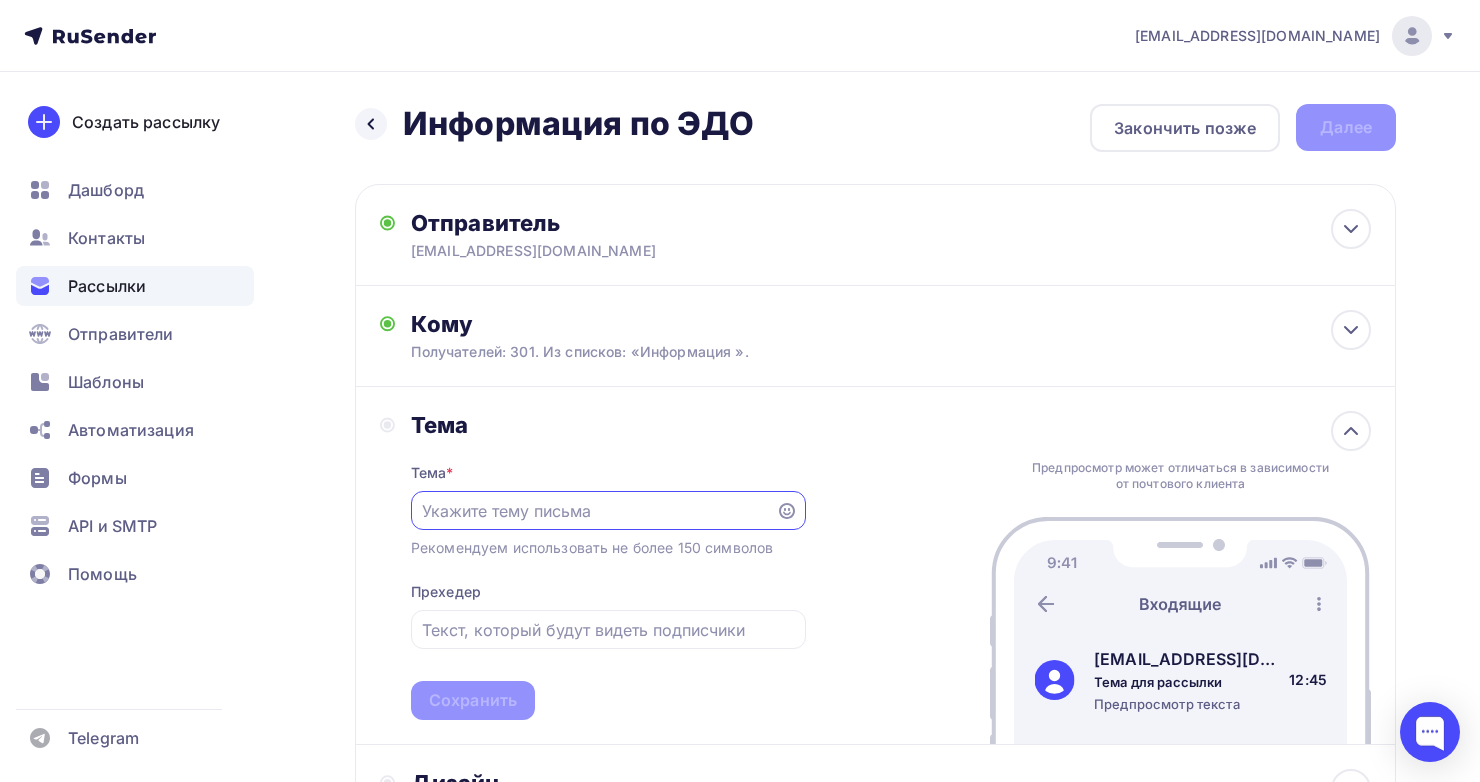 paste on "[EMAIL_ADDRESS][DOMAIN_NAME]" 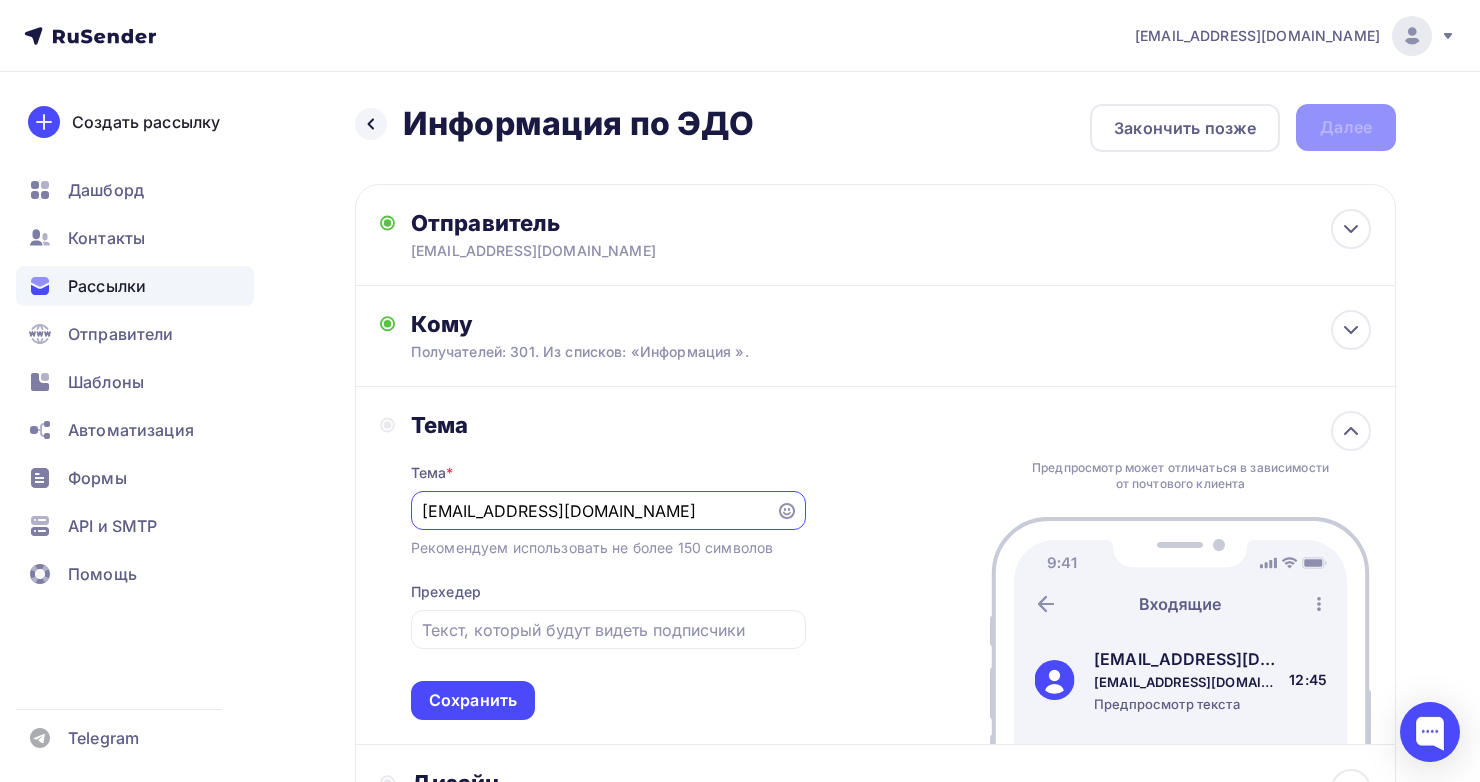 click on "[EMAIL_ADDRESS][DOMAIN_NAME]" at bounding box center (593, 511) 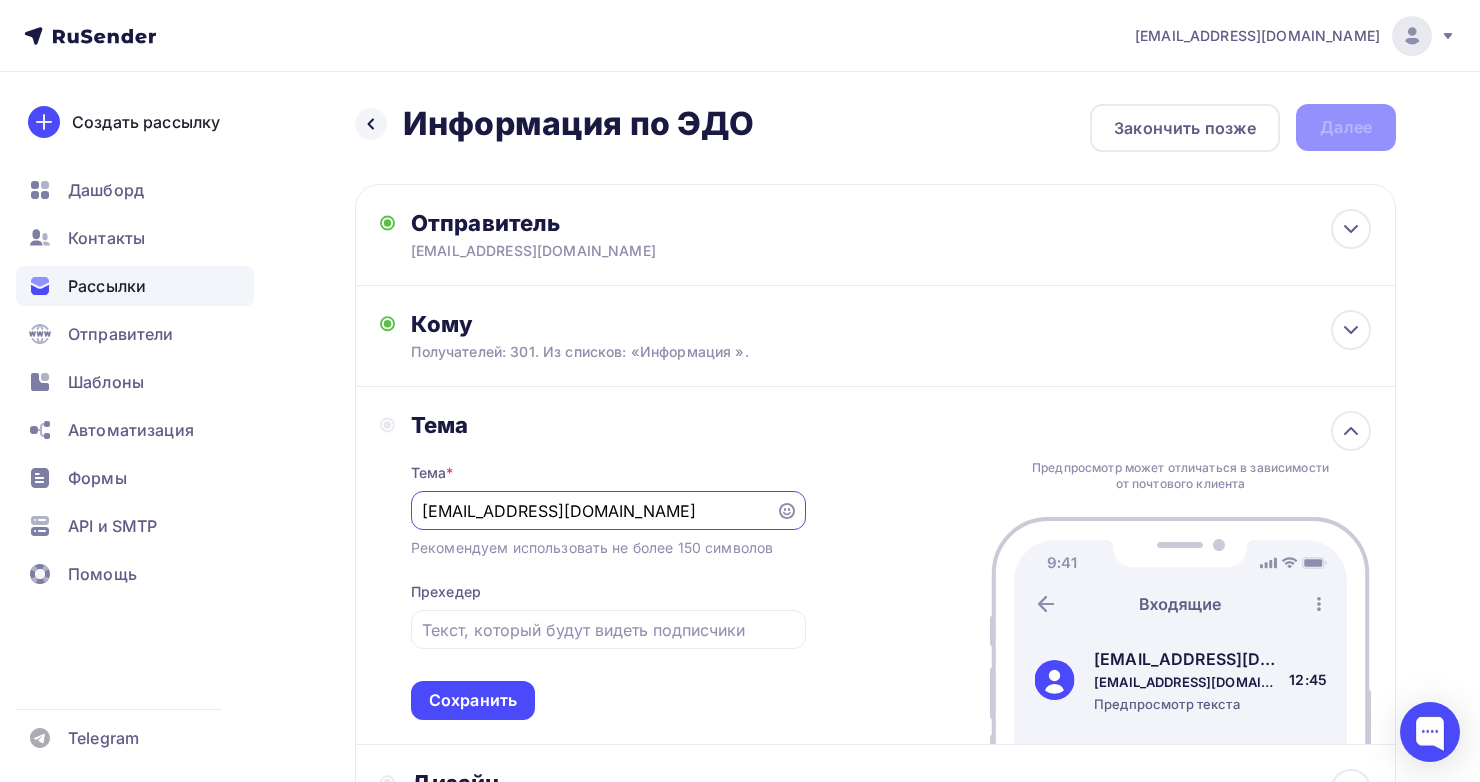 drag, startPoint x: 570, startPoint y: 507, endPoint x: 420, endPoint y: 507, distance: 150 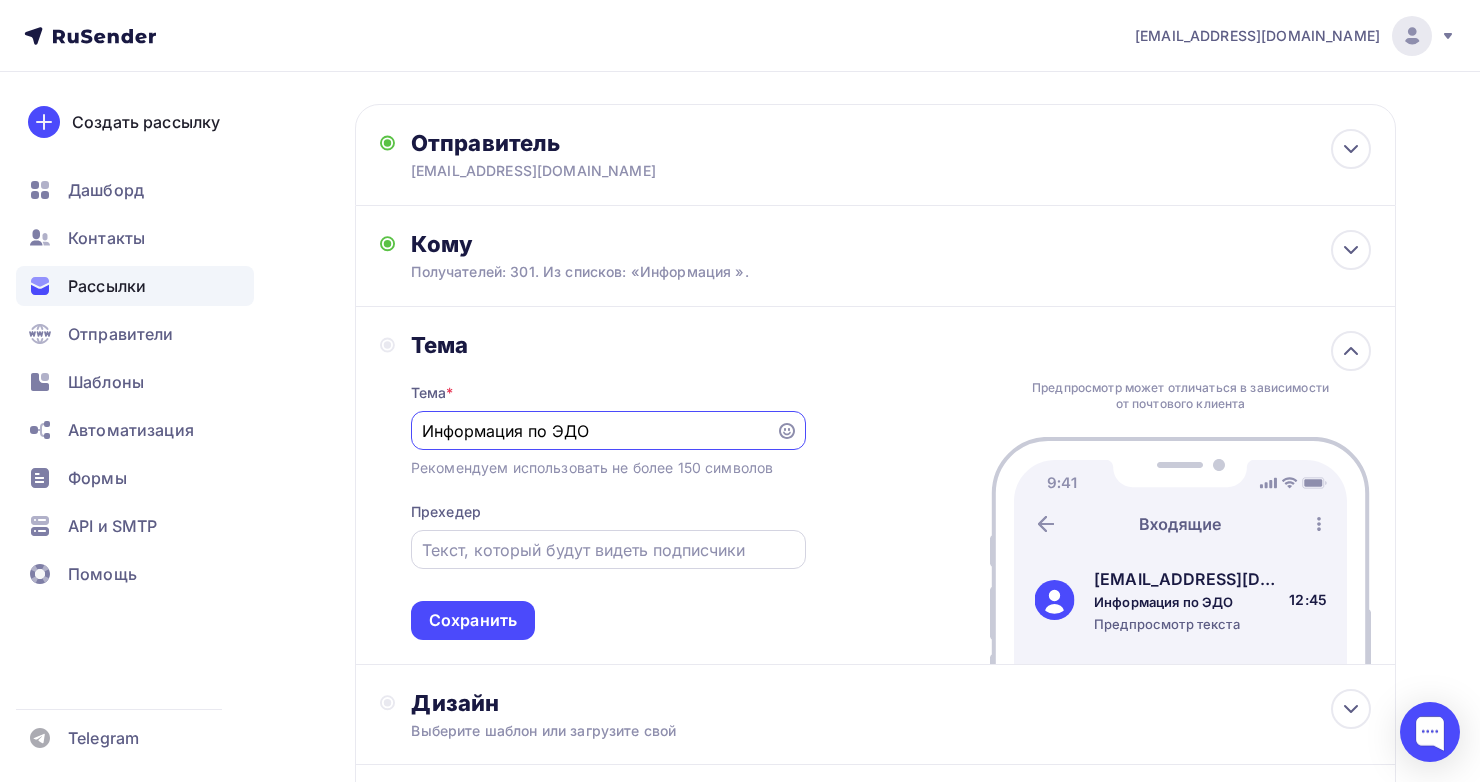 scroll, scrollTop: 200, scrollLeft: 0, axis: vertical 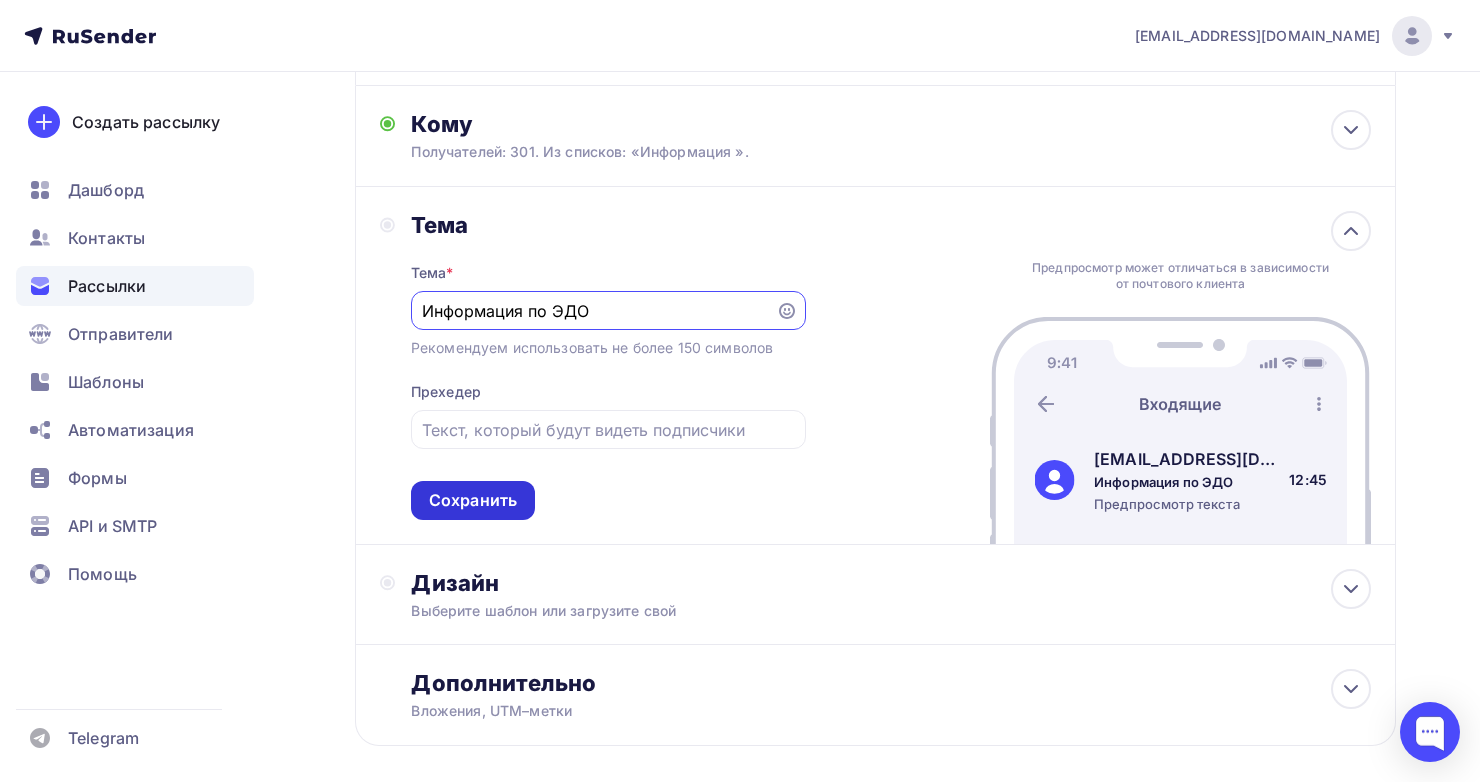 type on "Информация по ЭДО" 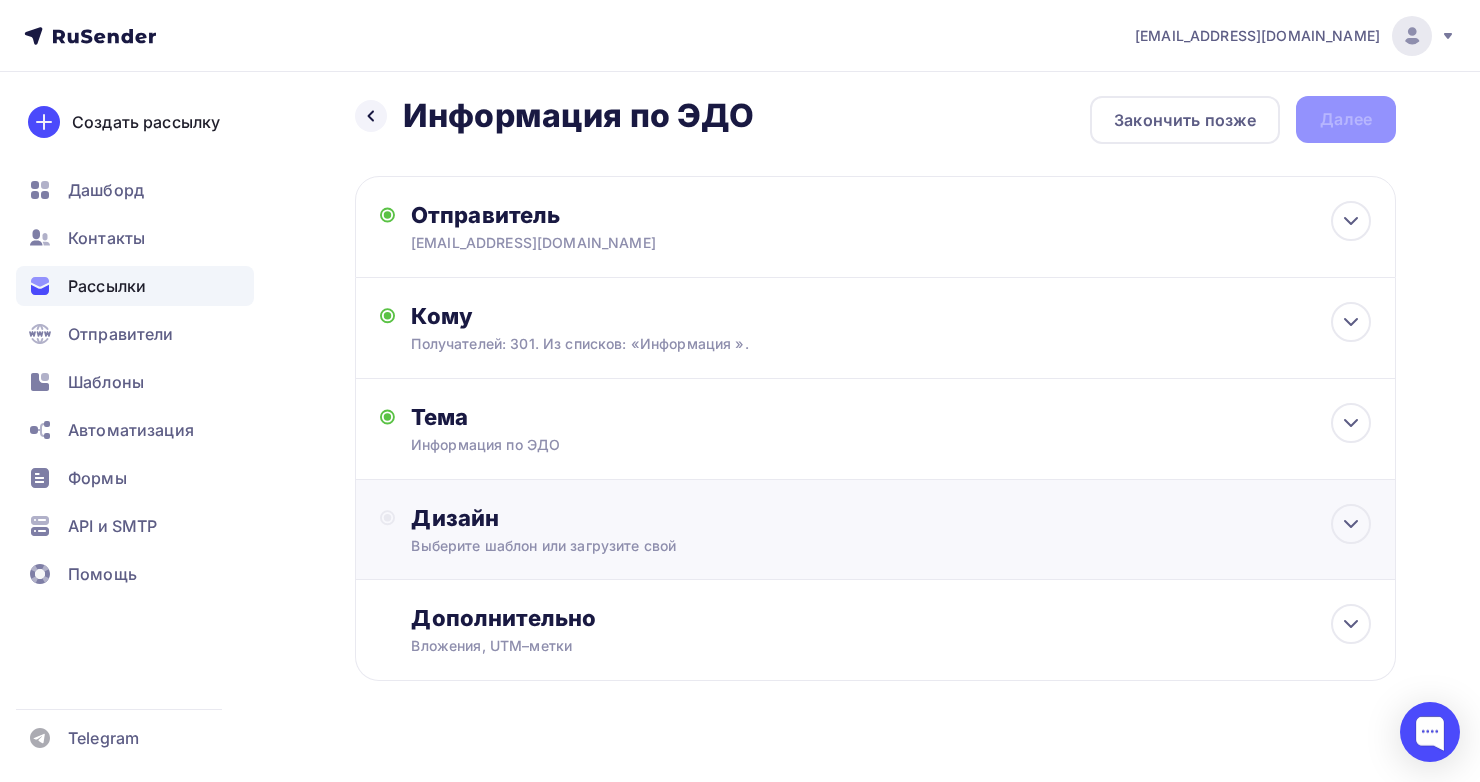 scroll, scrollTop: 0, scrollLeft: 0, axis: both 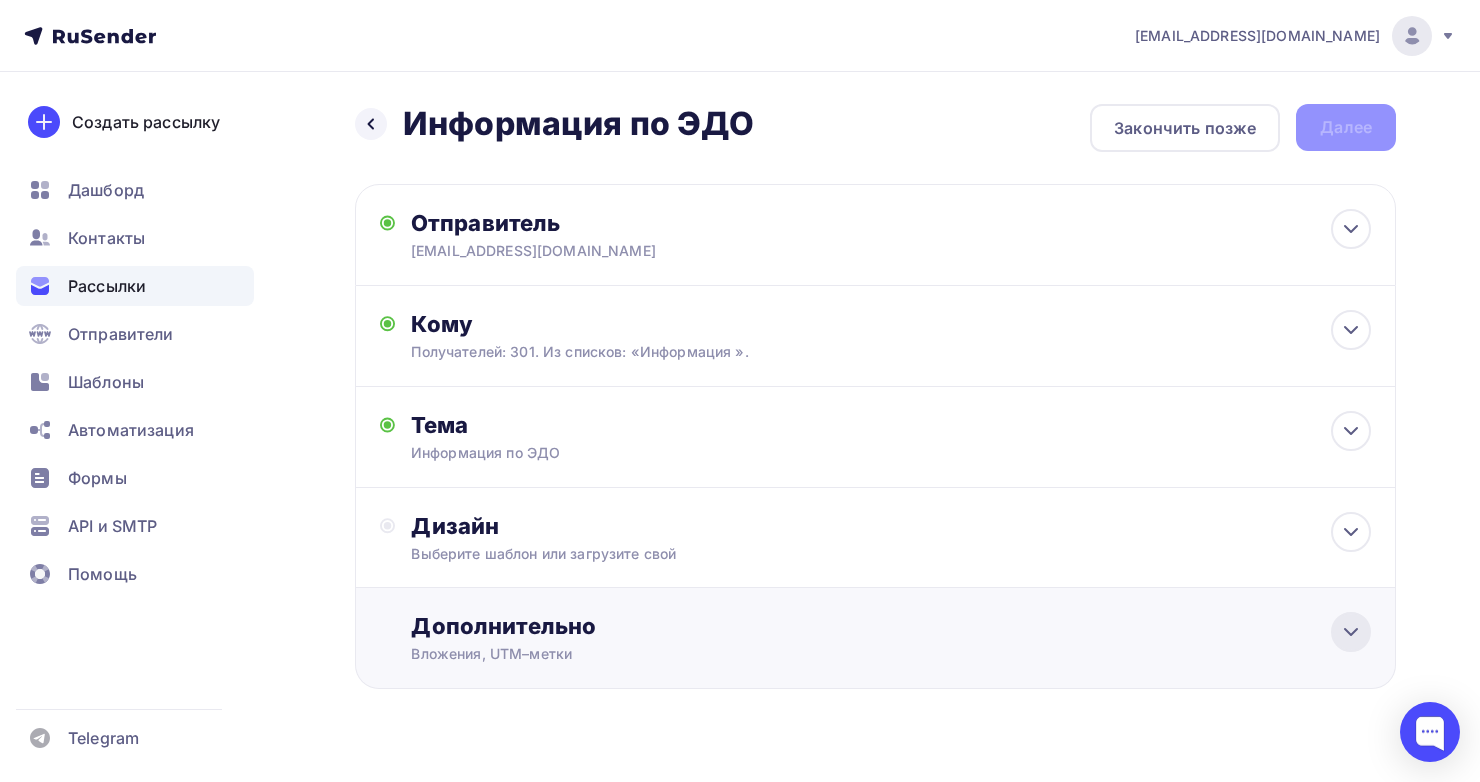 click 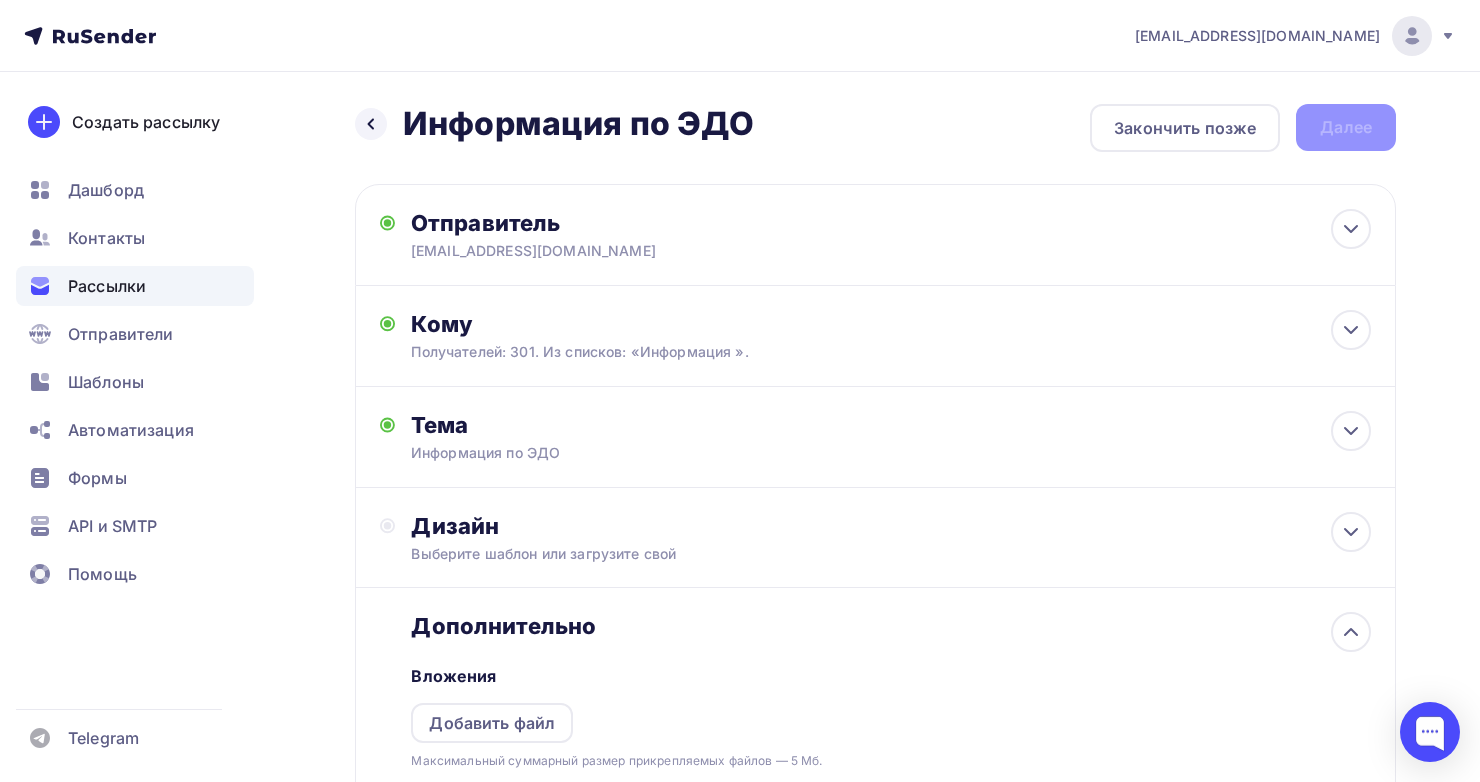 scroll, scrollTop: 0, scrollLeft: 0, axis: both 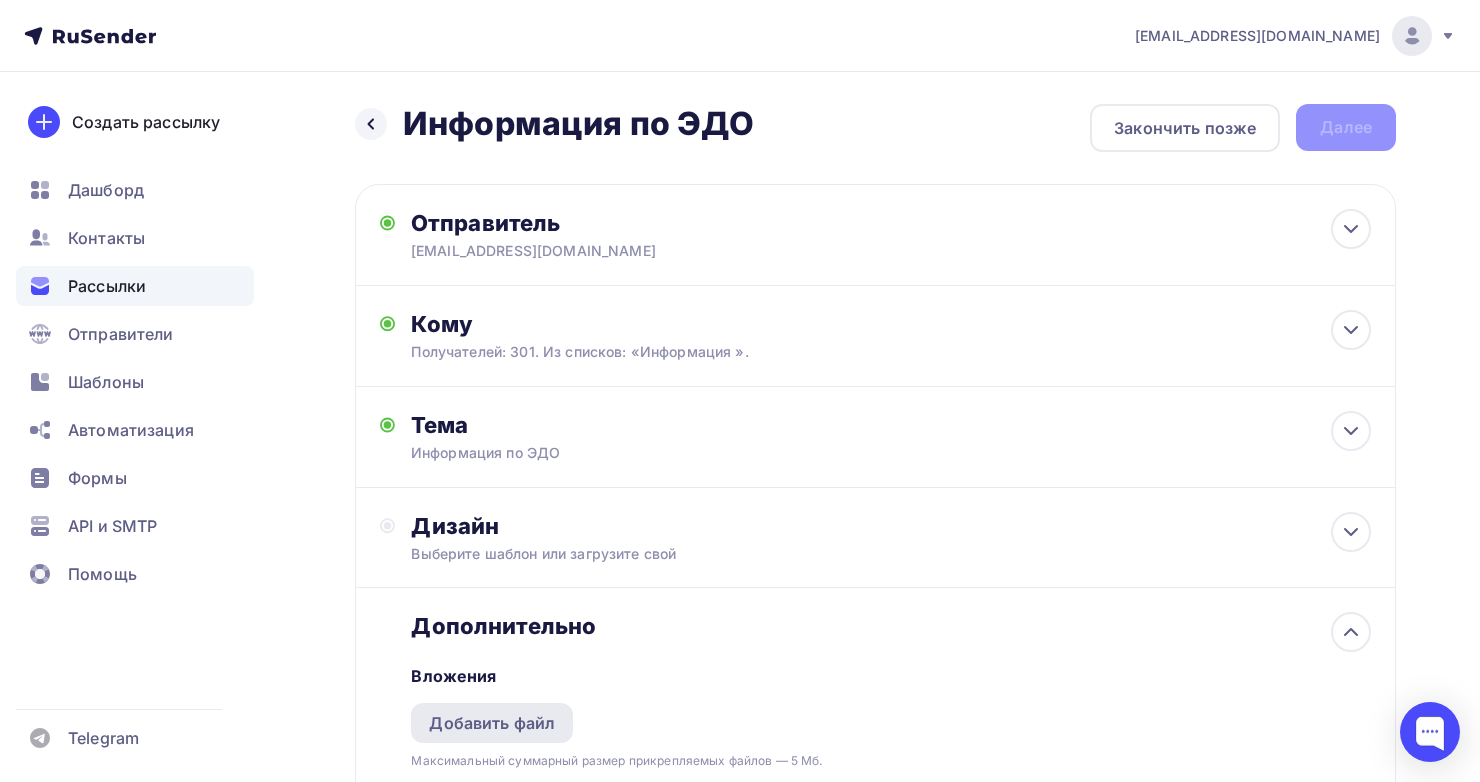 click on "Добавить файл" at bounding box center (492, 723) 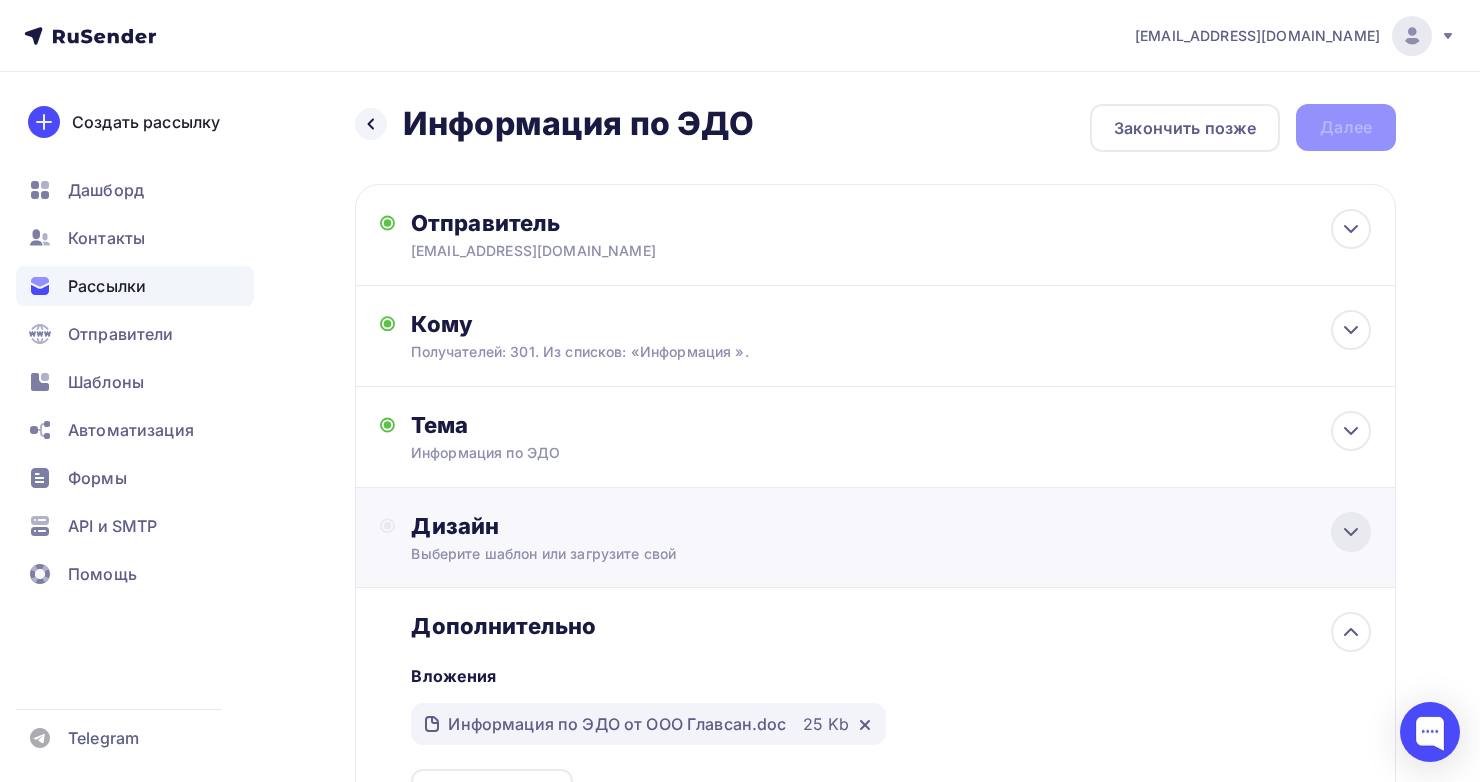 click 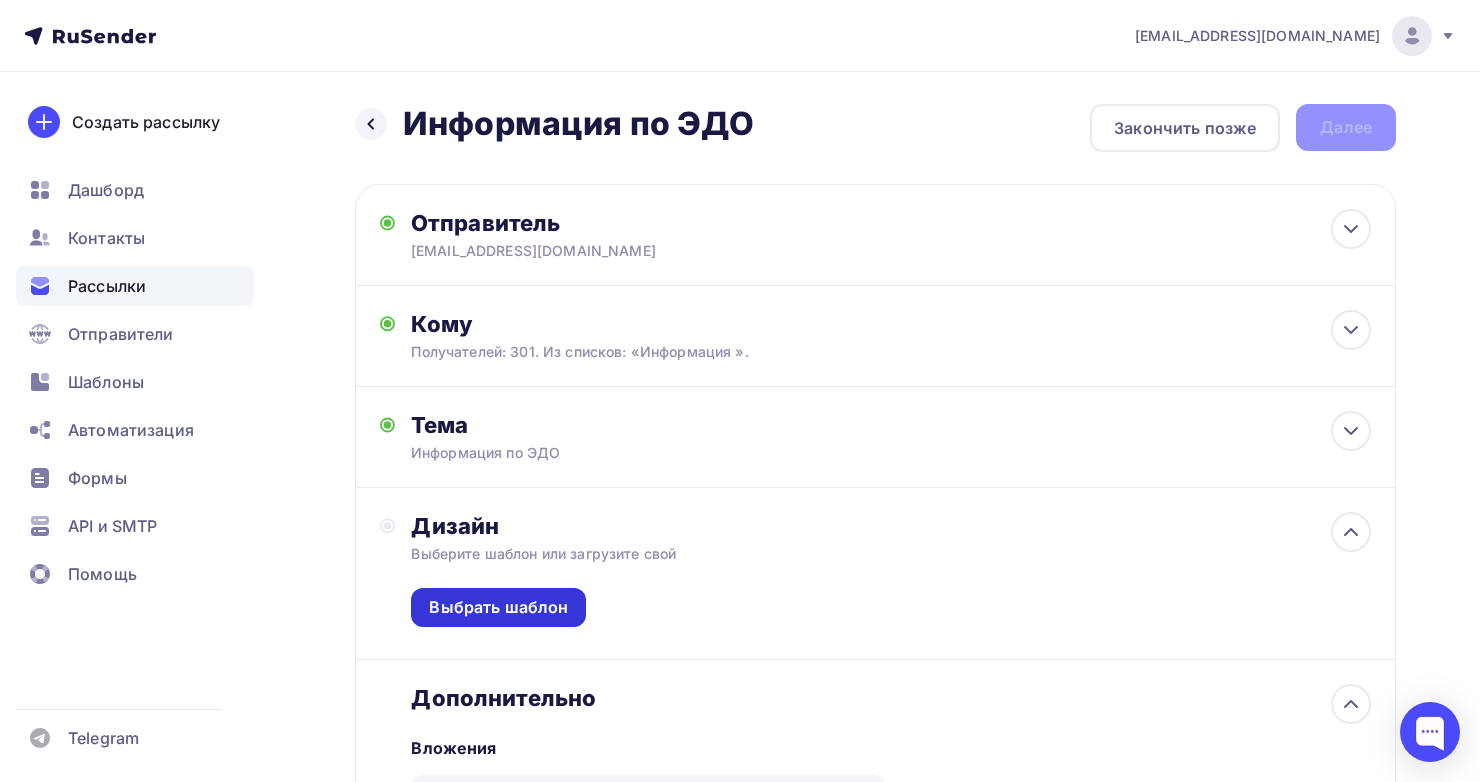 click on "Выбрать шаблон" at bounding box center [498, 607] 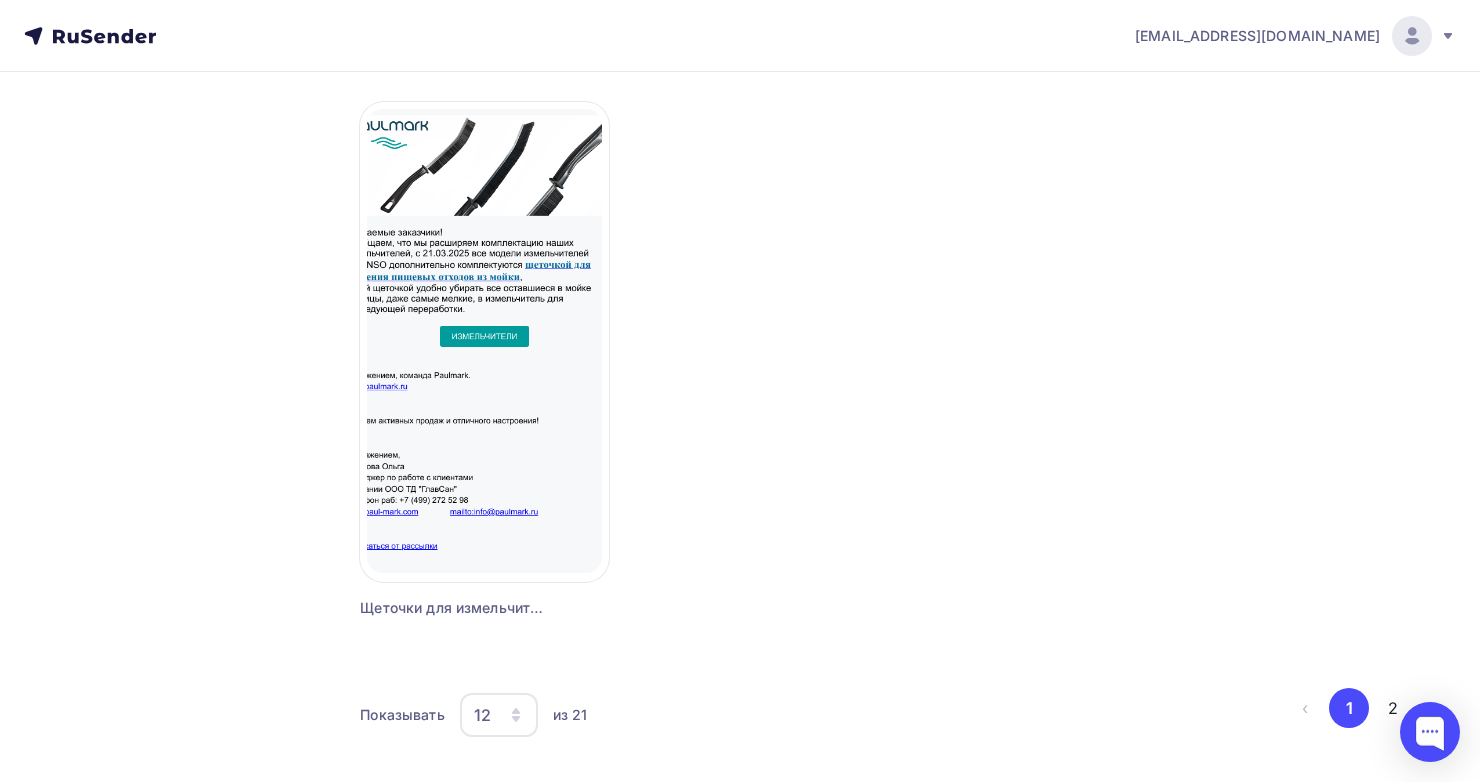 scroll, scrollTop: 1817, scrollLeft: 0, axis: vertical 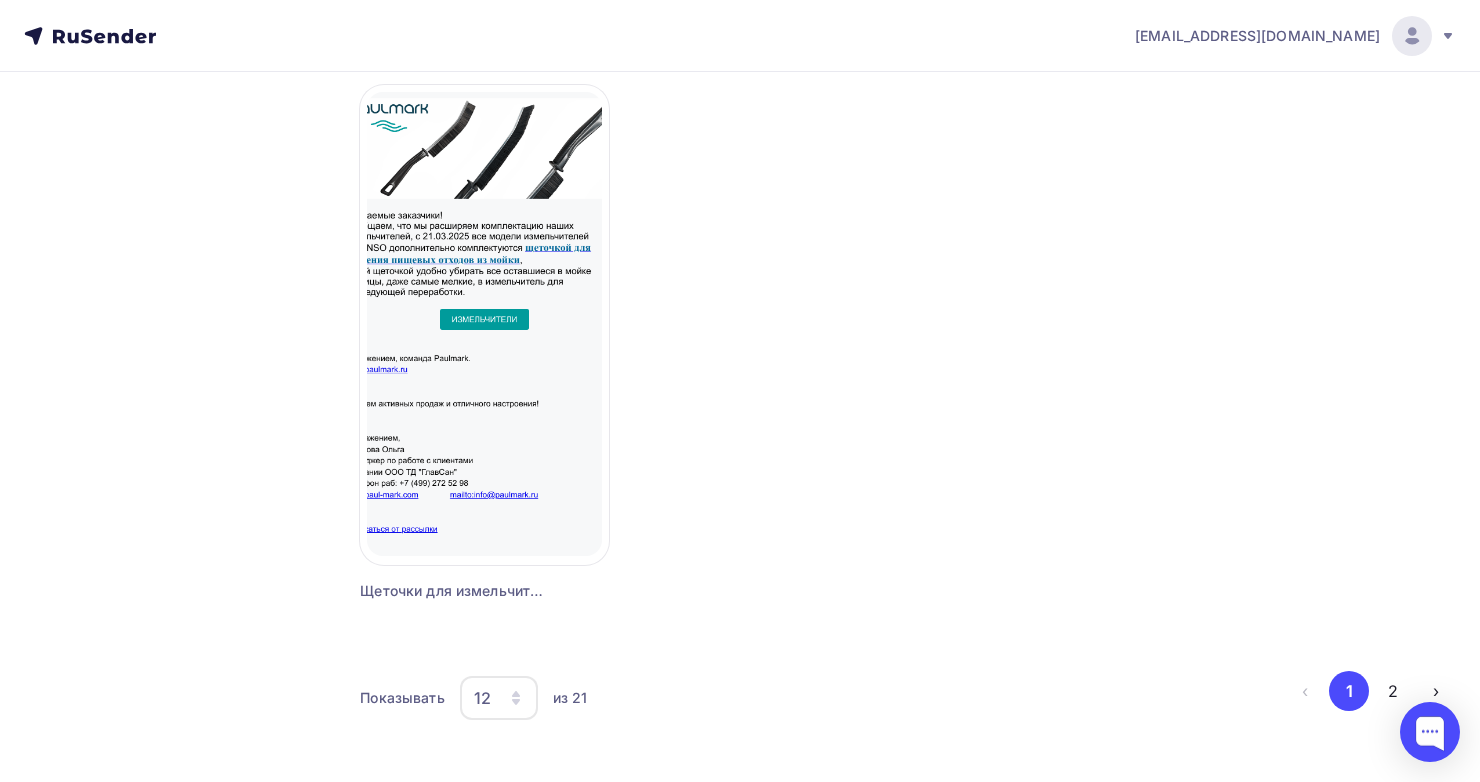 click 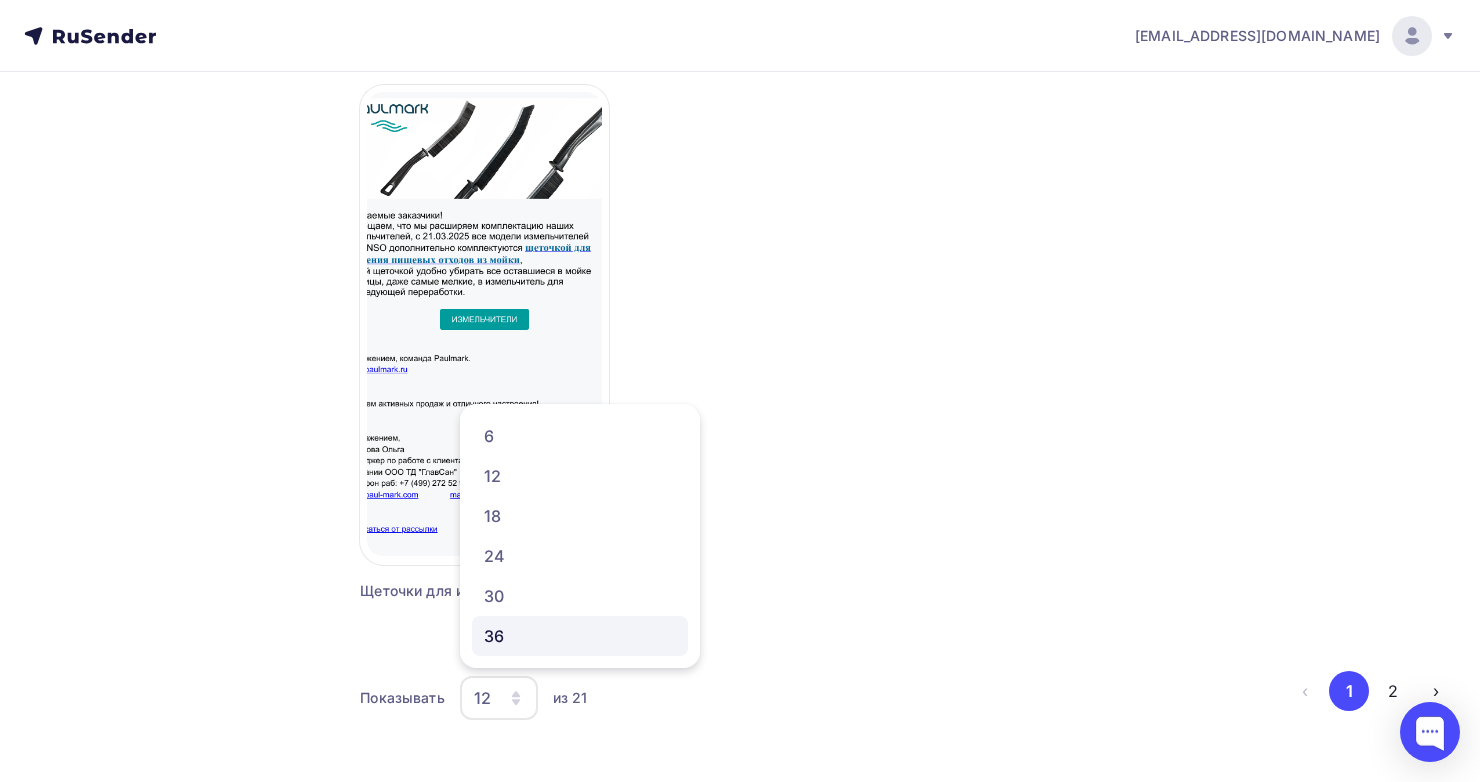 click on "36" at bounding box center [580, 636] 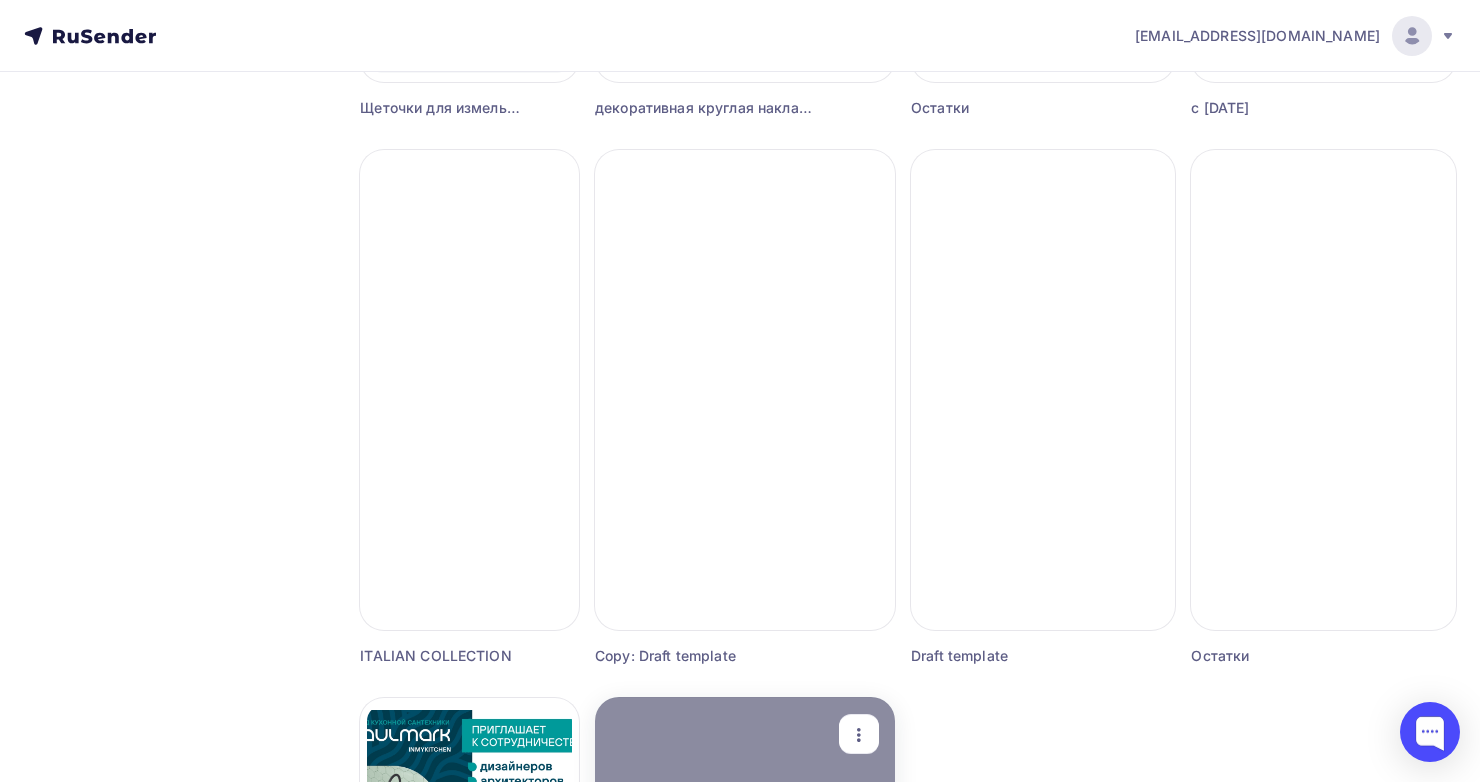 scroll, scrollTop: 2000, scrollLeft: 0, axis: vertical 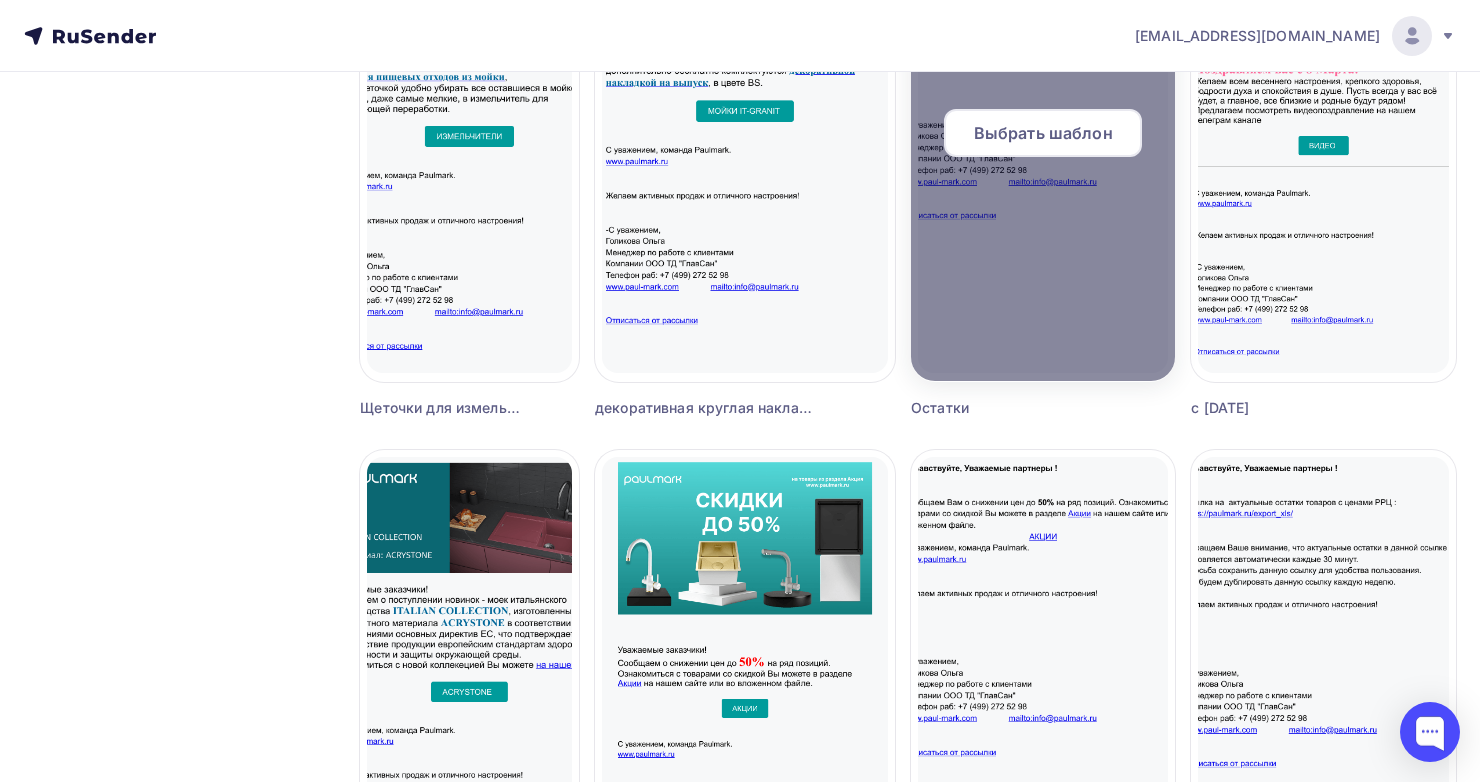 click at bounding box center [1043, 141] 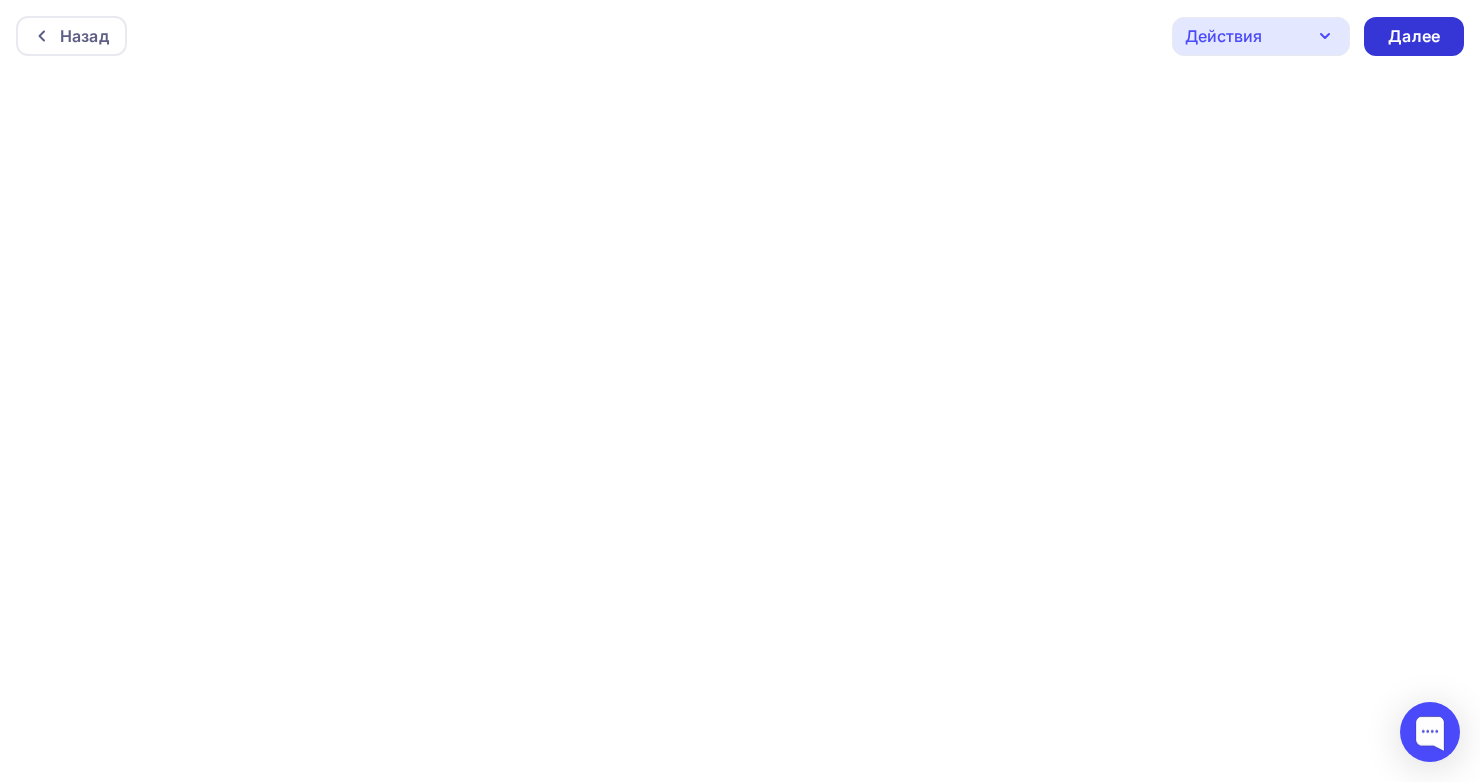 click on "Далее" at bounding box center (1414, 36) 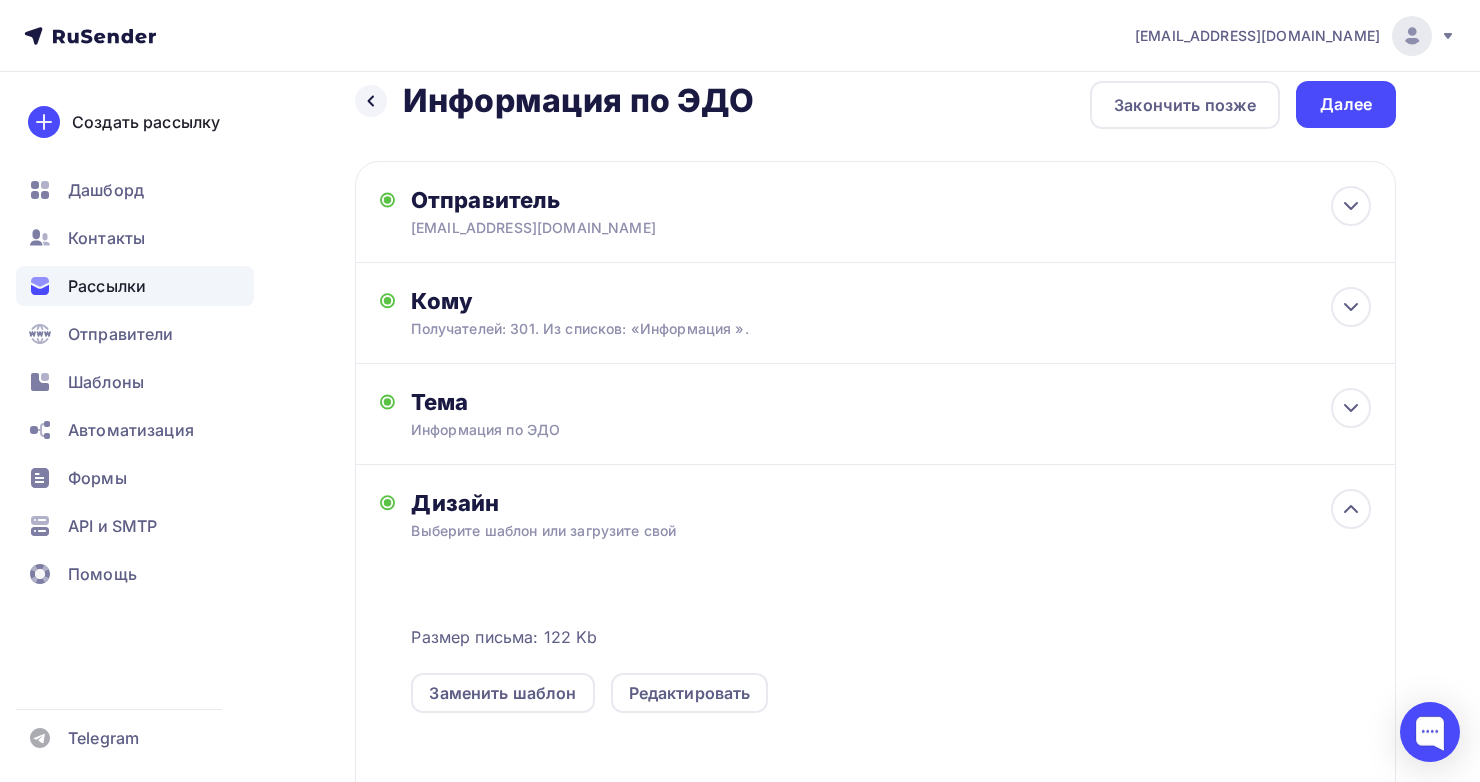 scroll, scrollTop: 0, scrollLeft: 0, axis: both 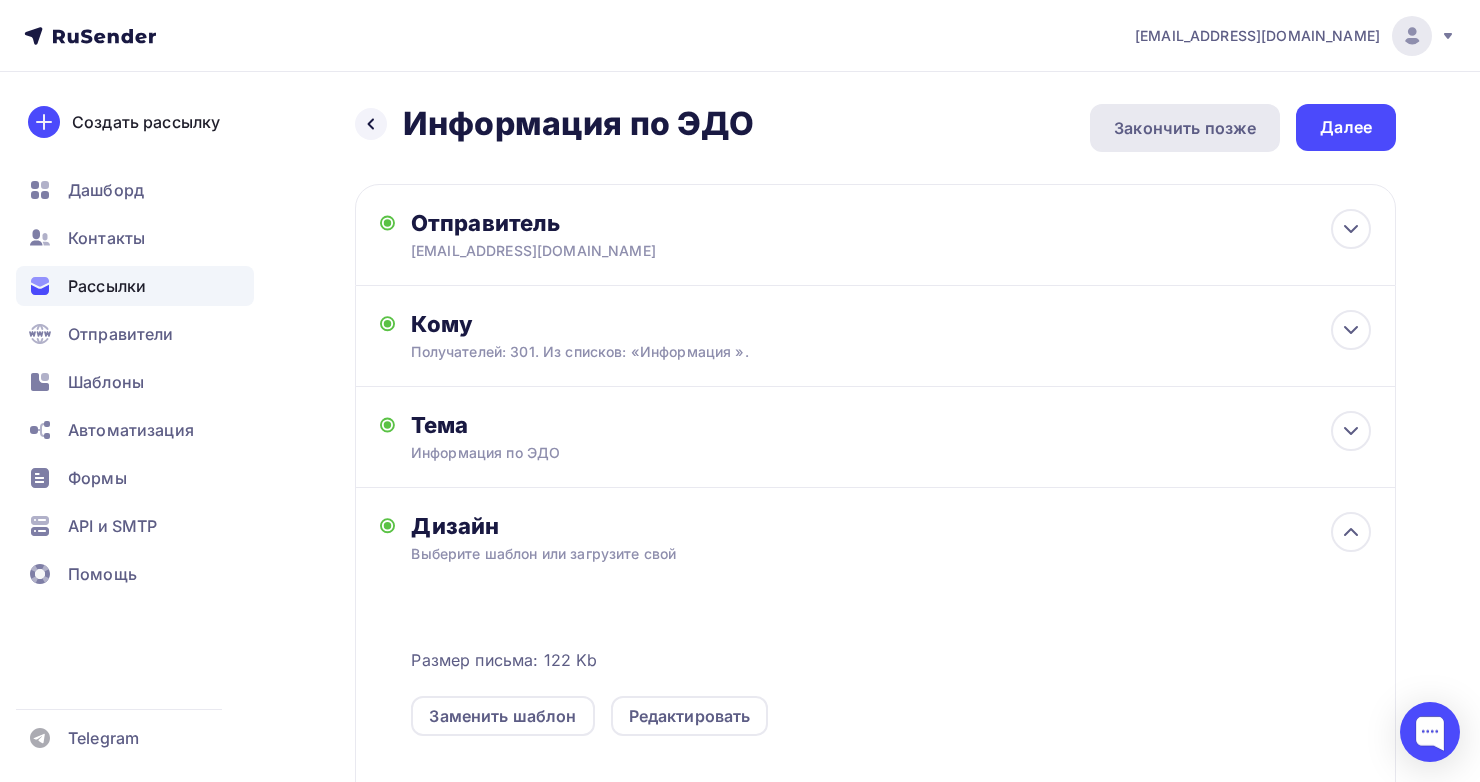 click on "Закончить позже" at bounding box center (1185, 128) 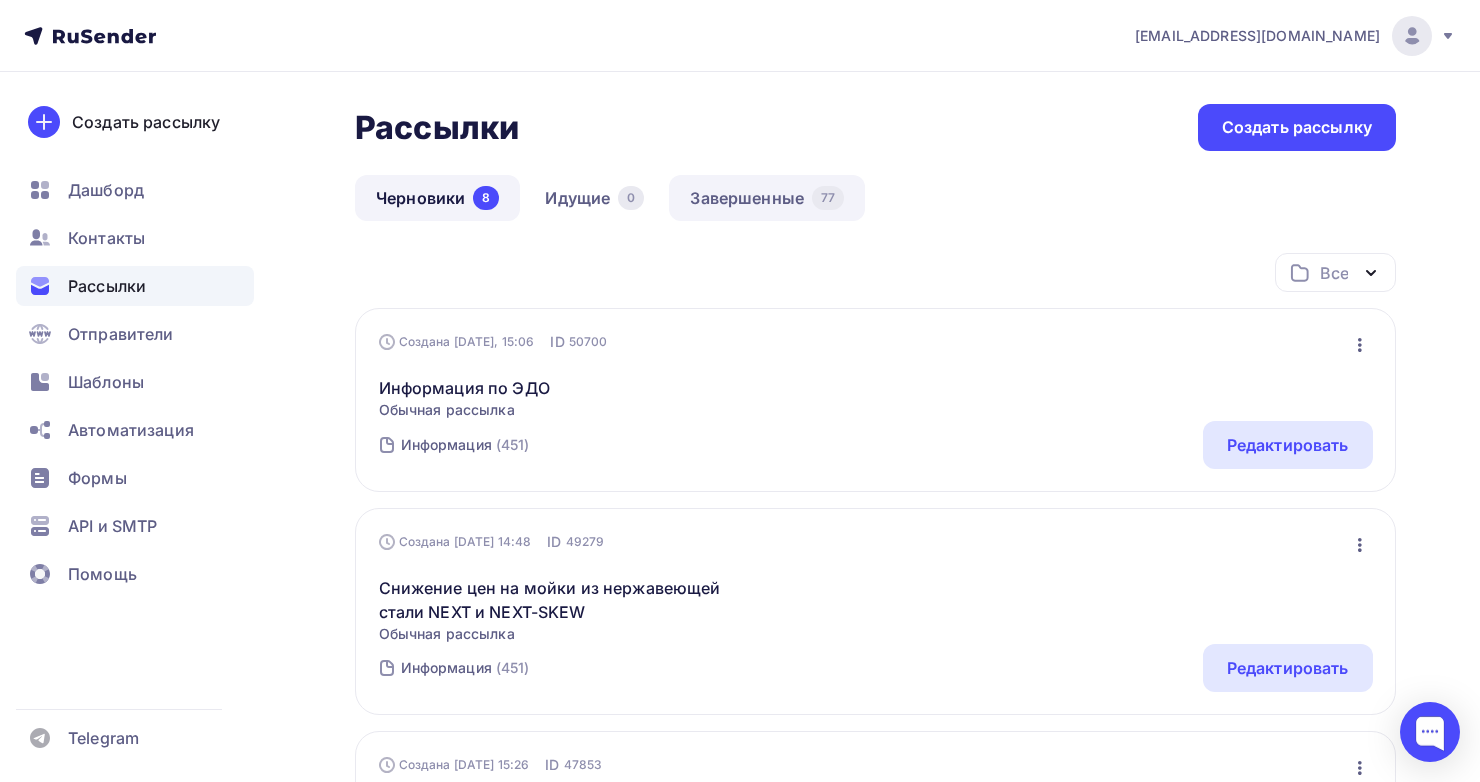 click on "Завершенные
77" at bounding box center [767, 198] 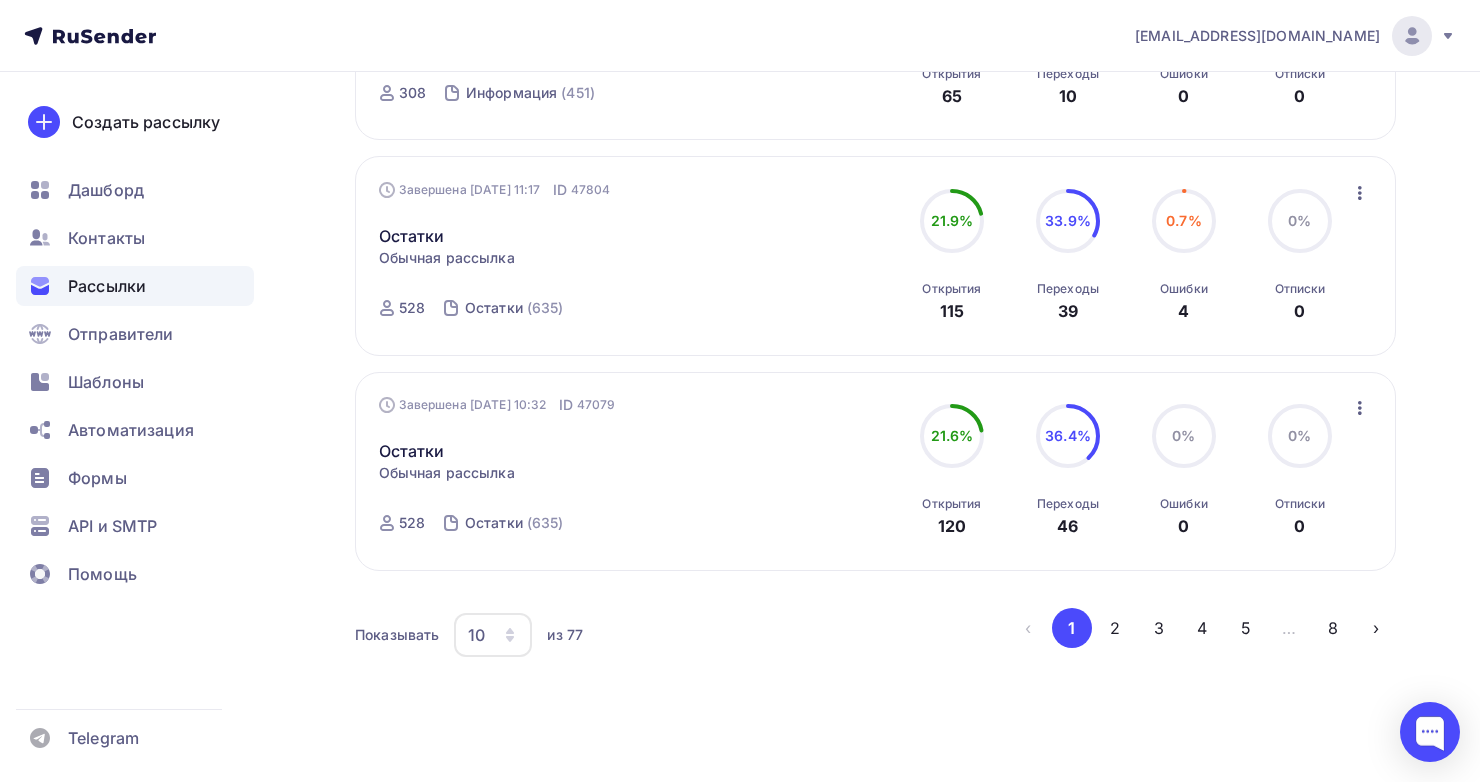 scroll, scrollTop: 1918, scrollLeft: 0, axis: vertical 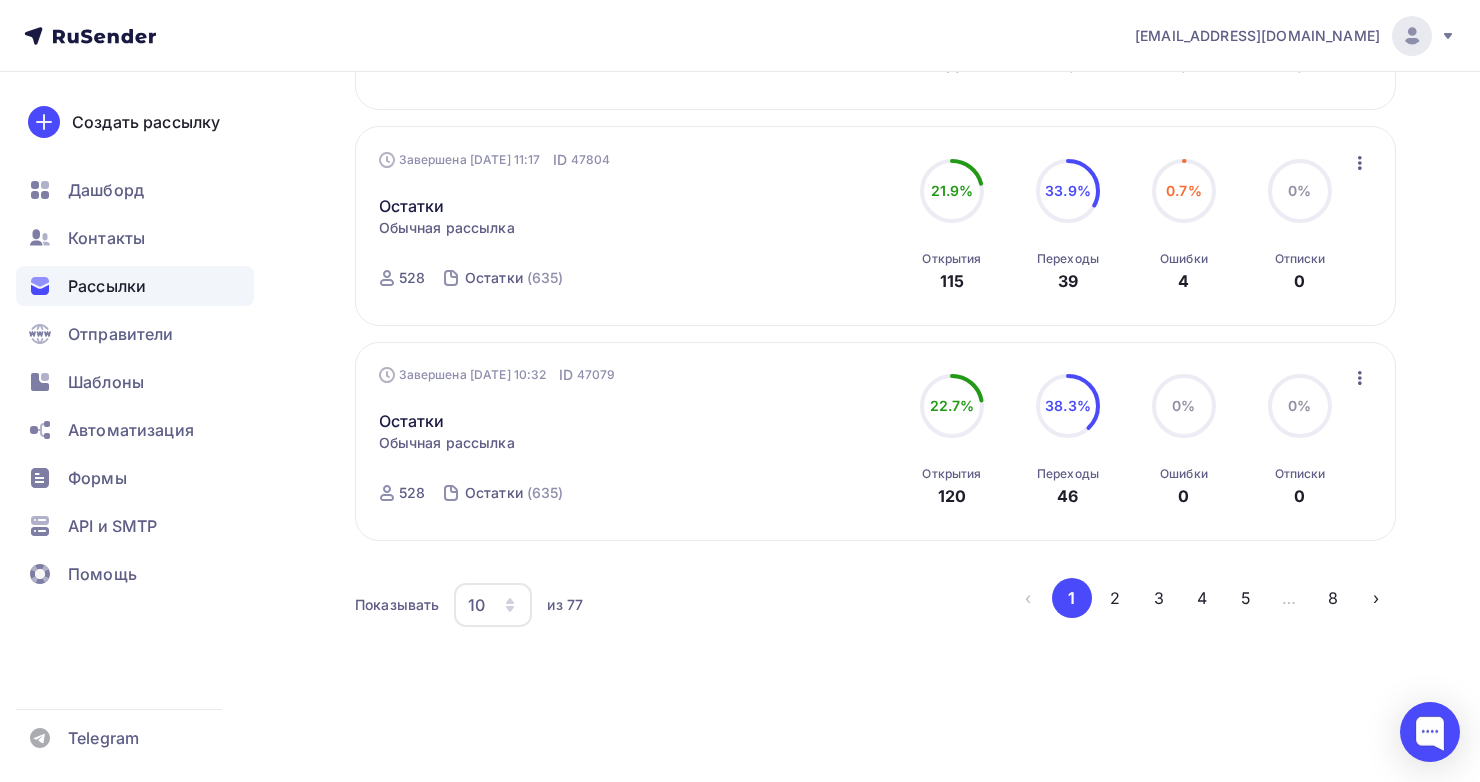 click on "10" at bounding box center [476, 605] 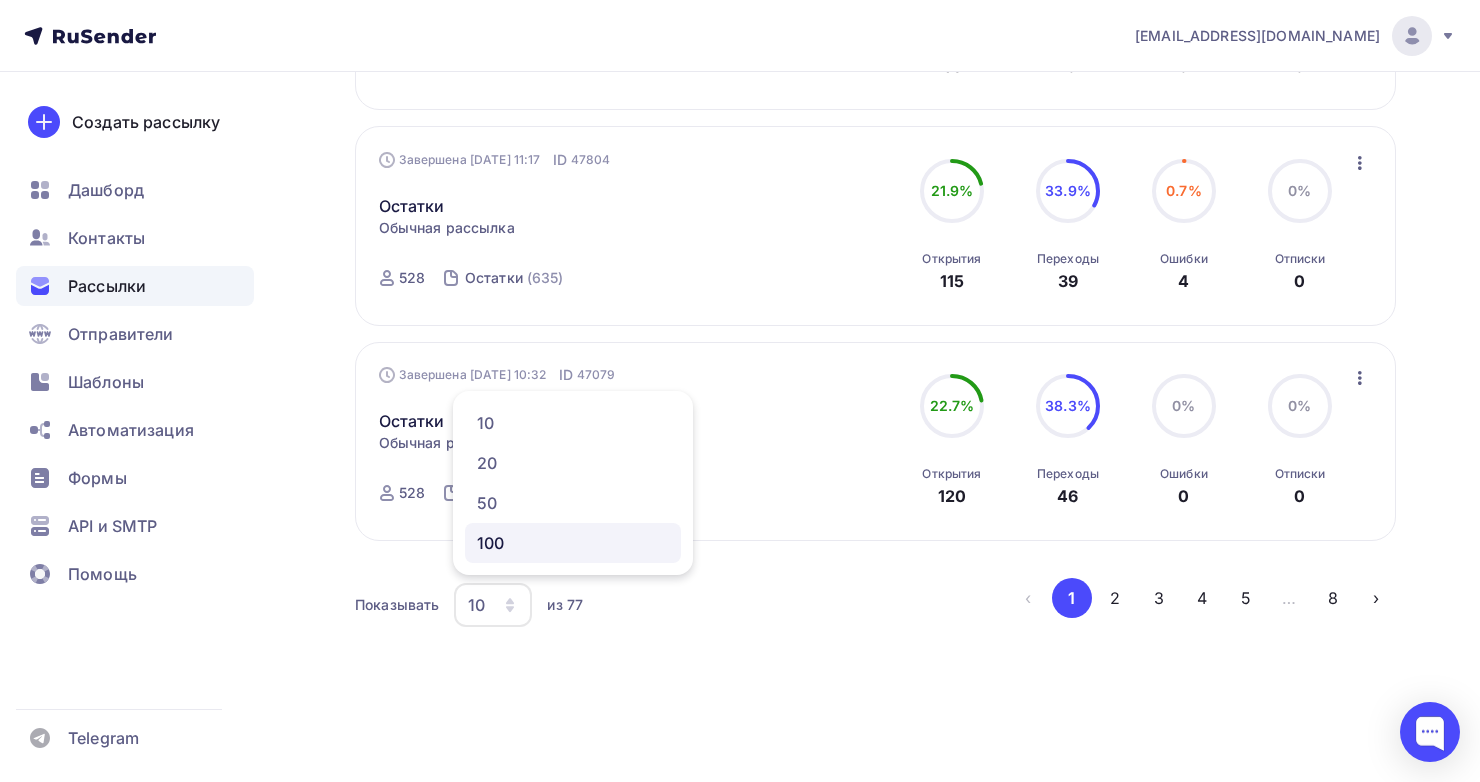 click on "100" at bounding box center [573, 543] 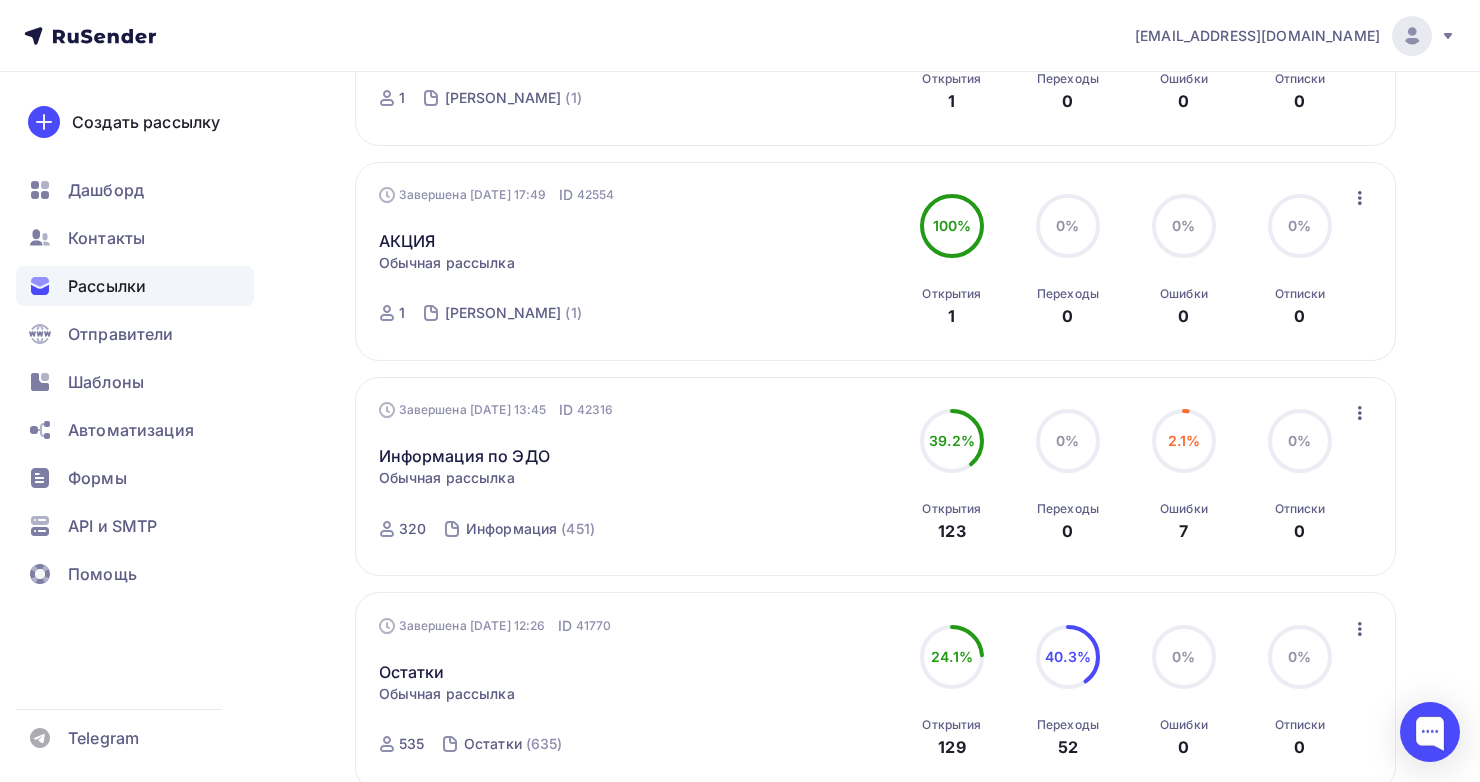 scroll, scrollTop: 4900, scrollLeft: 0, axis: vertical 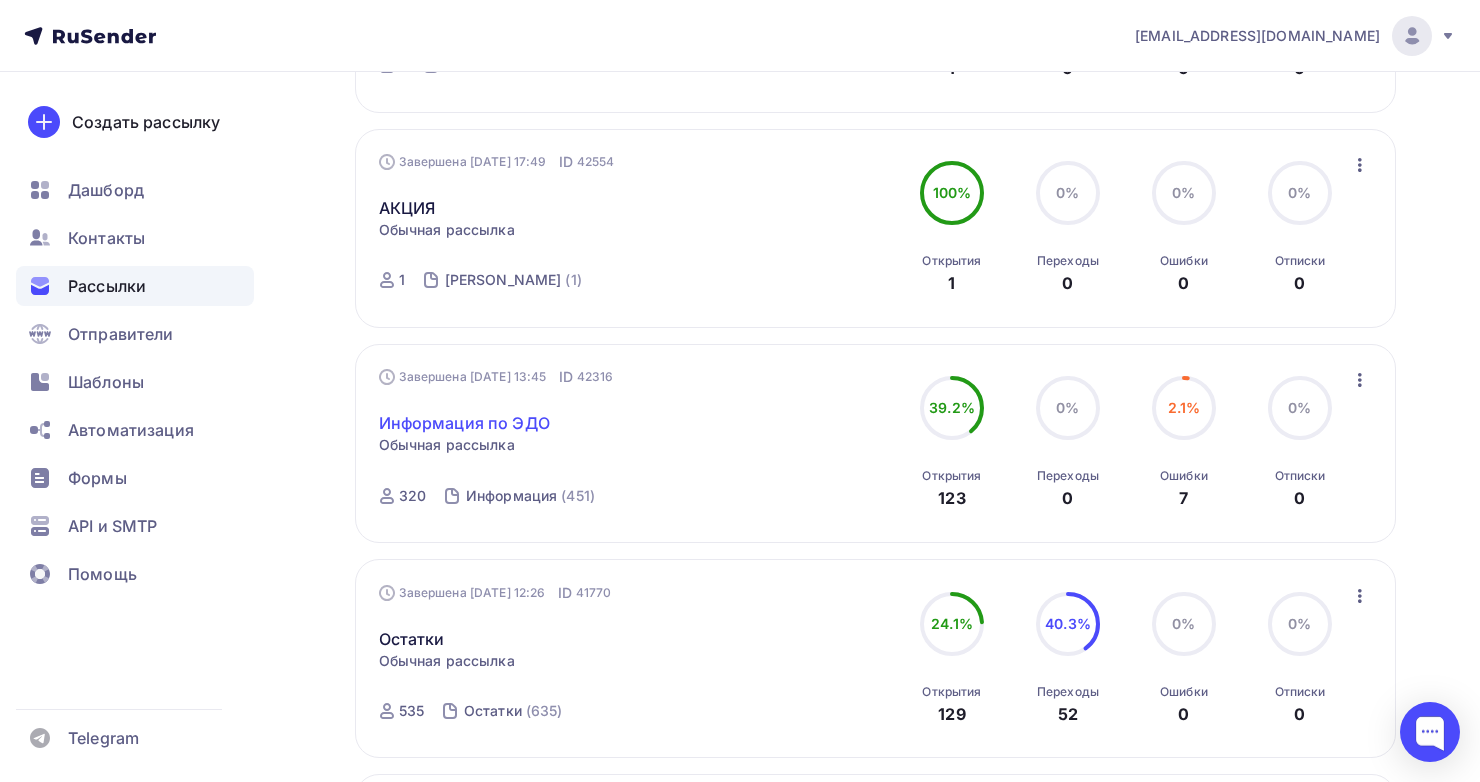 click on "Информация по ЭДО" at bounding box center (464, 423) 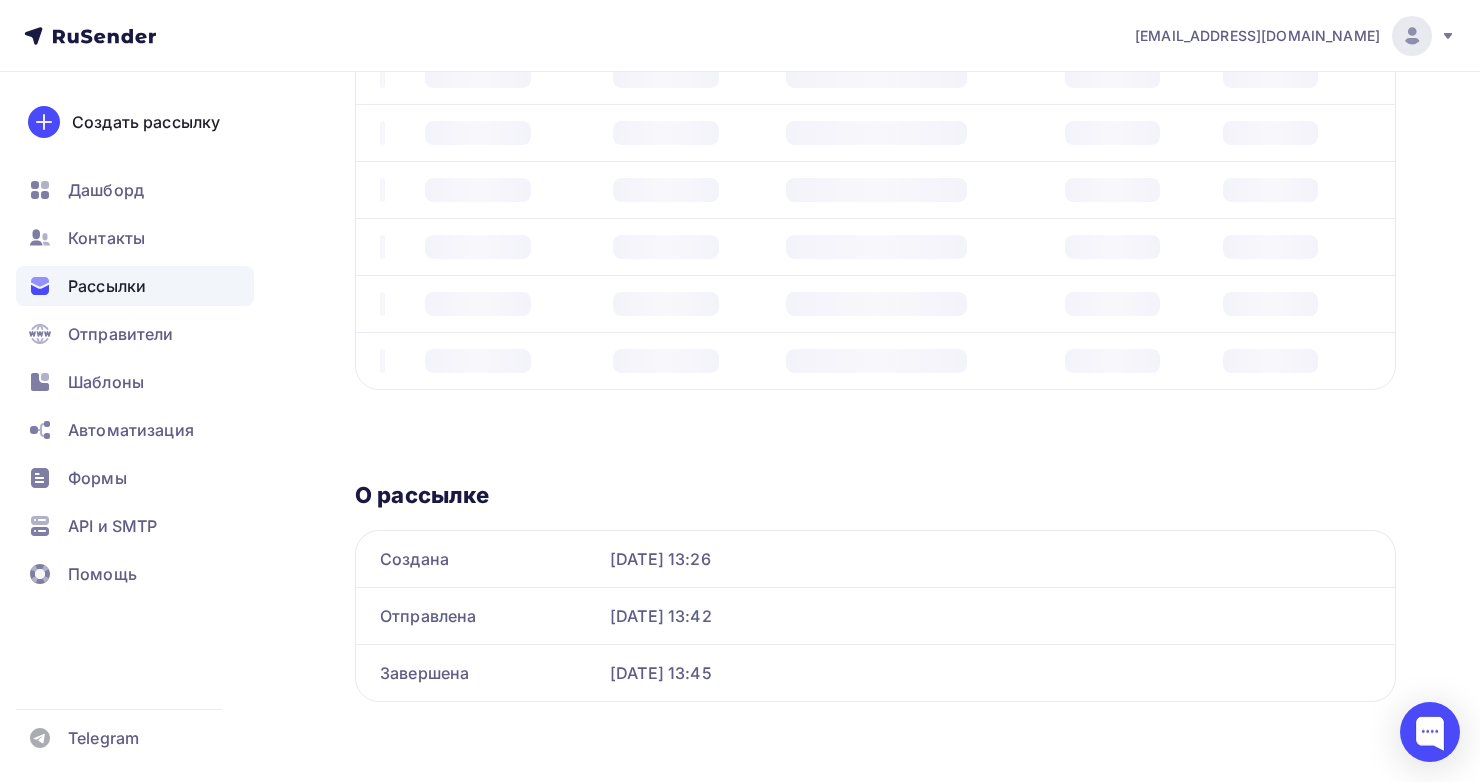scroll, scrollTop: 0, scrollLeft: 0, axis: both 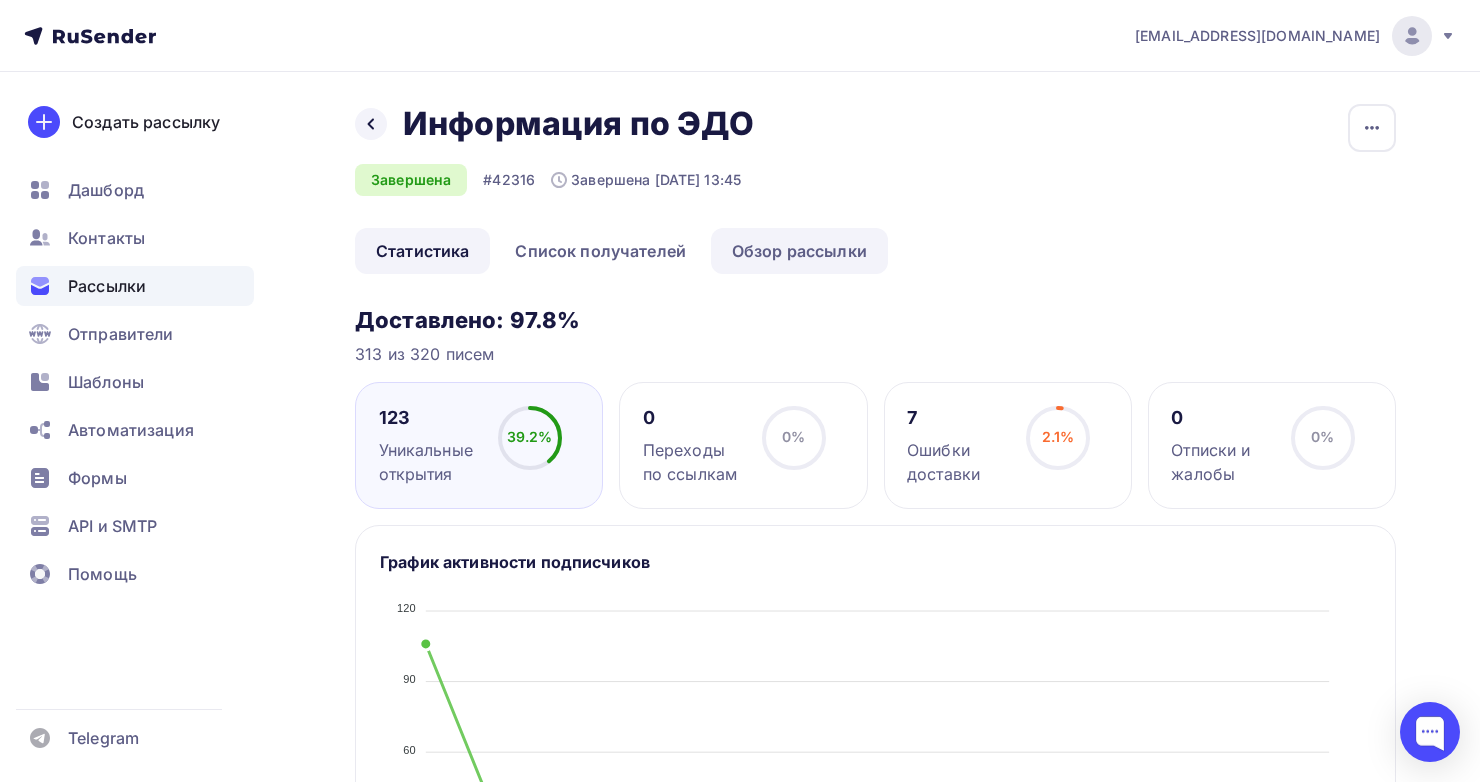 click on "Обзор рассылки" at bounding box center [799, 251] 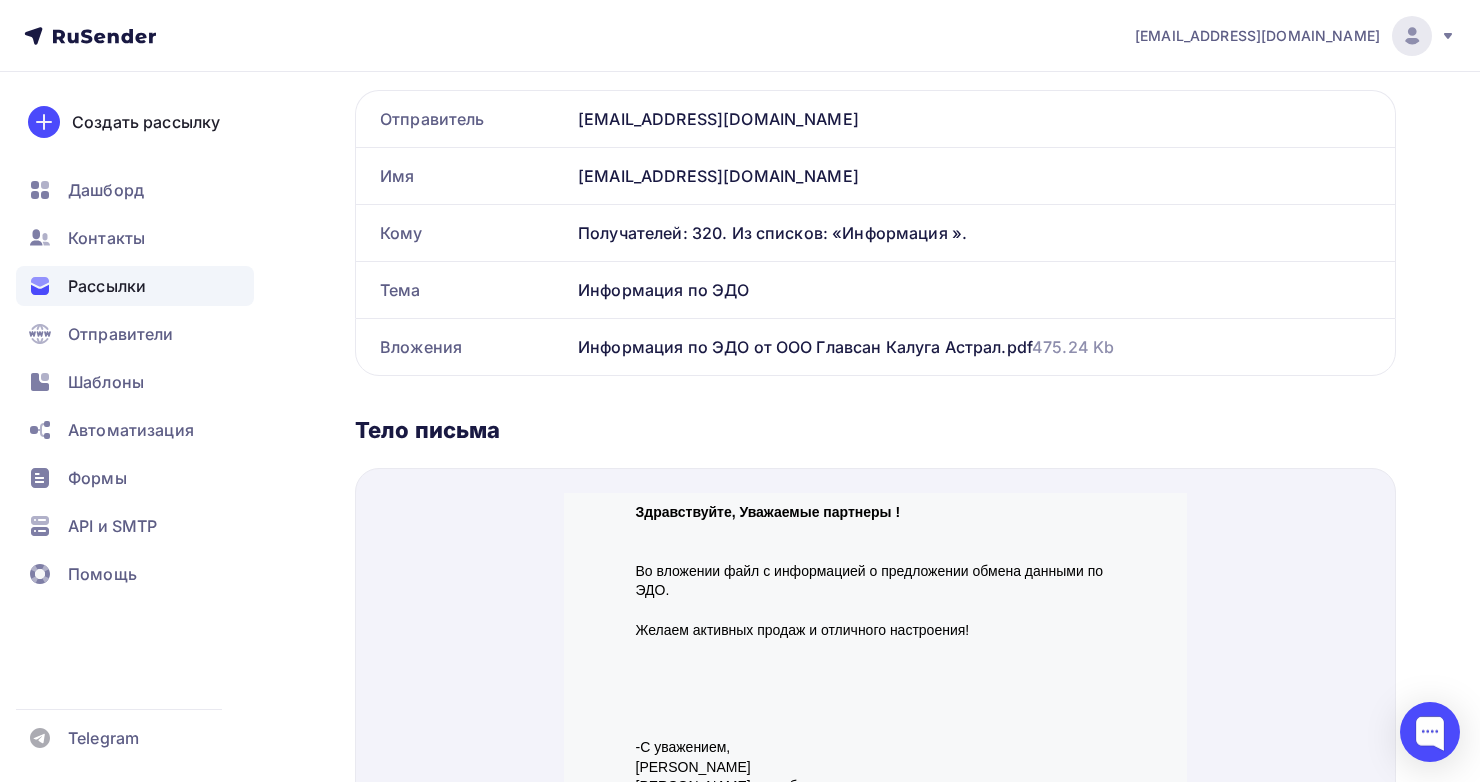 scroll, scrollTop: 500, scrollLeft: 0, axis: vertical 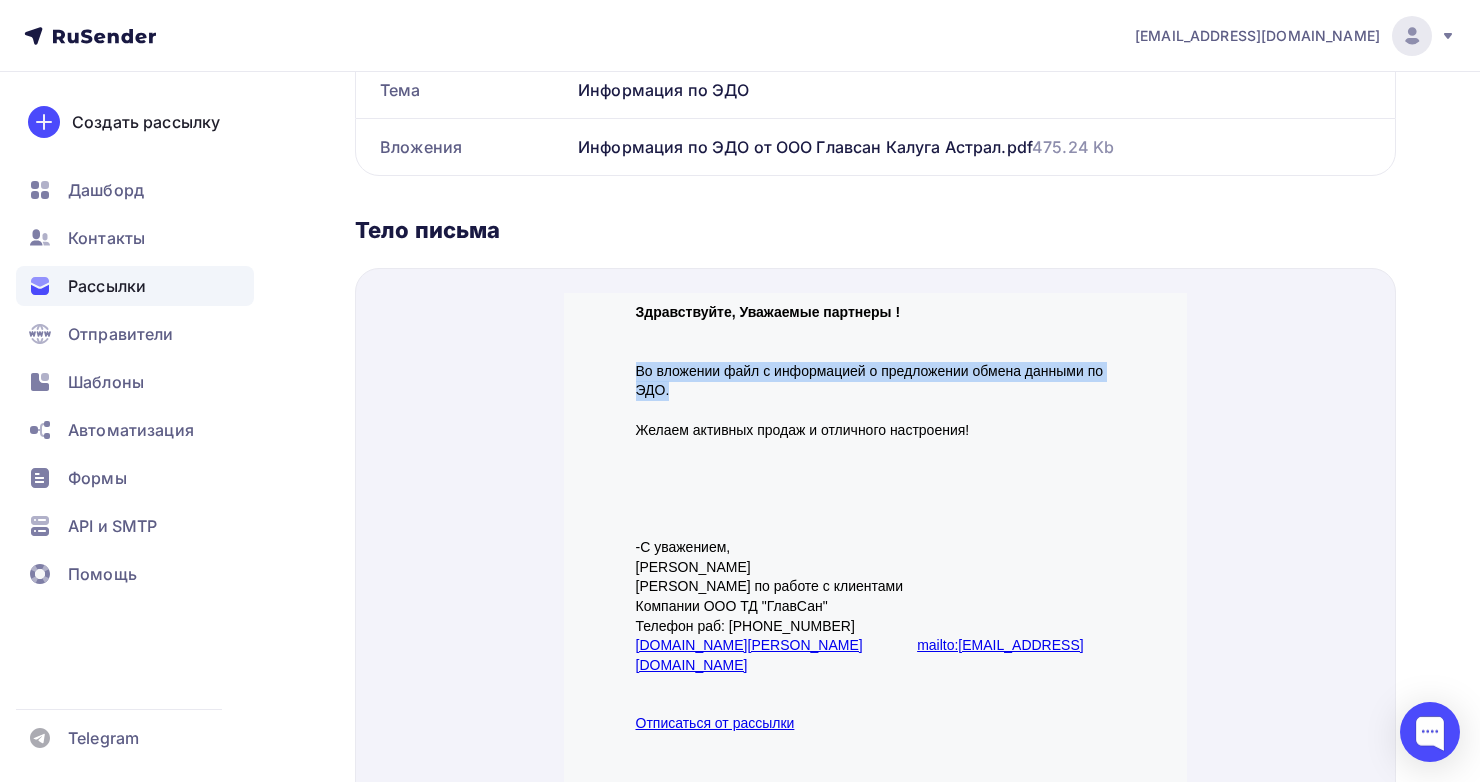 drag, startPoint x: 637, startPoint y: 349, endPoint x: 1000, endPoint y: 363, distance: 363.26987 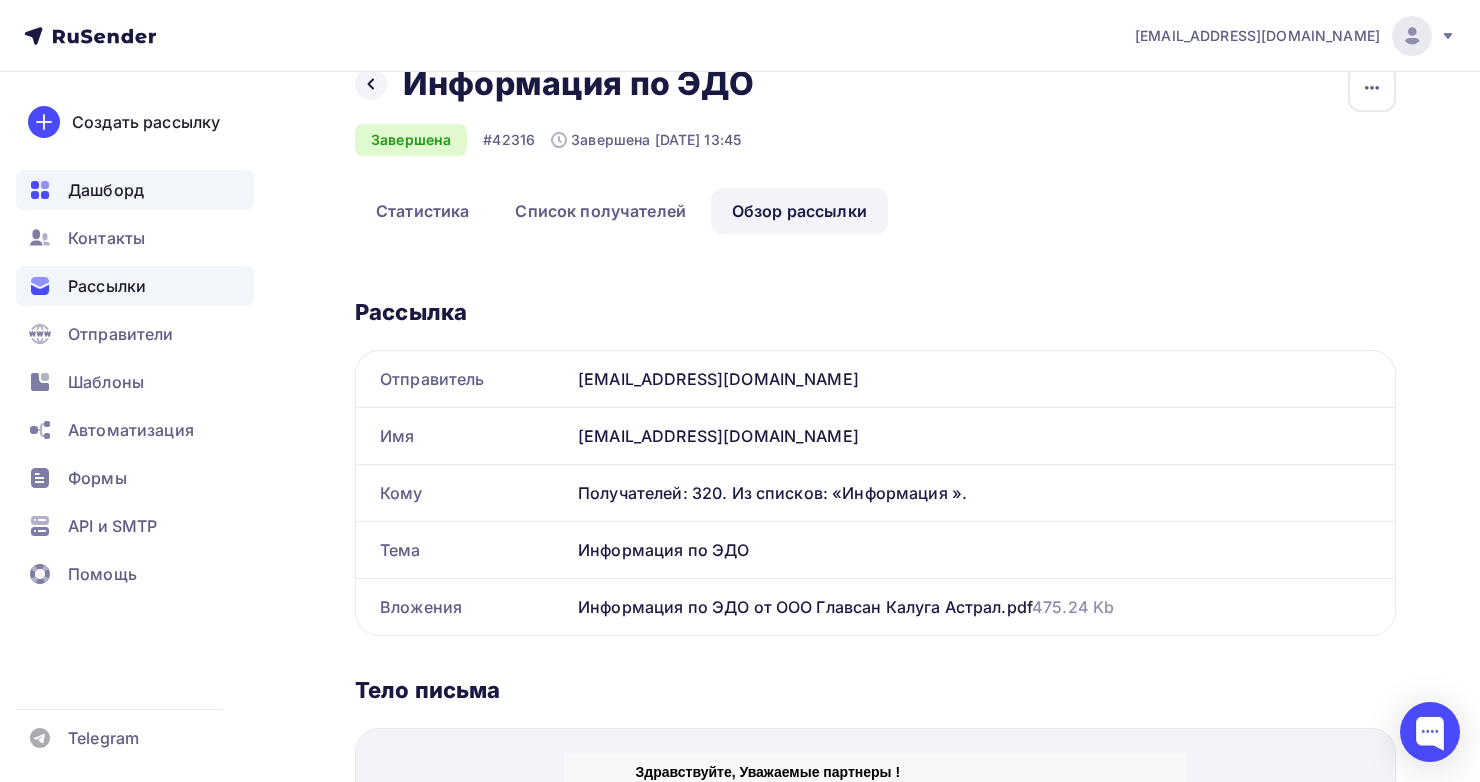 scroll, scrollTop: 0, scrollLeft: 0, axis: both 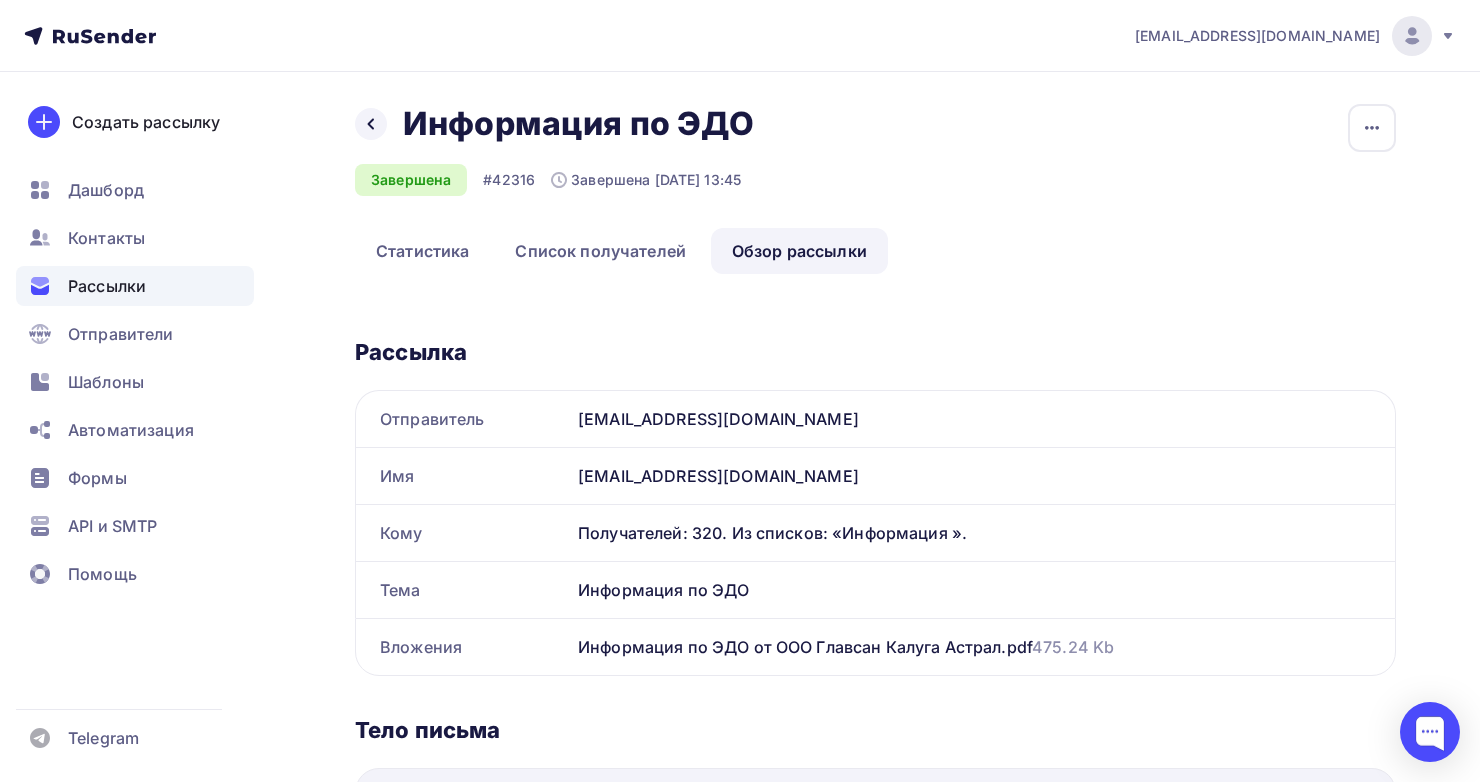 click on "Рассылки" at bounding box center (107, 286) 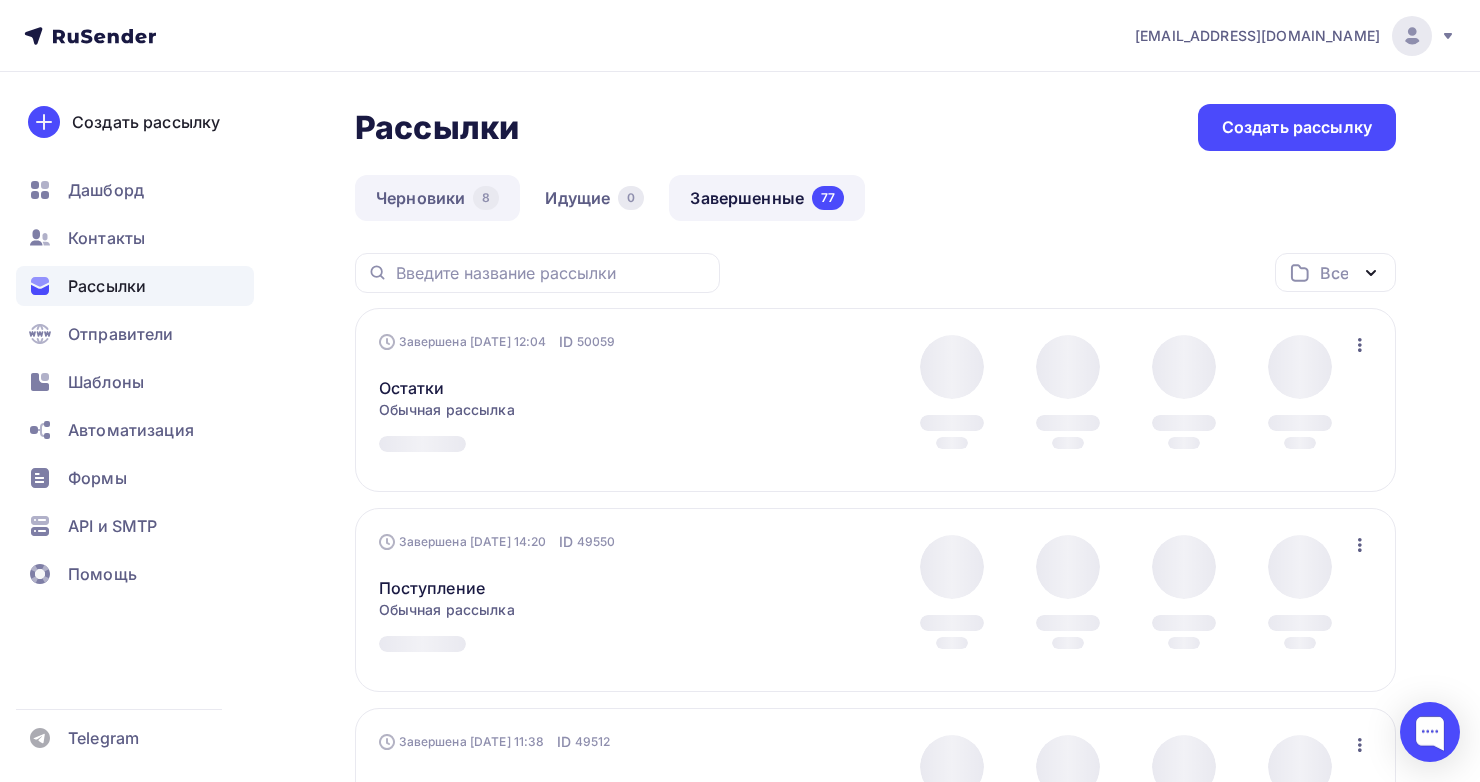 click on "Черновики
8" at bounding box center (437, 198) 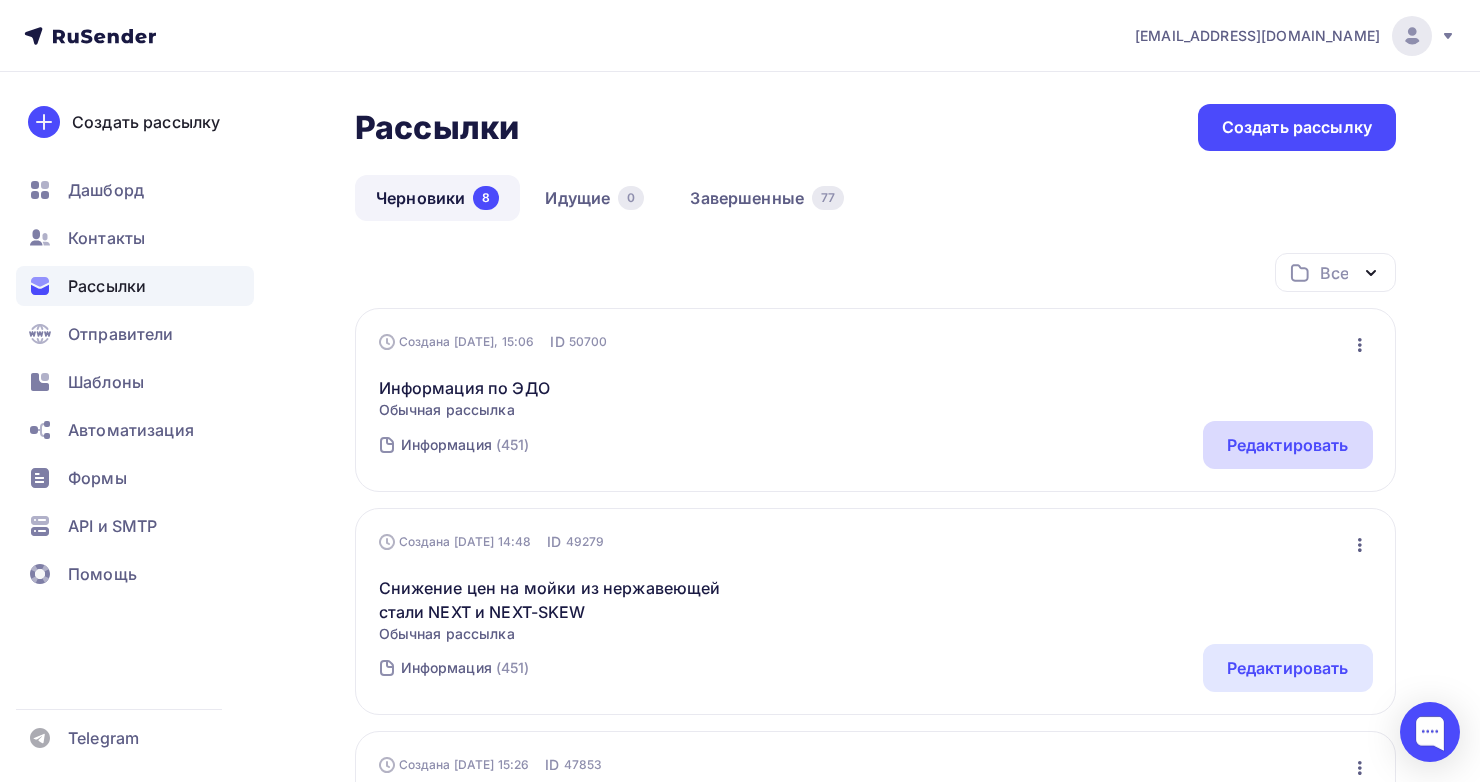 click on "Редактировать" at bounding box center (1288, 445) 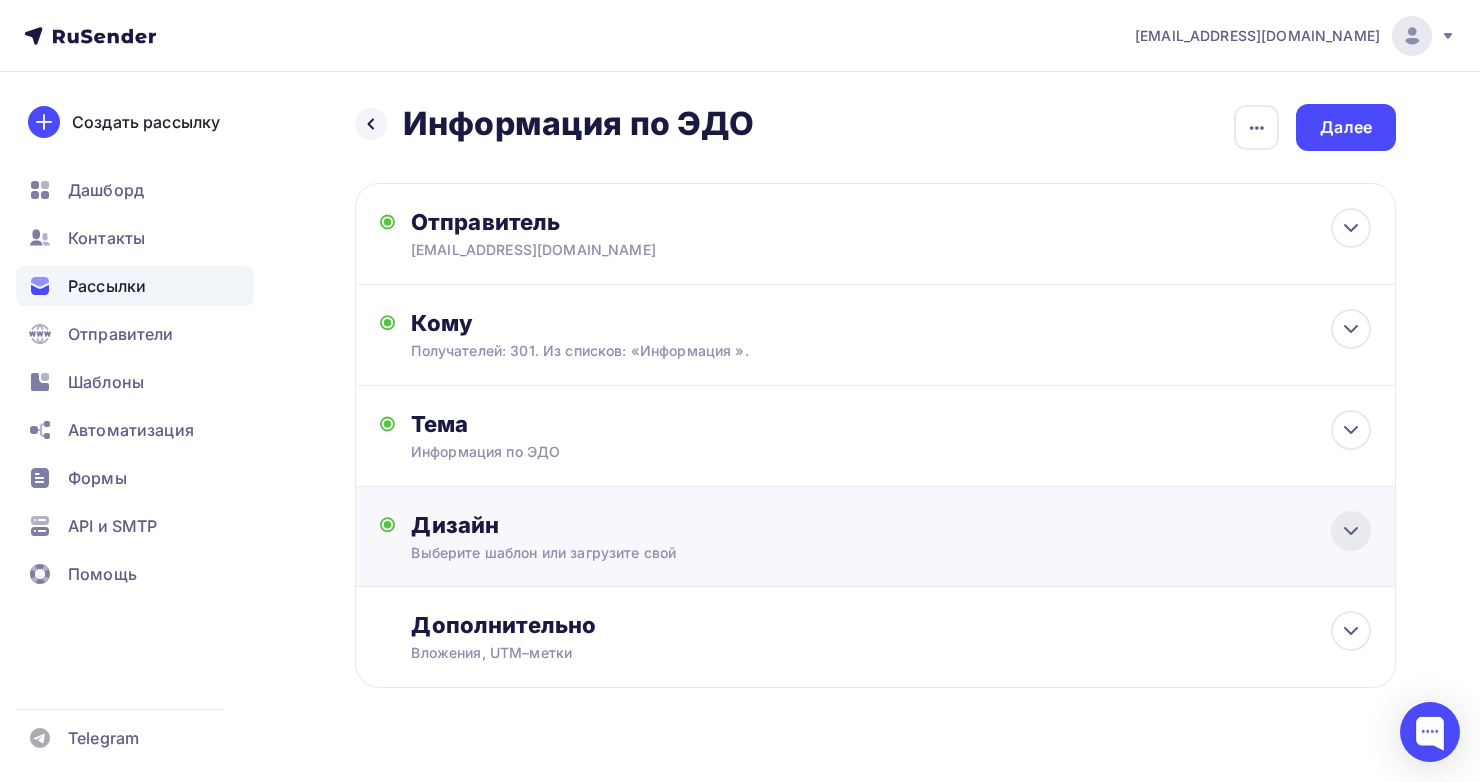 click 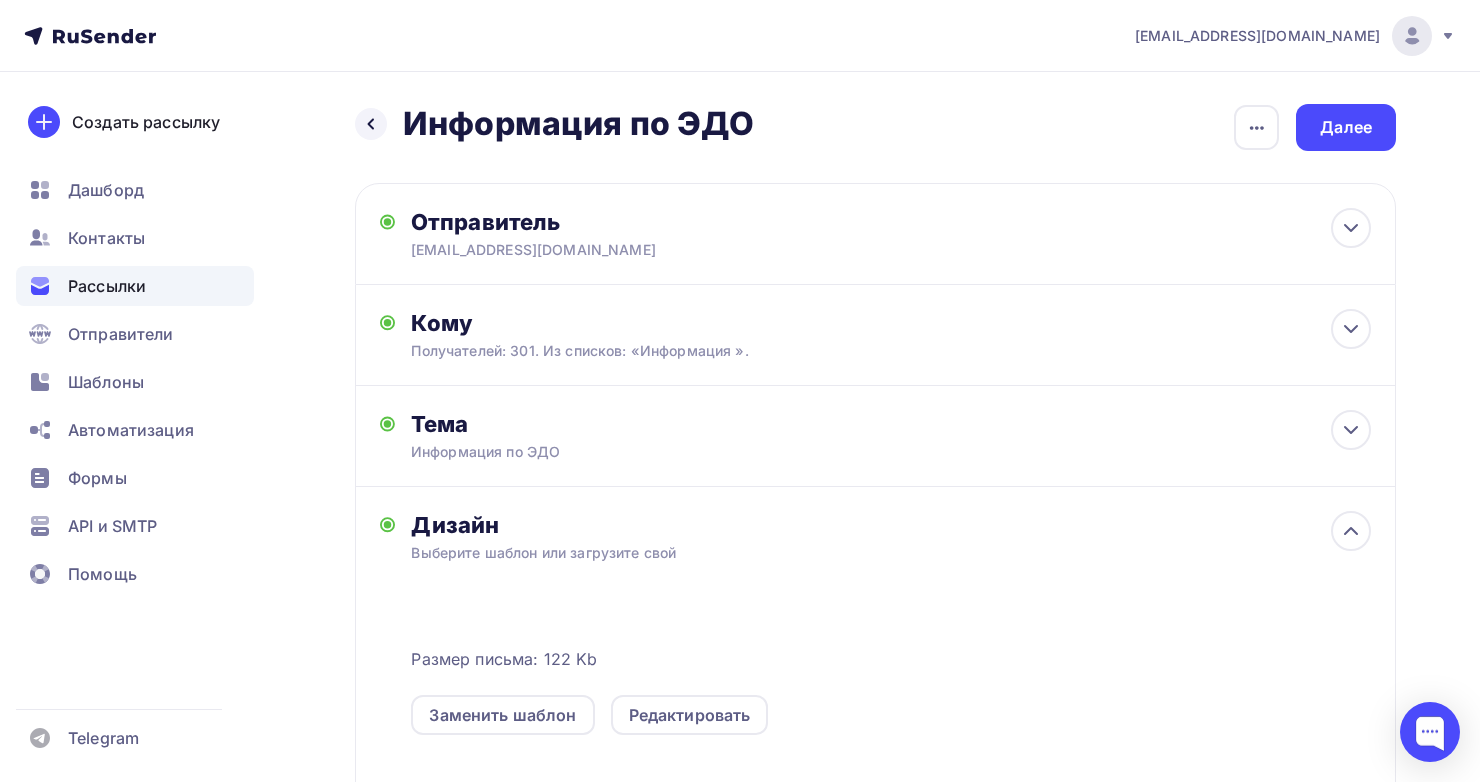 scroll, scrollTop: 200, scrollLeft: 0, axis: vertical 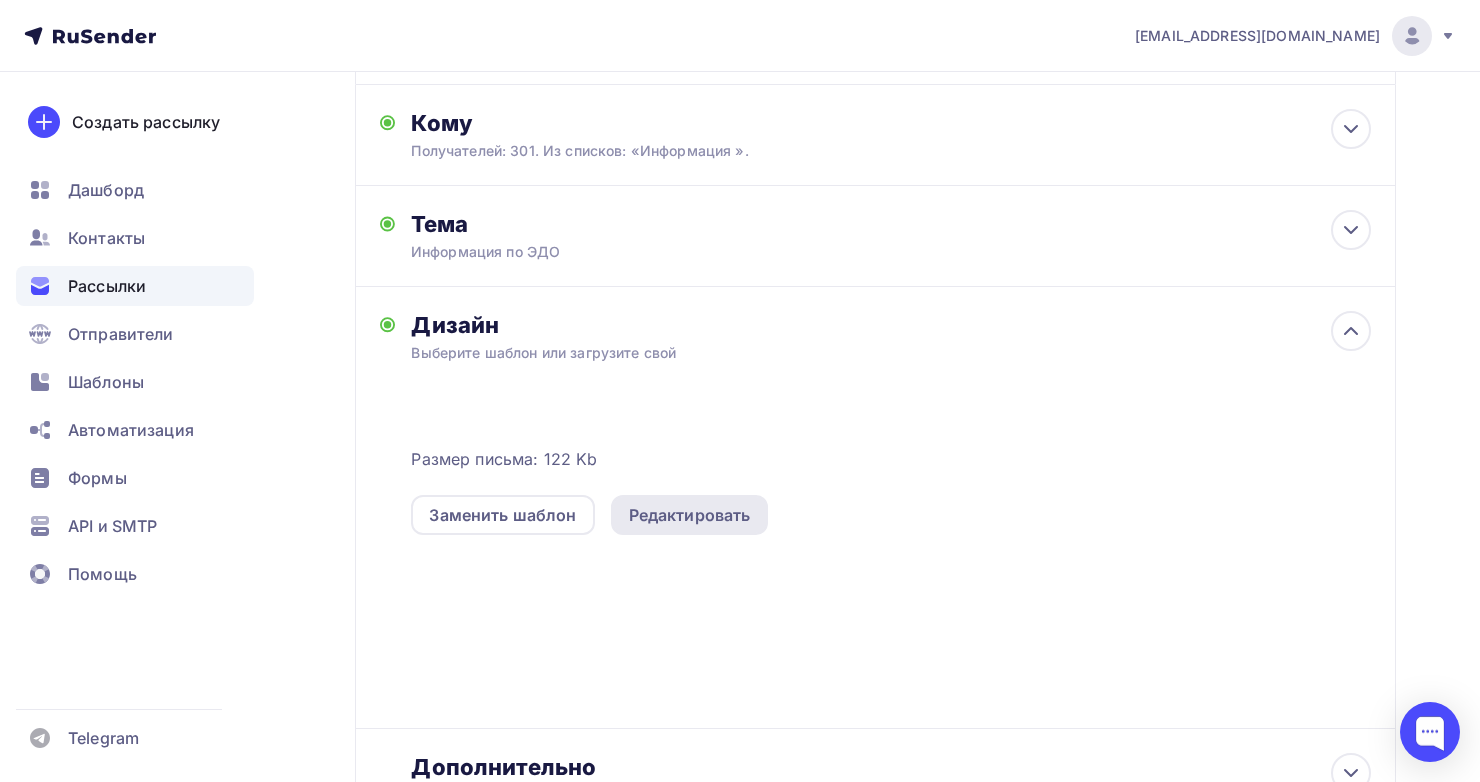 click on "Редактировать" at bounding box center (690, 515) 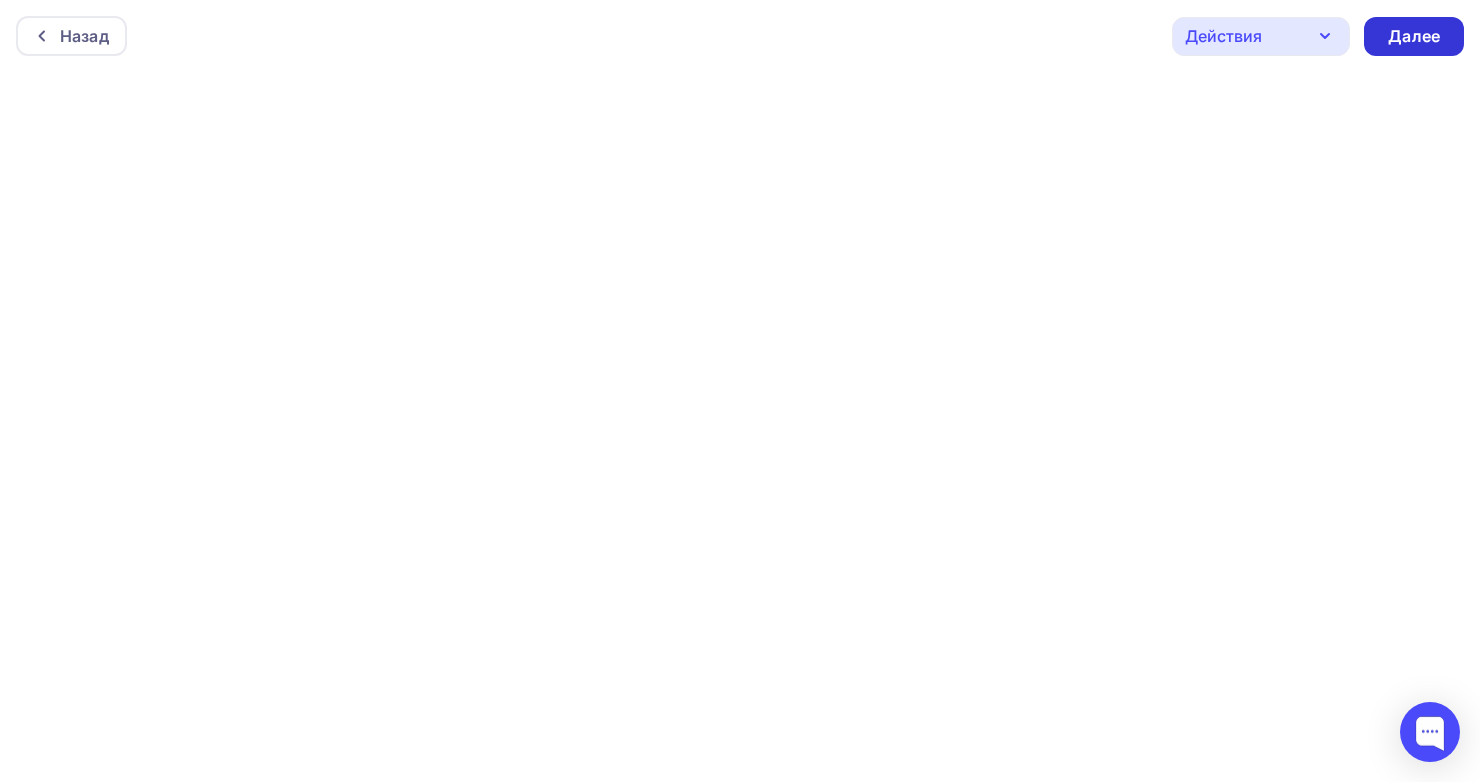 click on "Далее" at bounding box center (1414, 36) 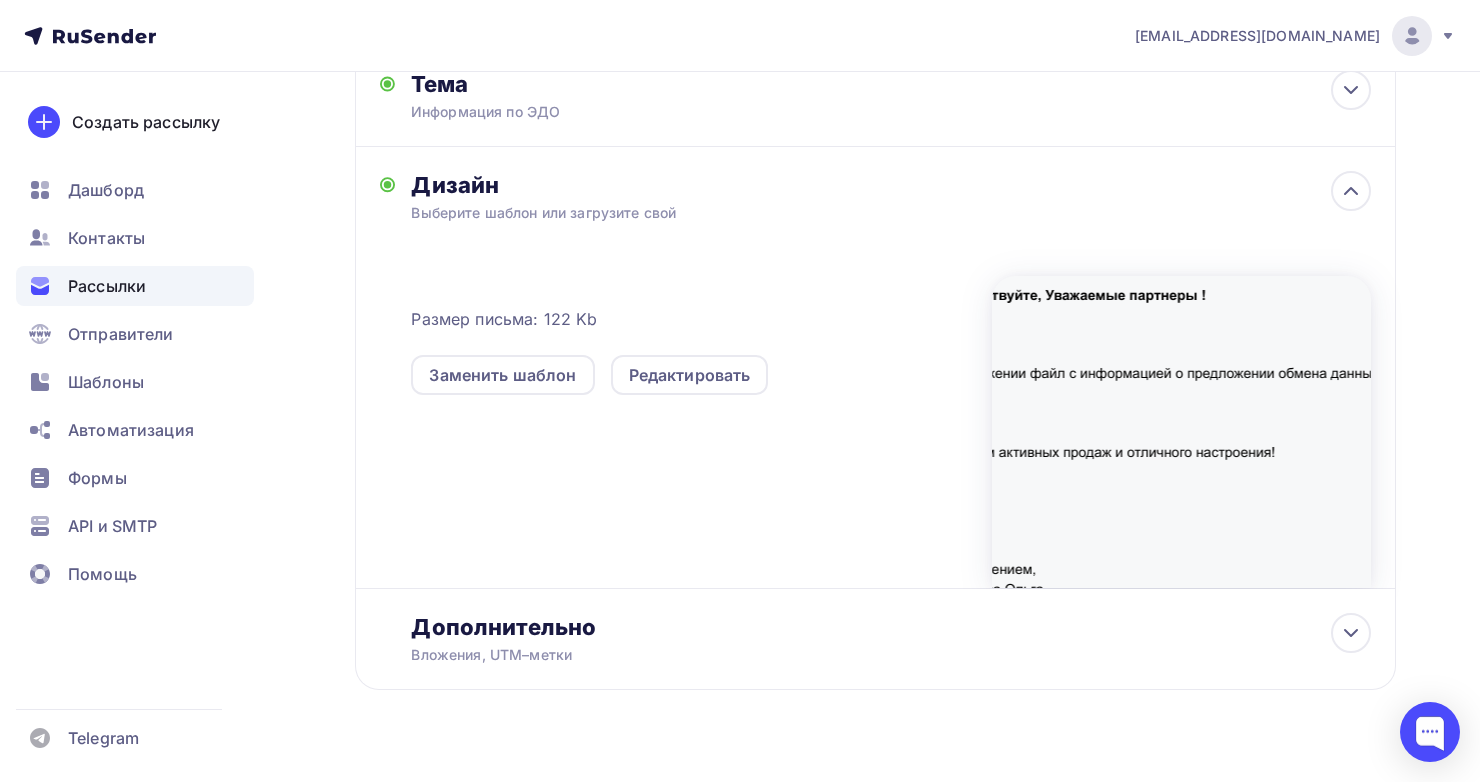 scroll, scrollTop: 377, scrollLeft: 0, axis: vertical 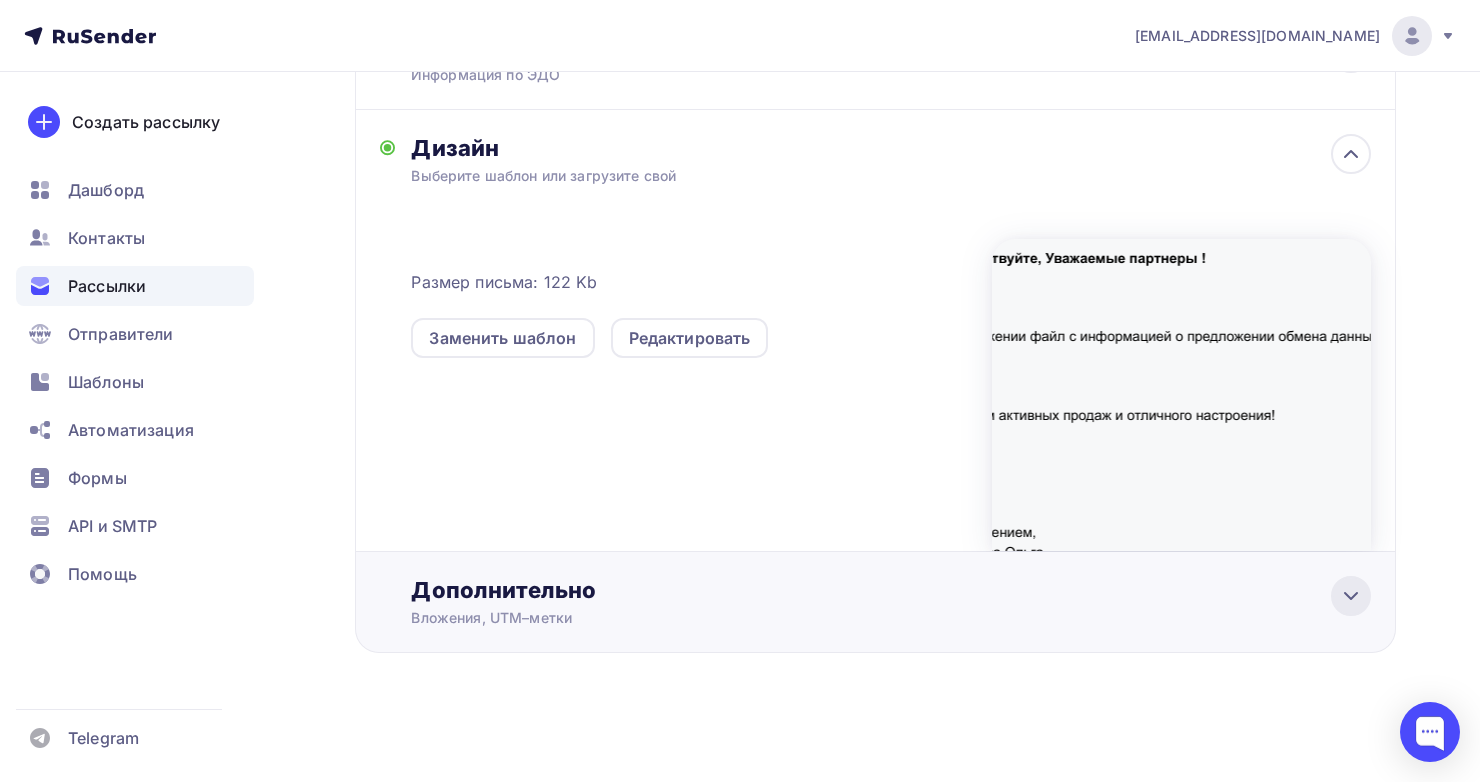 click 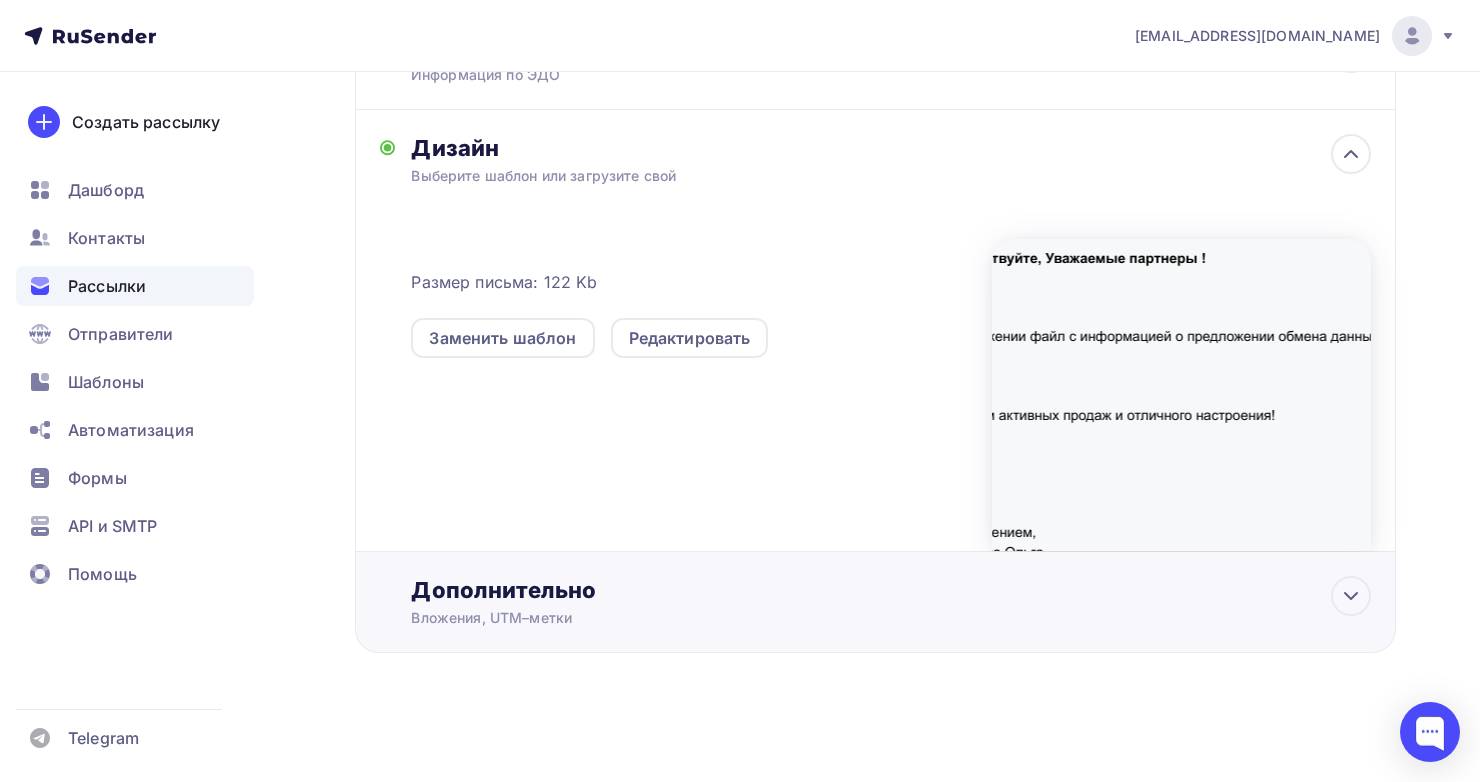 scroll, scrollTop: 376, scrollLeft: 0, axis: vertical 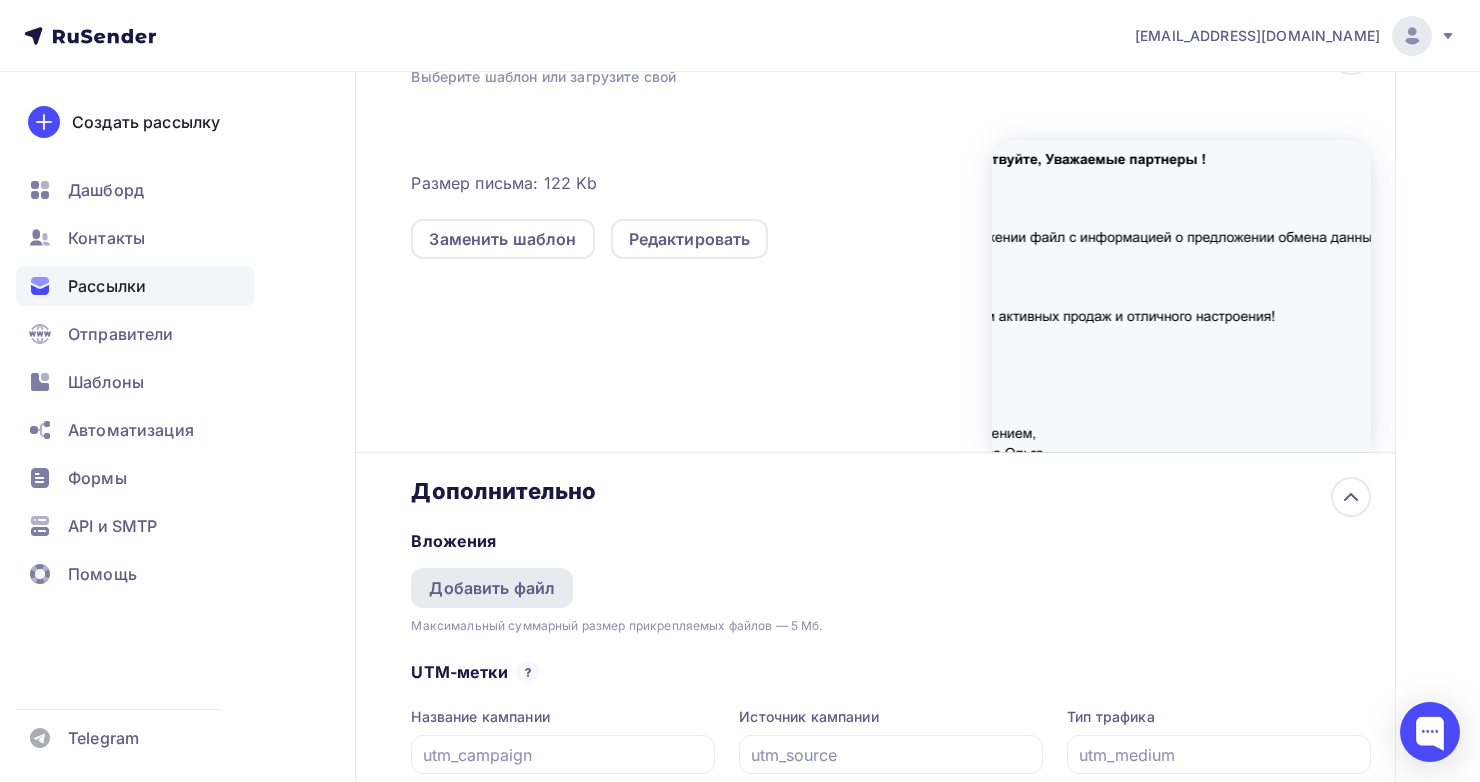 click on "Добавить файл" at bounding box center [492, 588] 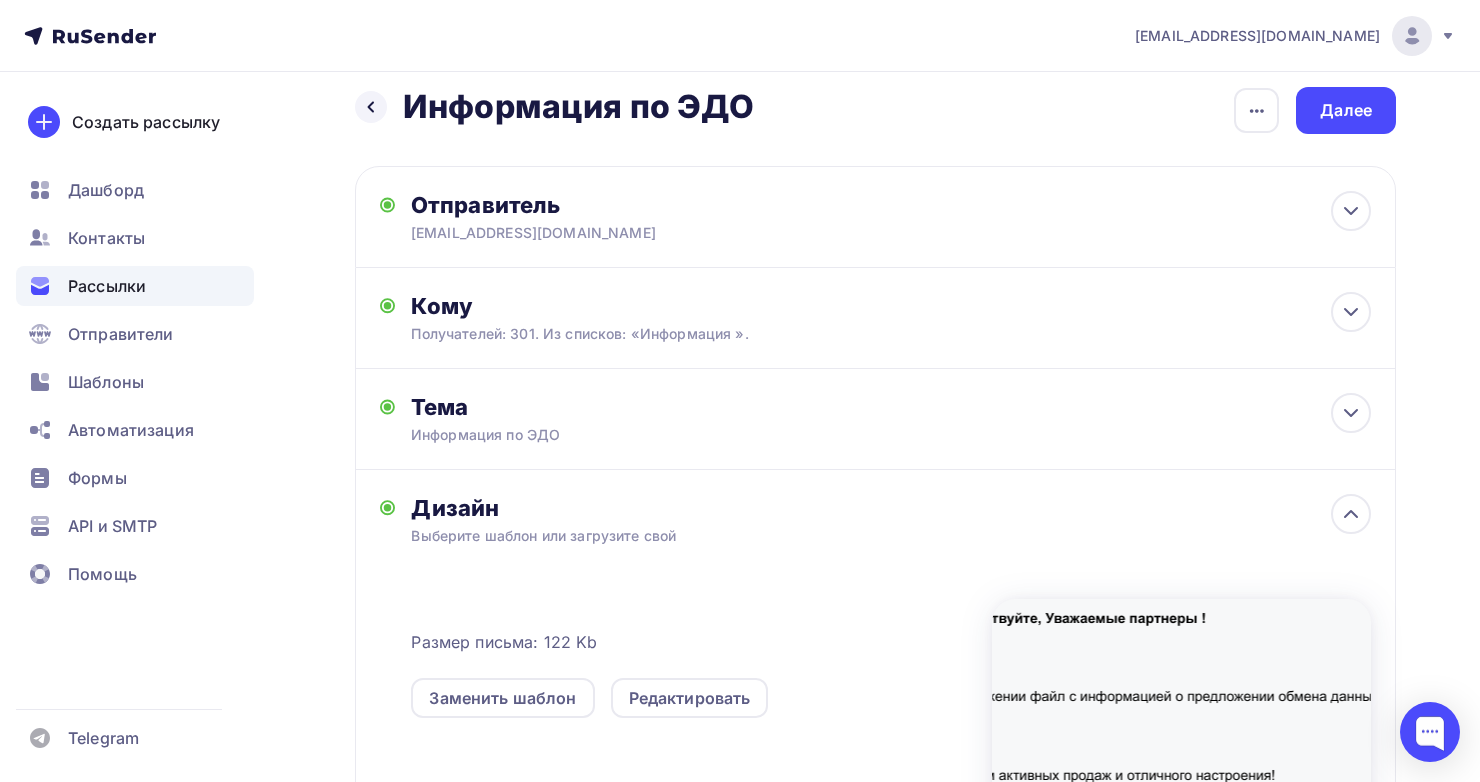 scroll, scrollTop: 0, scrollLeft: 0, axis: both 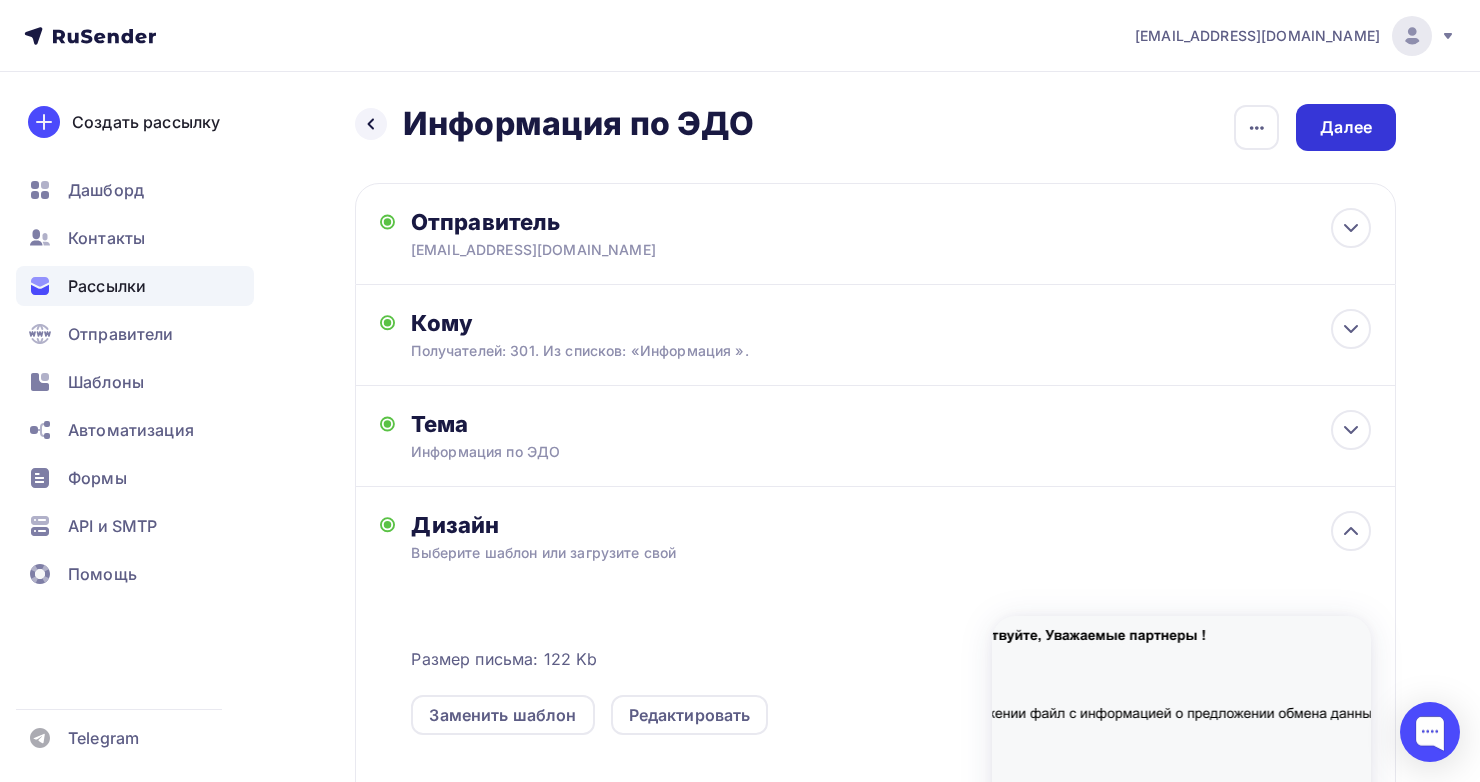 click on "Далее" at bounding box center [1346, 127] 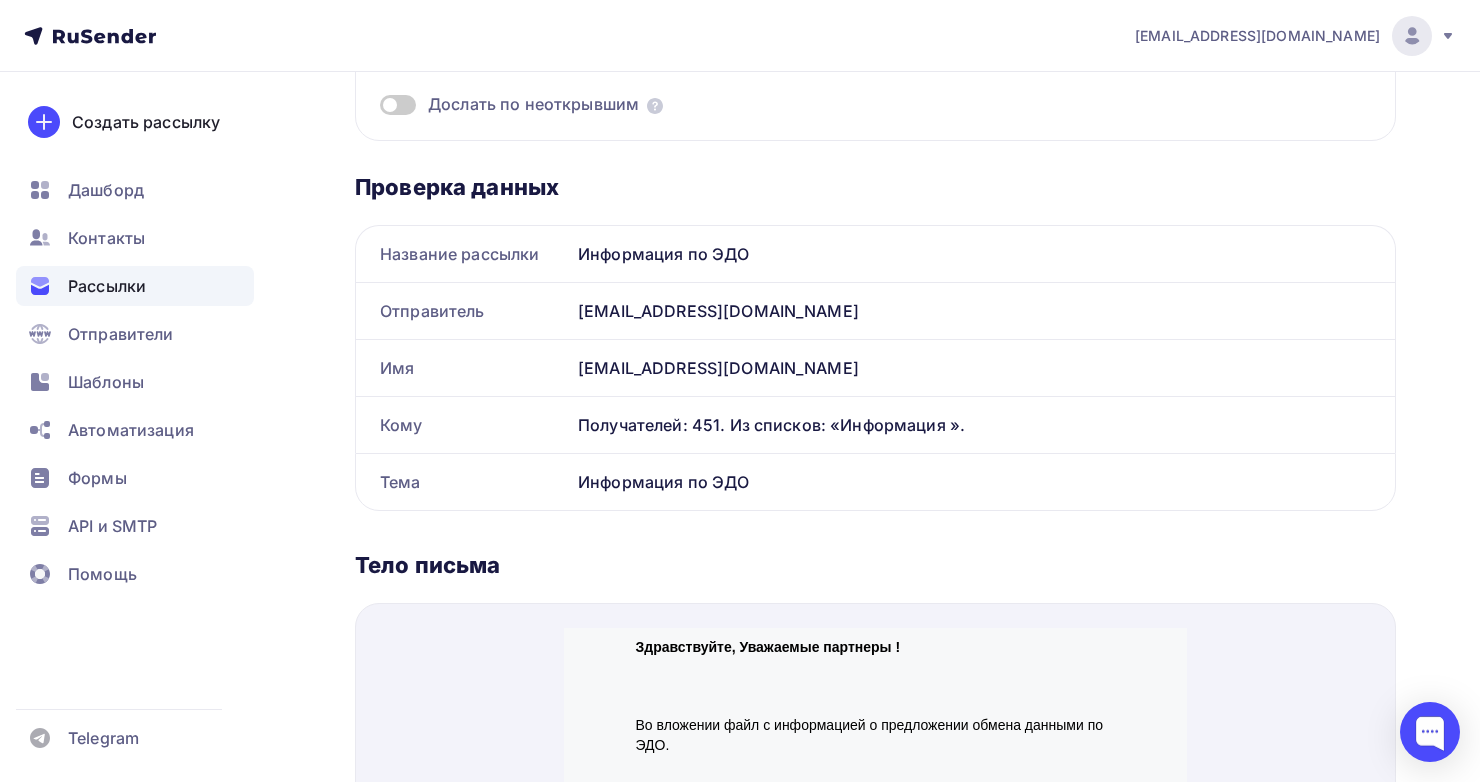 scroll, scrollTop: 0, scrollLeft: 0, axis: both 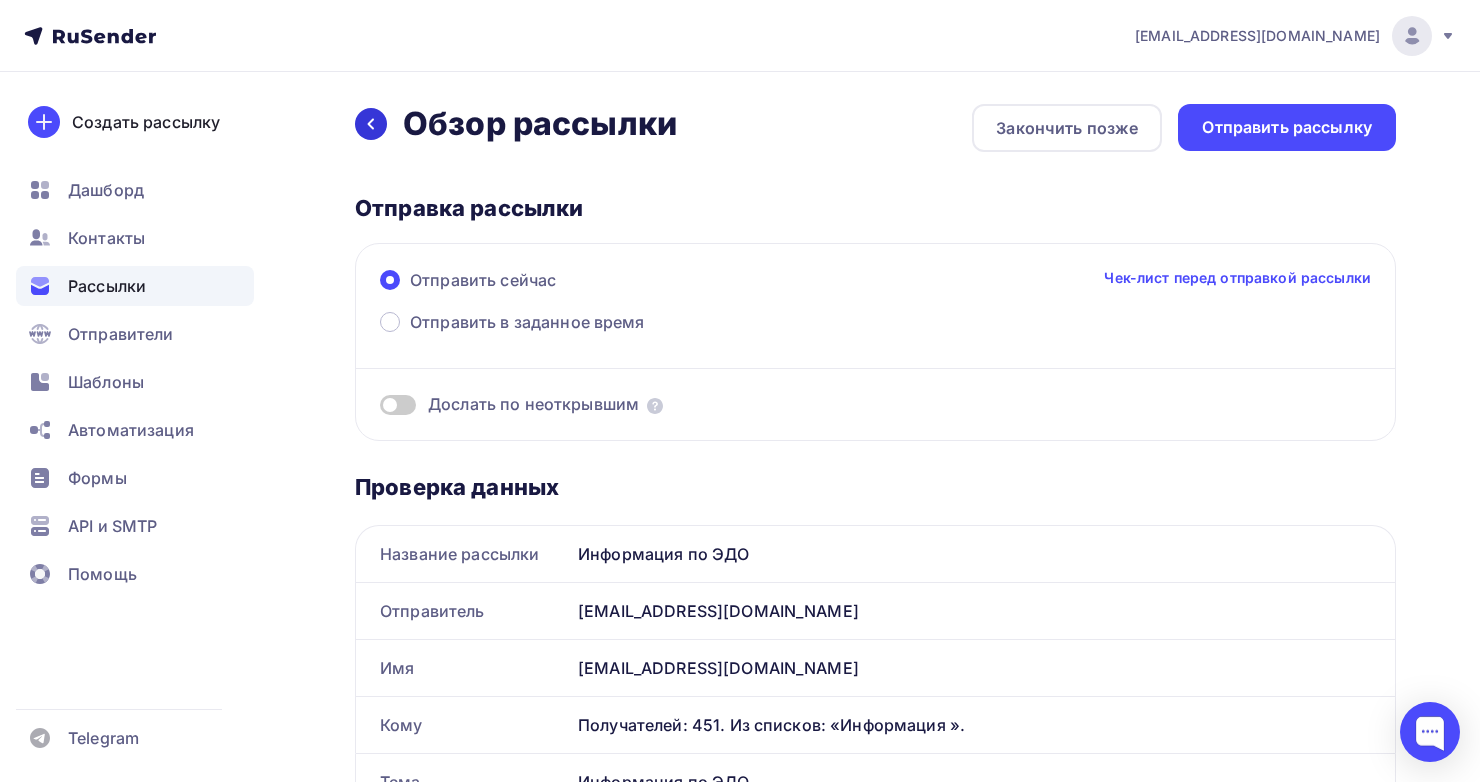 click at bounding box center [371, 124] 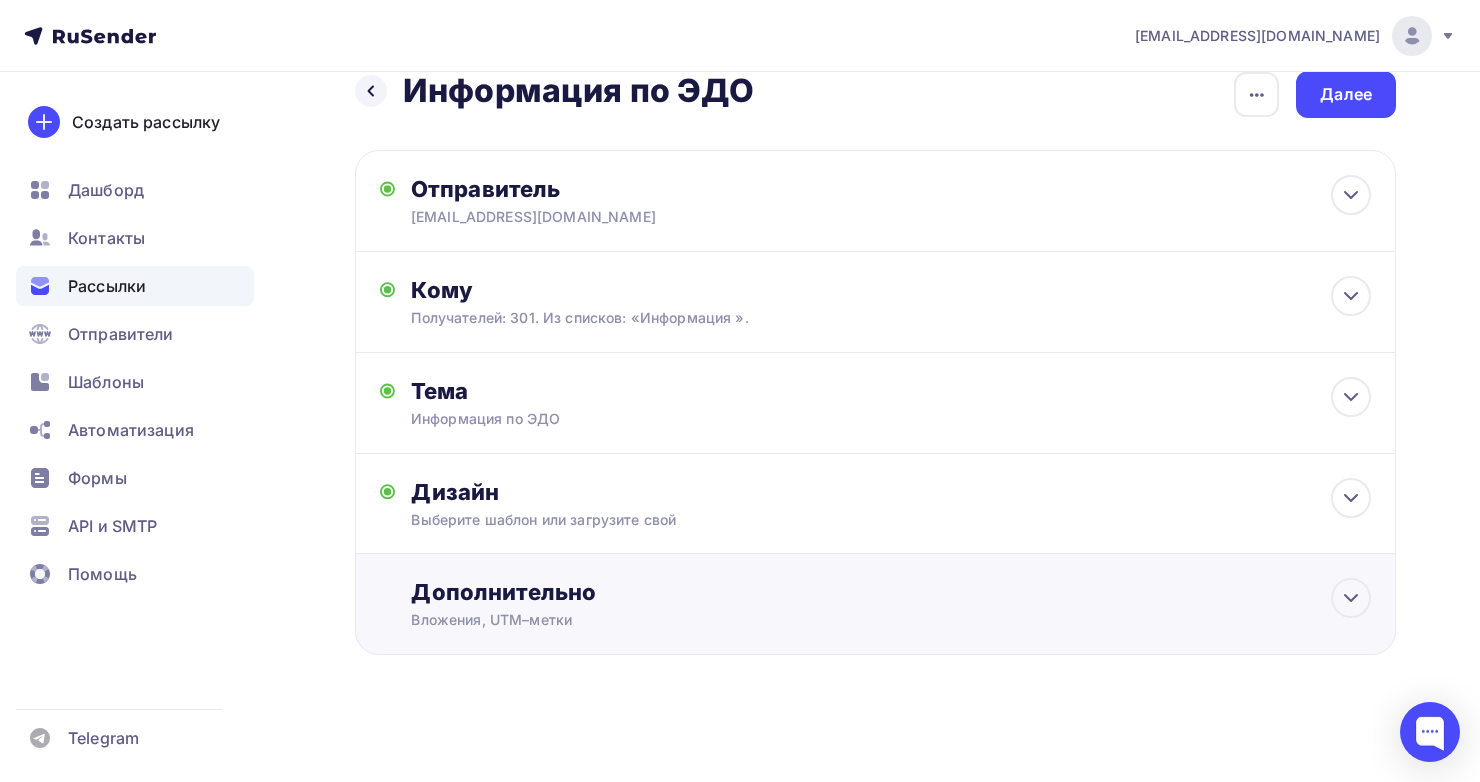 scroll, scrollTop: 35, scrollLeft: 0, axis: vertical 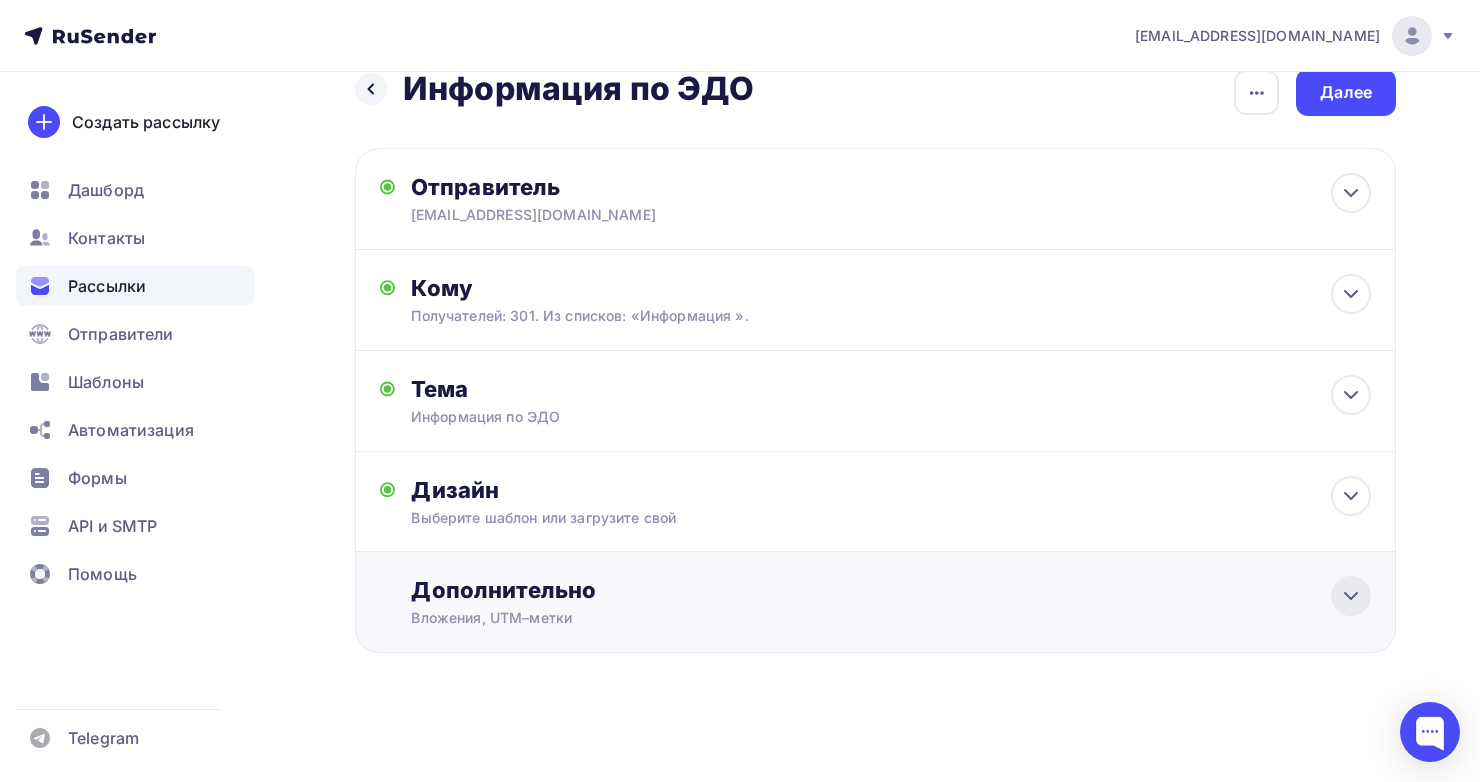 click 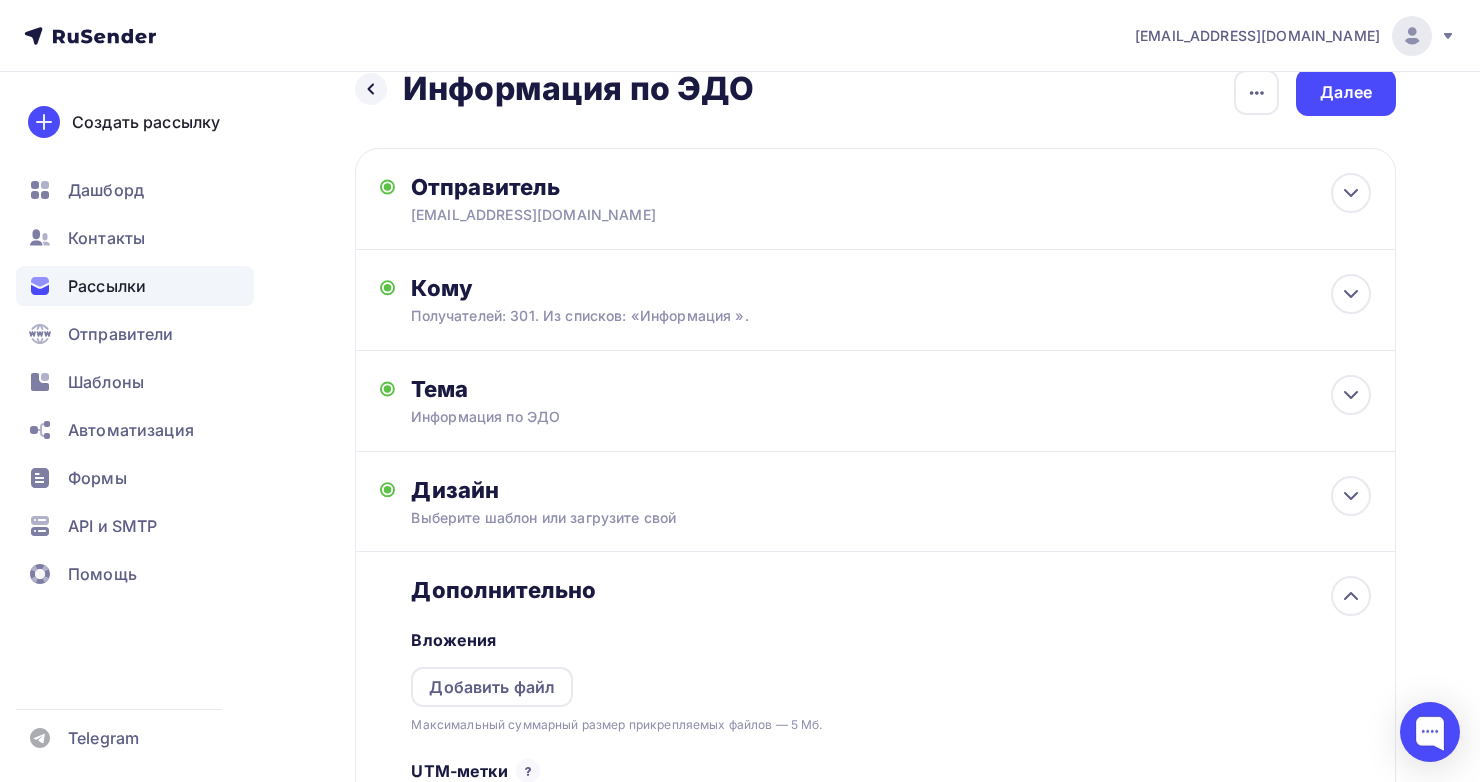 scroll, scrollTop: 34, scrollLeft: 0, axis: vertical 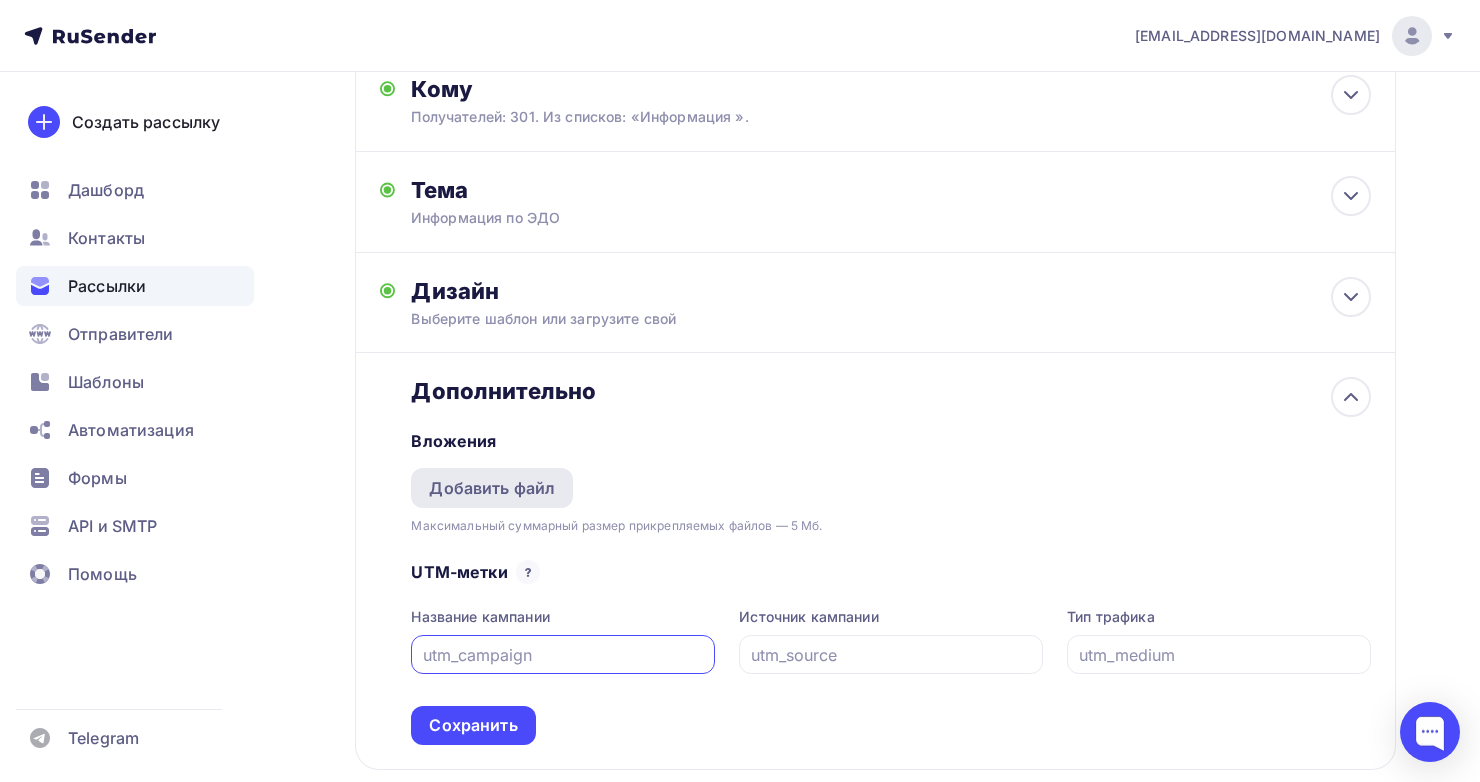 click on "Добавить файл" at bounding box center (492, 488) 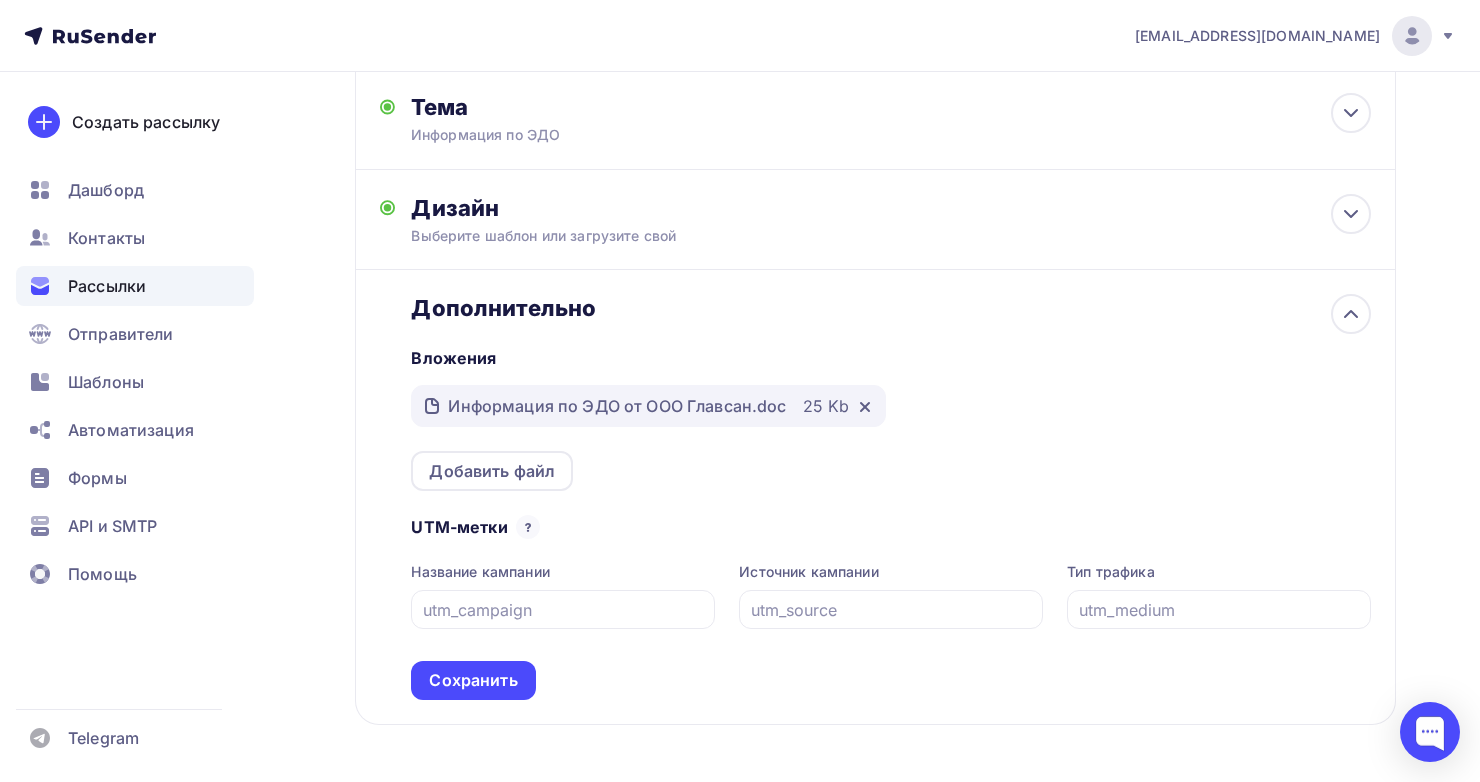 scroll, scrollTop: 389, scrollLeft: 0, axis: vertical 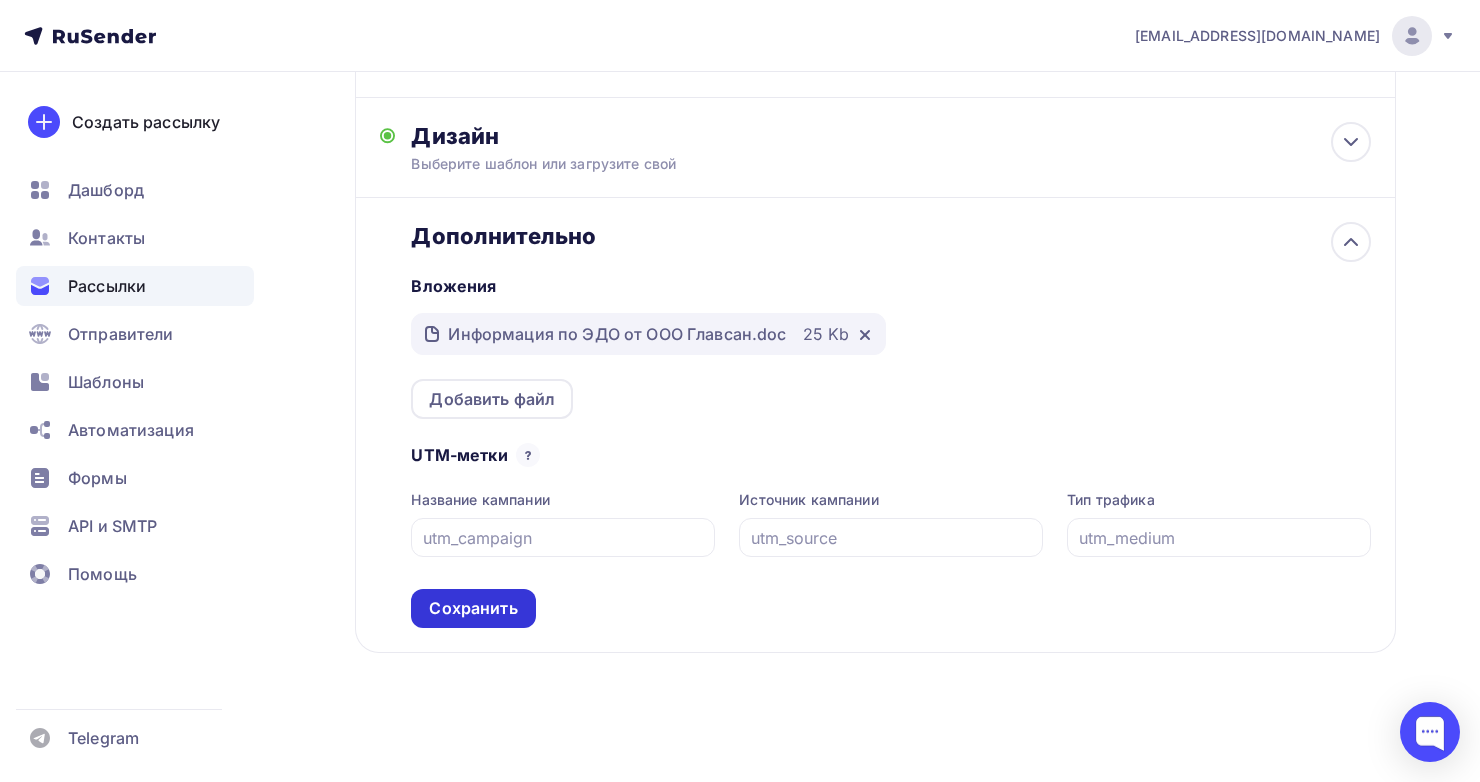 click on "Сохранить" at bounding box center [473, 608] 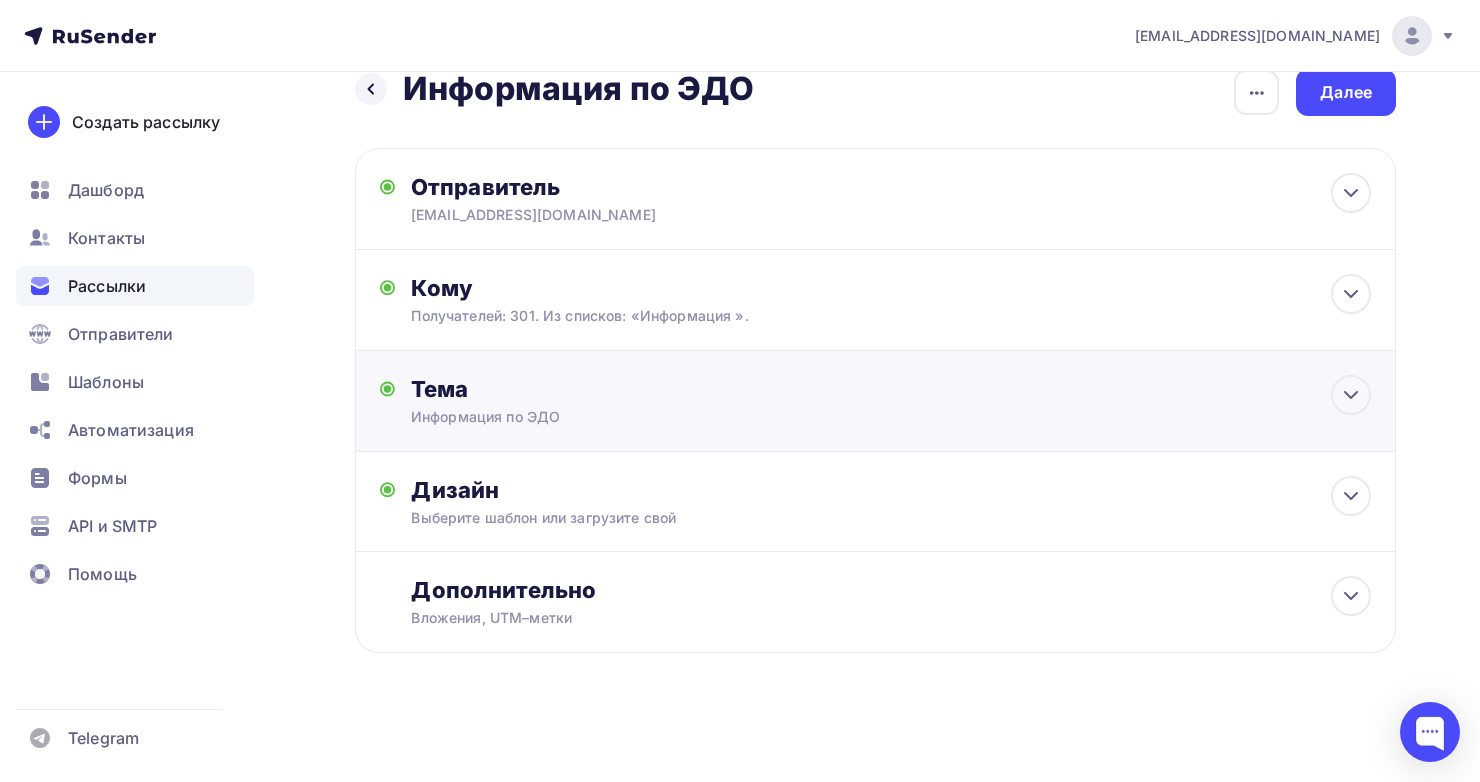 scroll, scrollTop: 0, scrollLeft: 0, axis: both 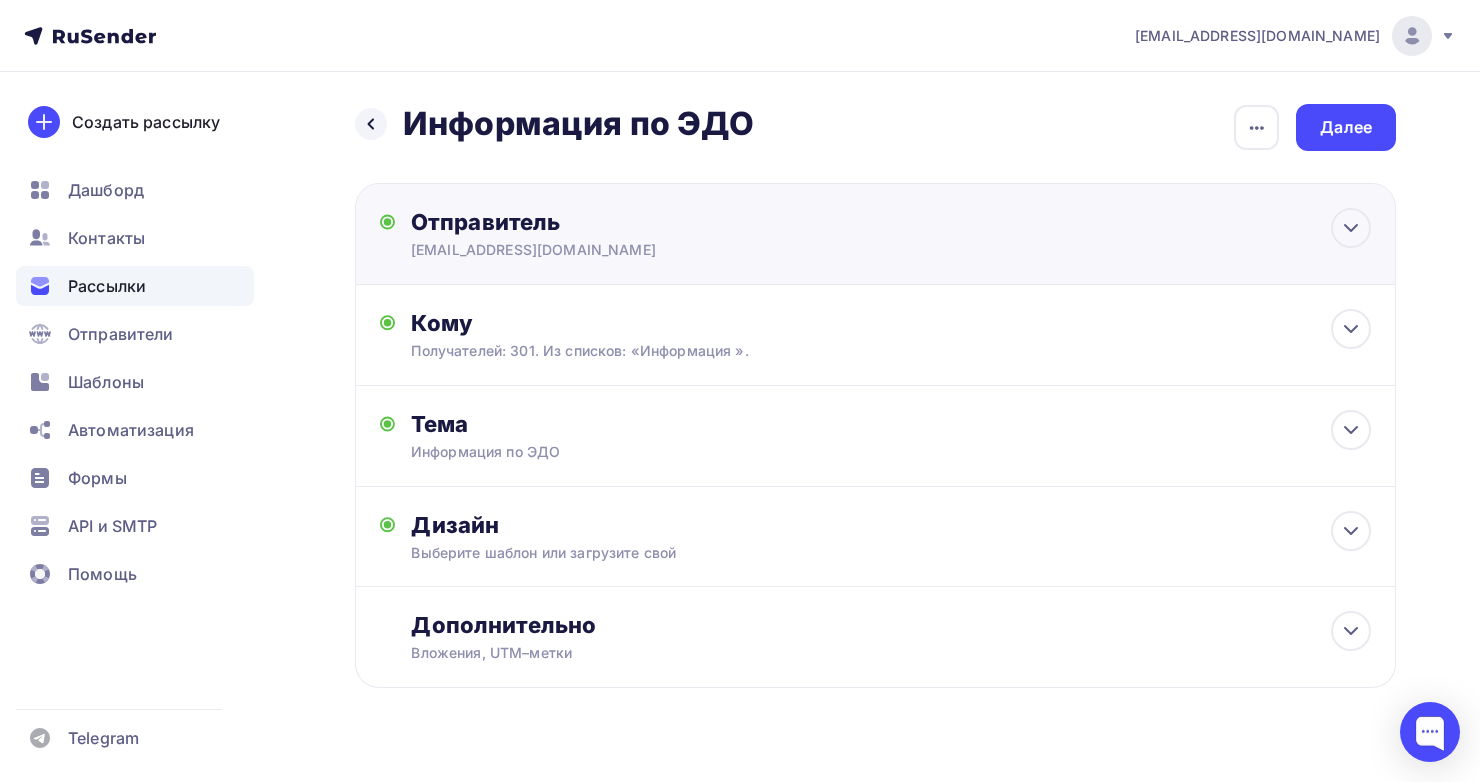 drag, startPoint x: 1340, startPoint y: 131, endPoint x: 1171, endPoint y: 235, distance: 198.43639 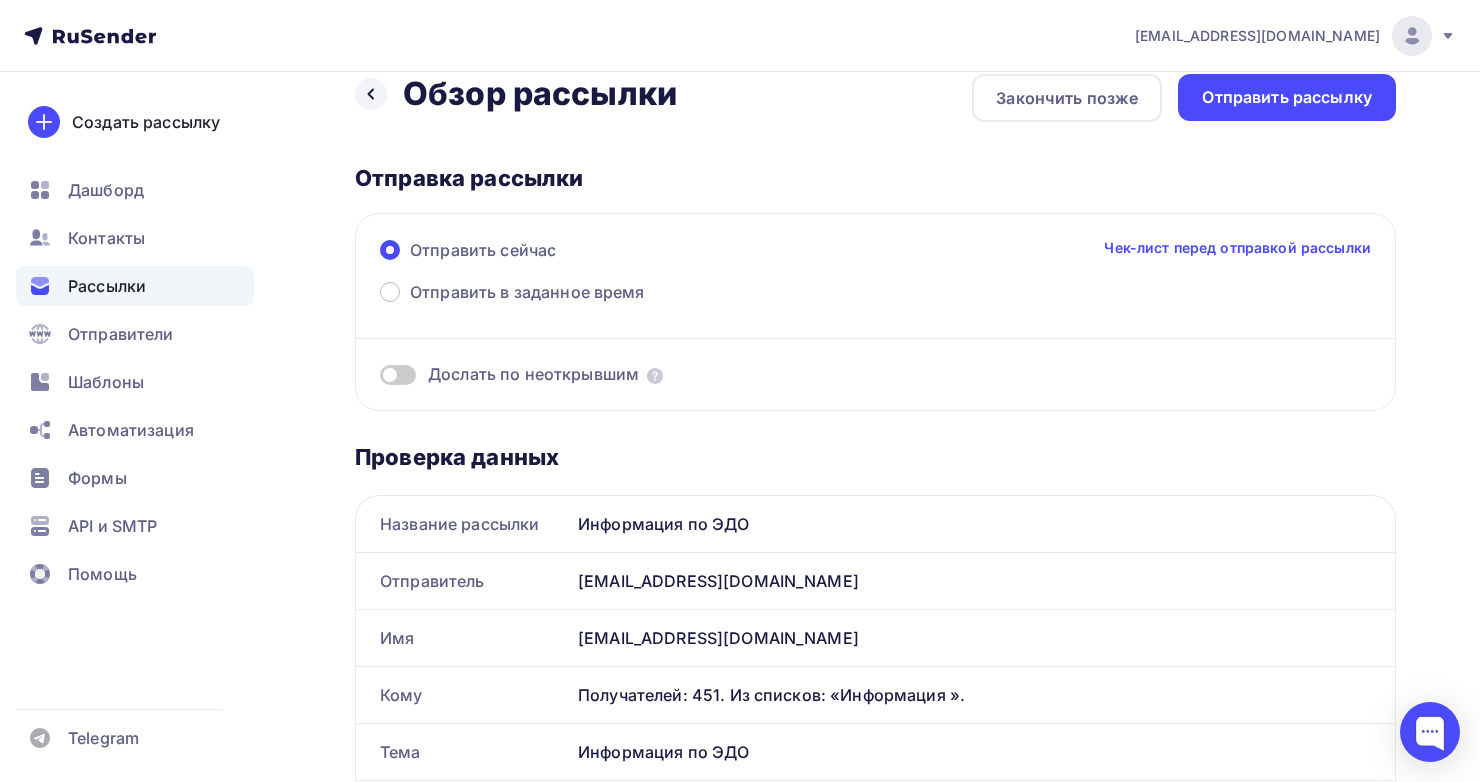 scroll, scrollTop: 0, scrollLeft: 0, axis: both 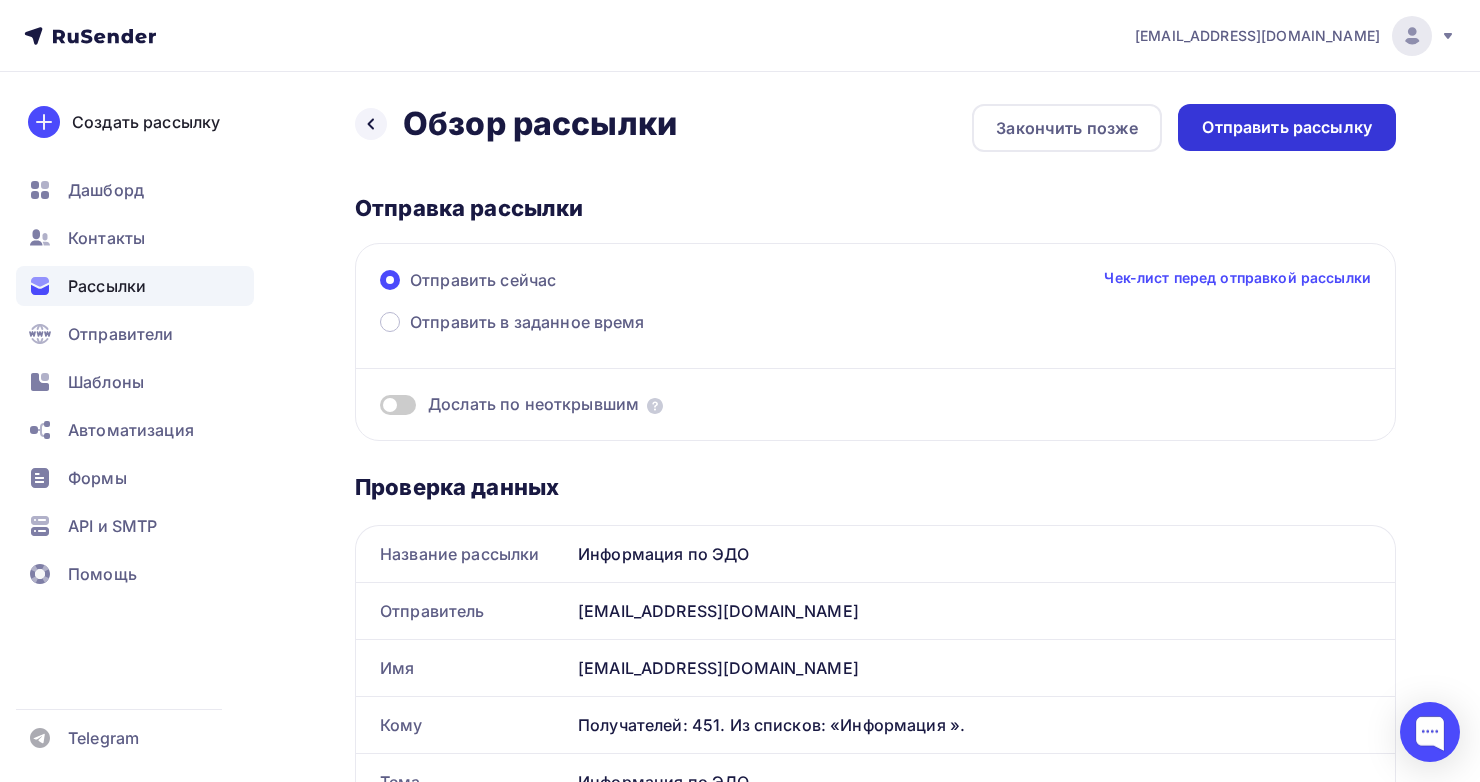 click on "Отправить рассылку" at bounding box center [1287, 127] 